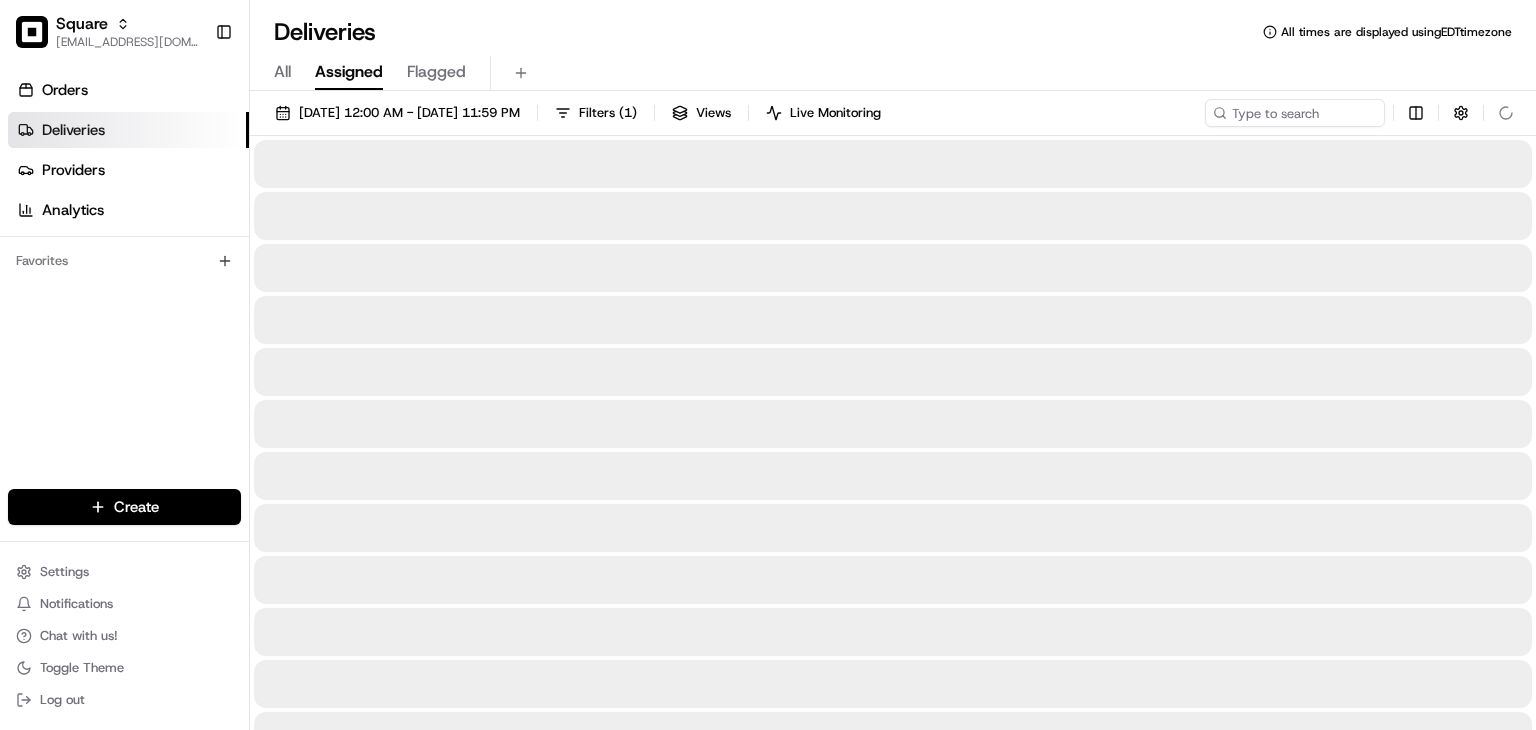 scroll, scrollTop: 0, scrollLeft: 0, axis: both 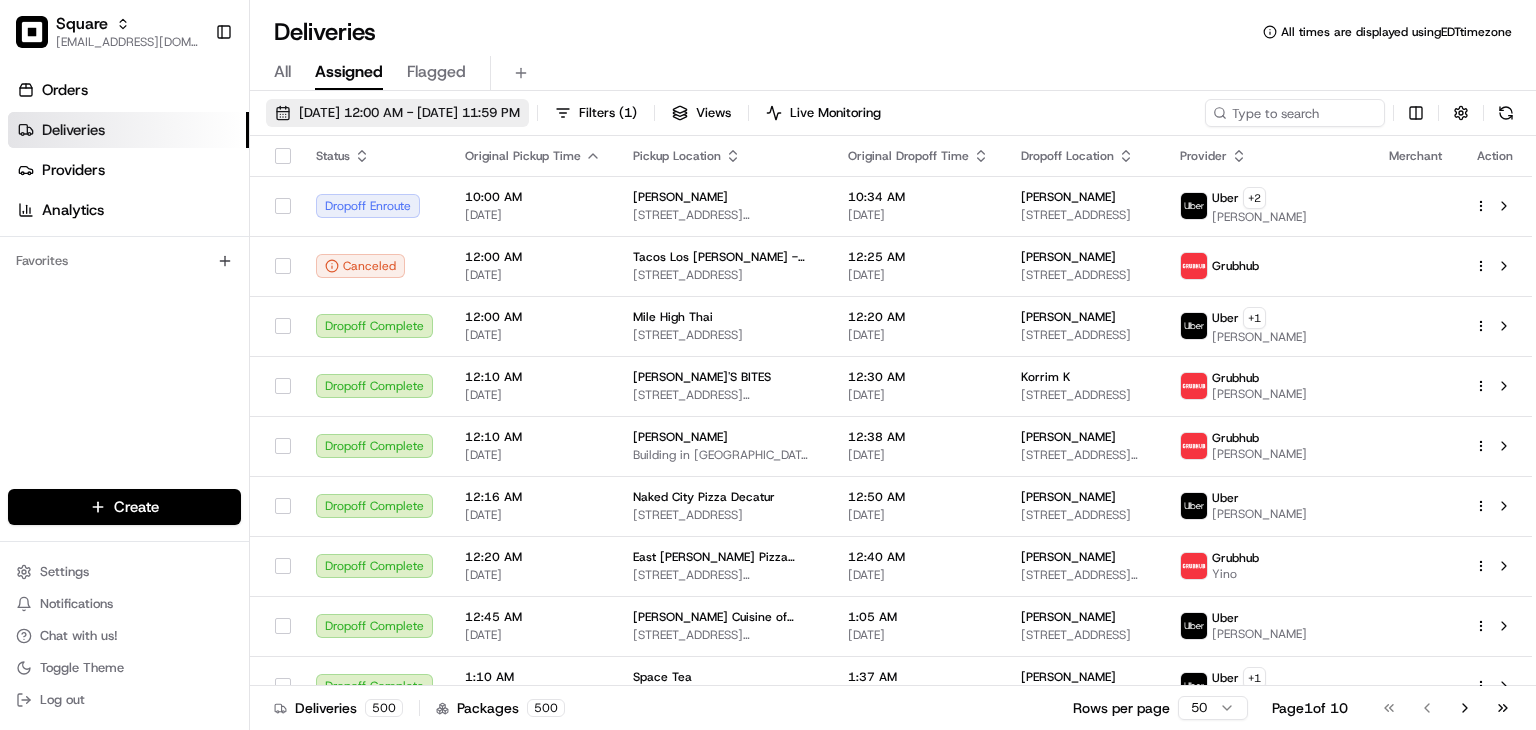 click on "[DATE] 12:00 AM - [DATE] 11:59 PM" at bounding box center (397, 113) 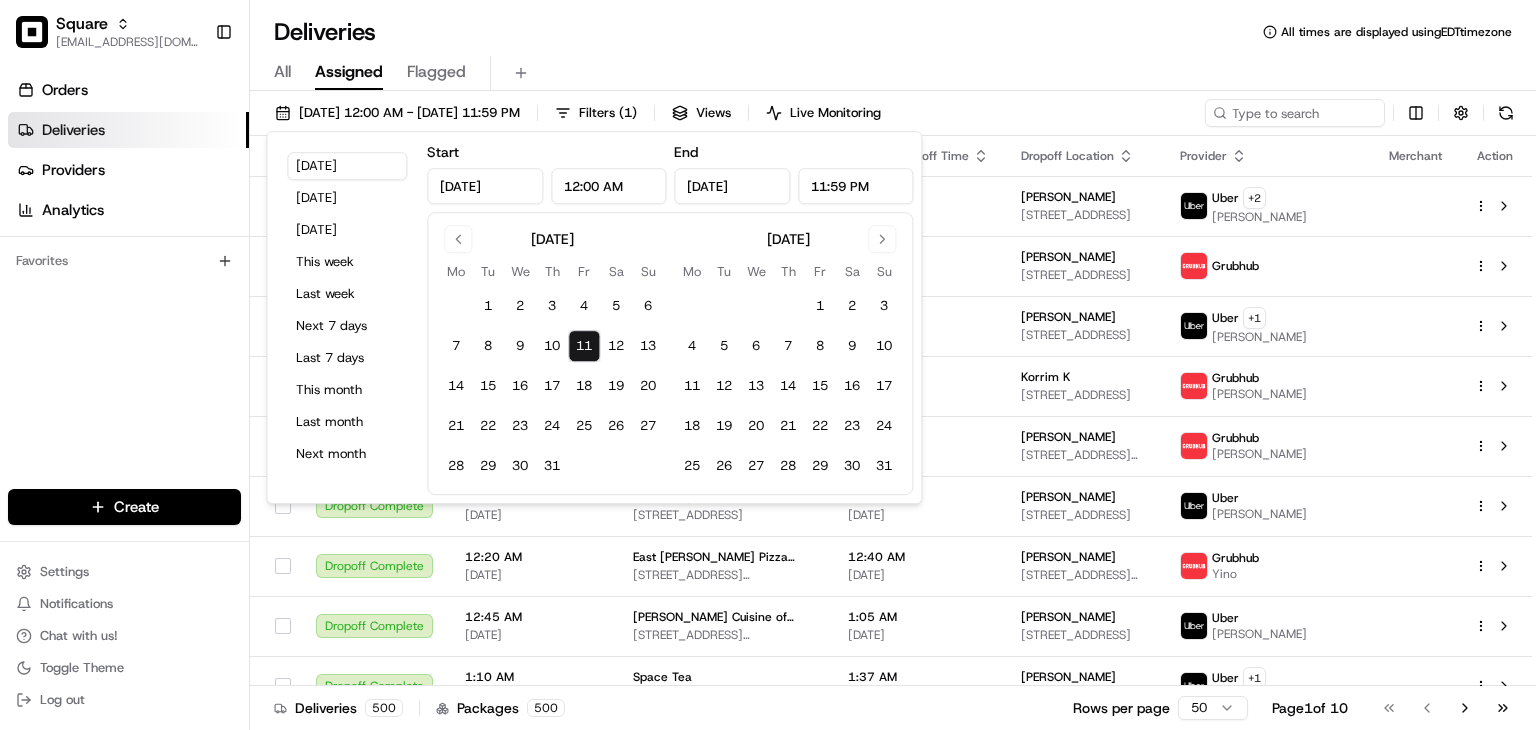 click on "[DATE] [DATE] [DATE] This week Last week Next 7 days Last 7 days This month Last month Next month" at bounding box center (347, 317) 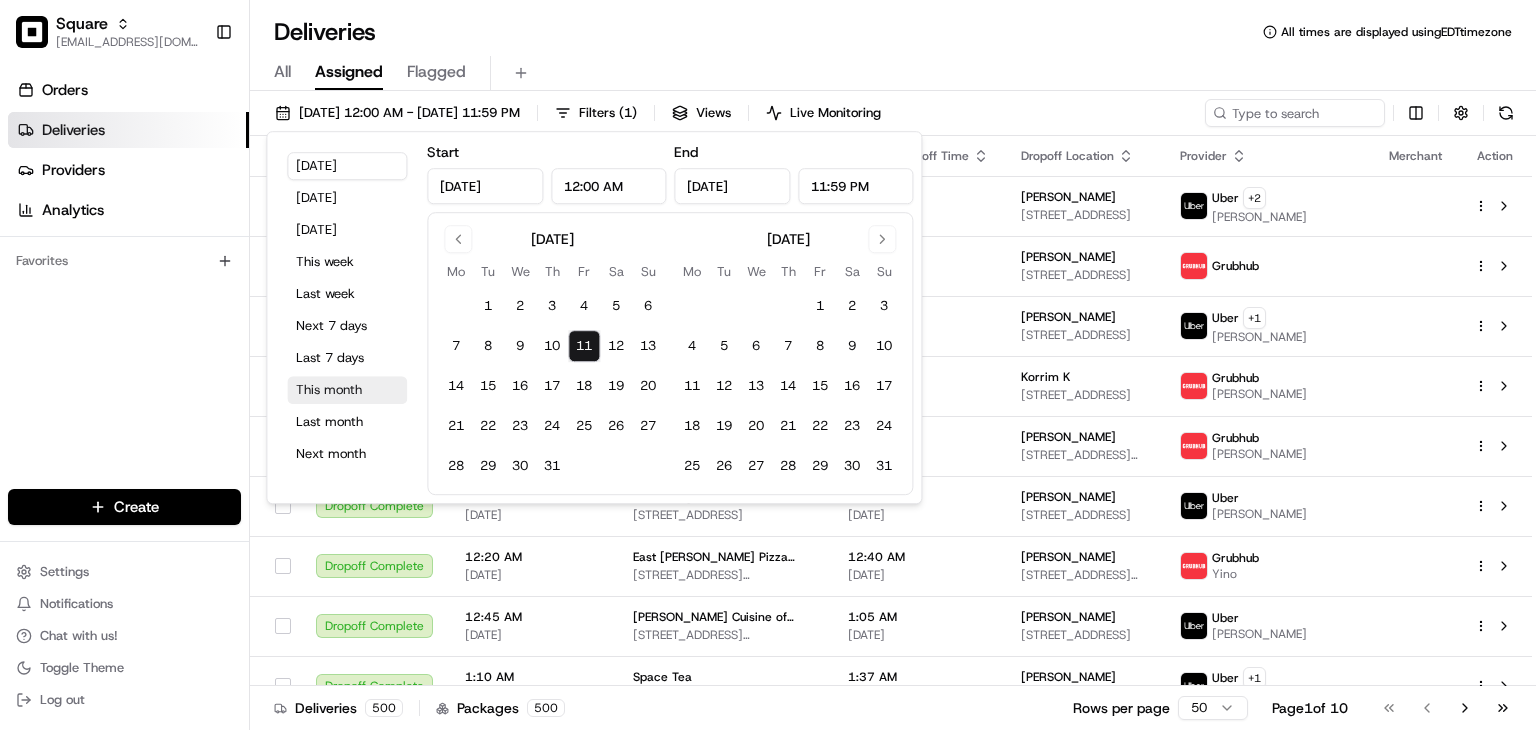 click on "This month" at bounding box center [347, 390] 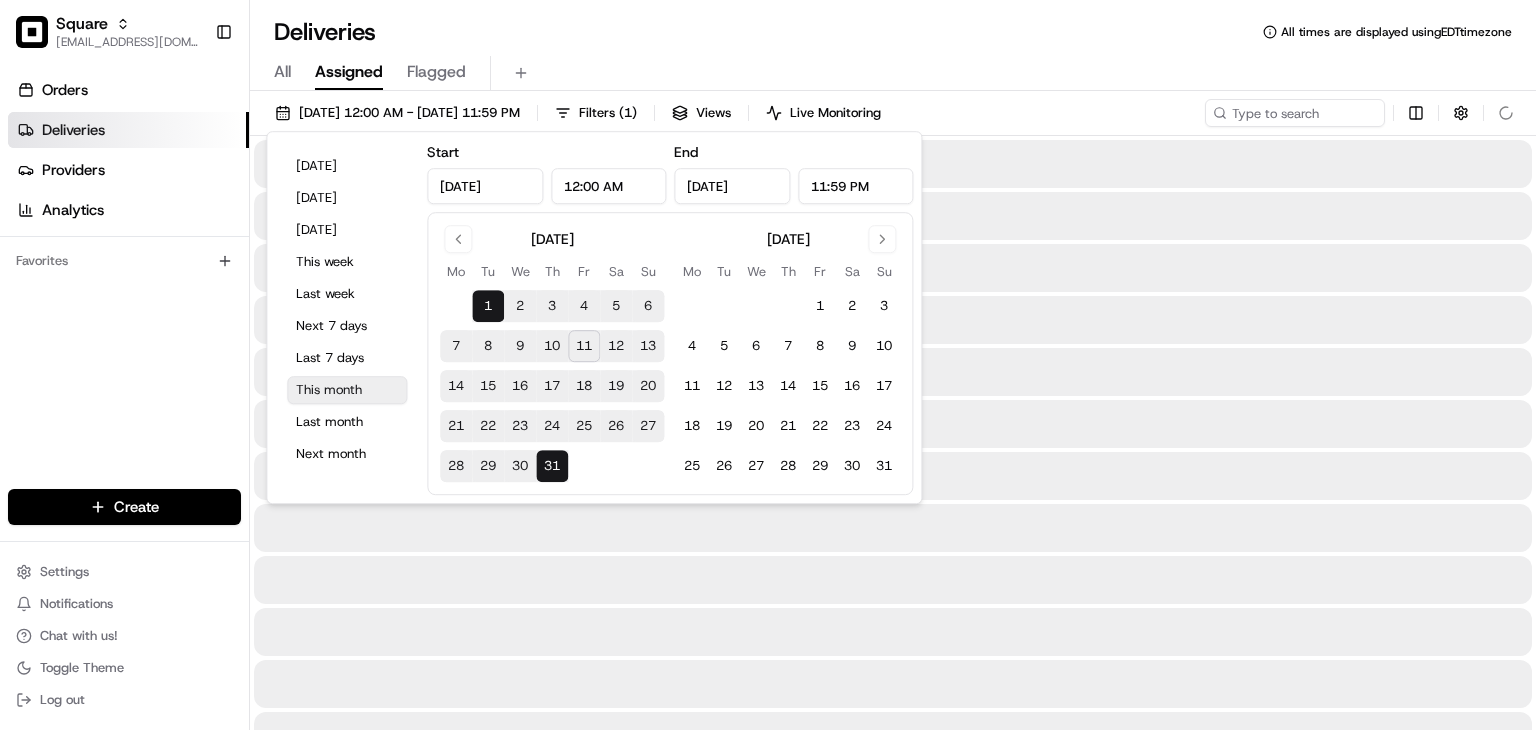 type on "[DATE]" 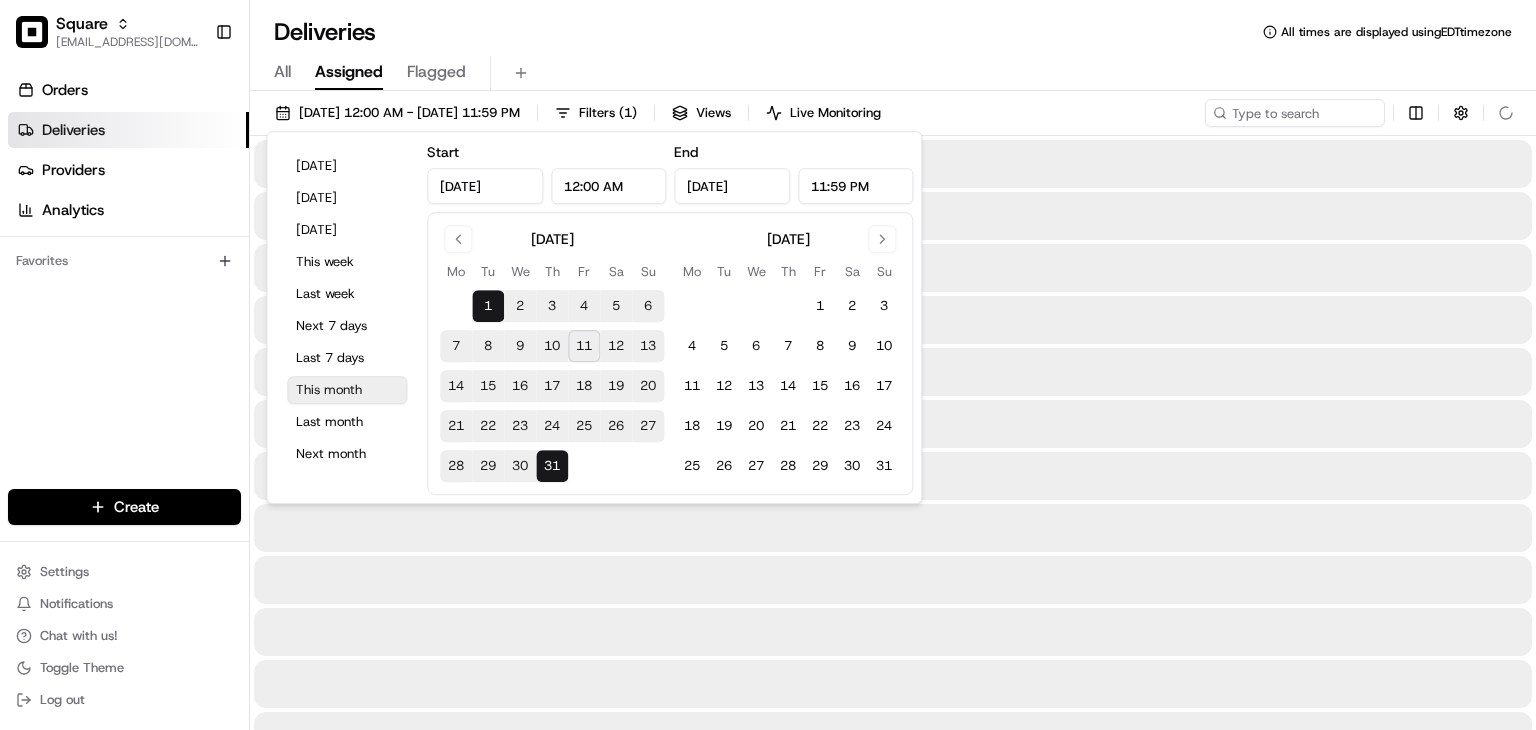 type on "[DATE]" 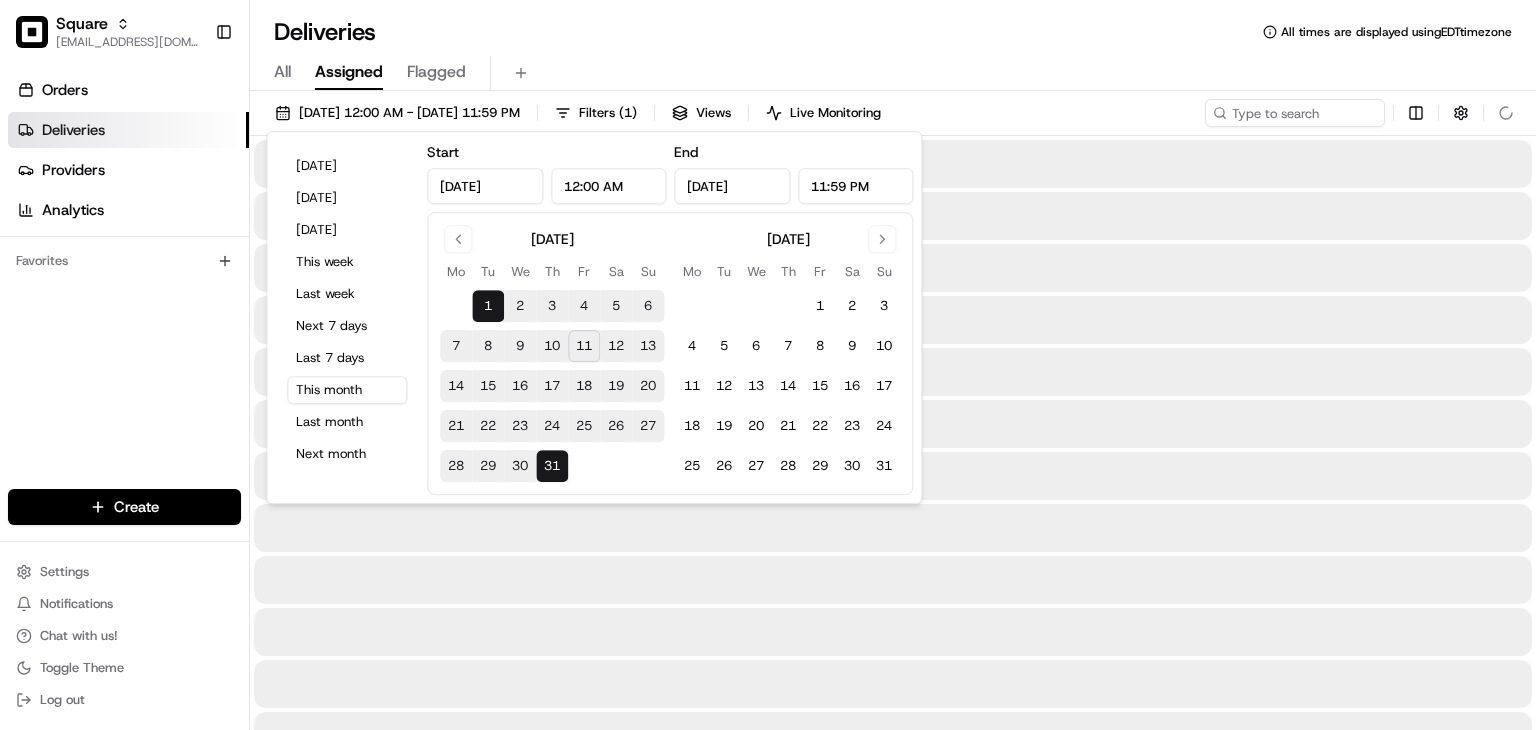 click on "Deliveries All times are displayed using  EDT  timezone" at bounding box center (893, 32) 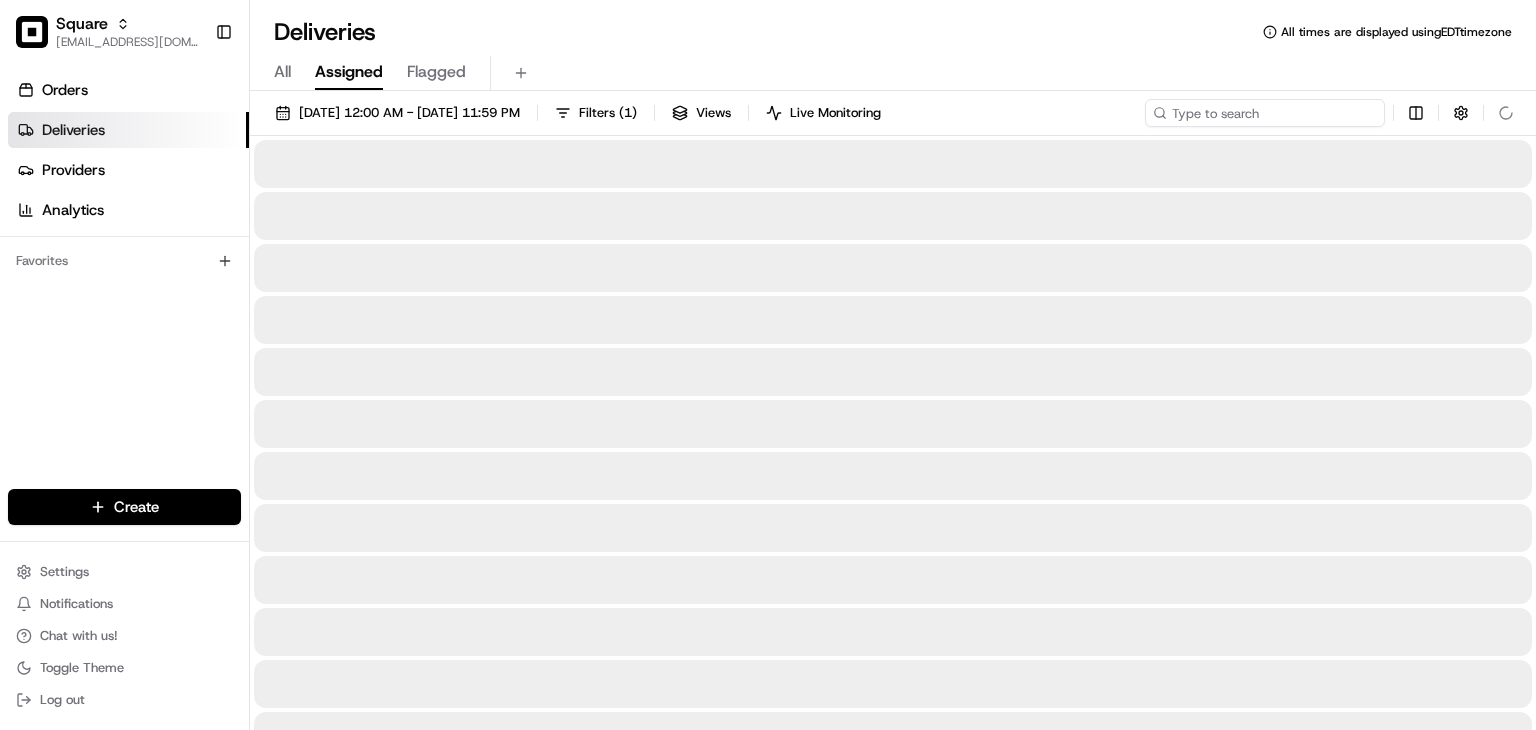 click at bounding box center [1265, 113] 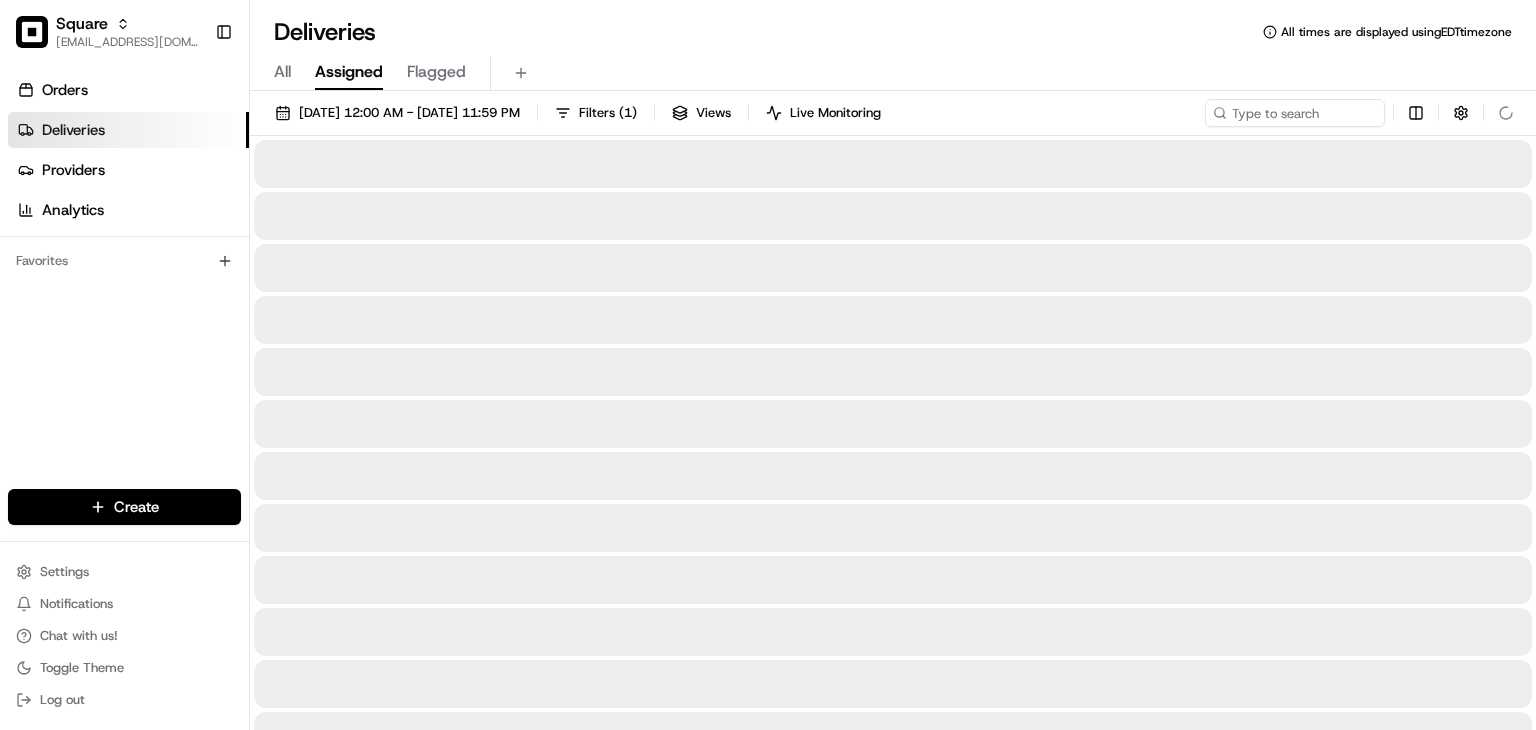 click on "Deliveries All times are displayed using  EDT  timezone" at bounding box center [893, 32] 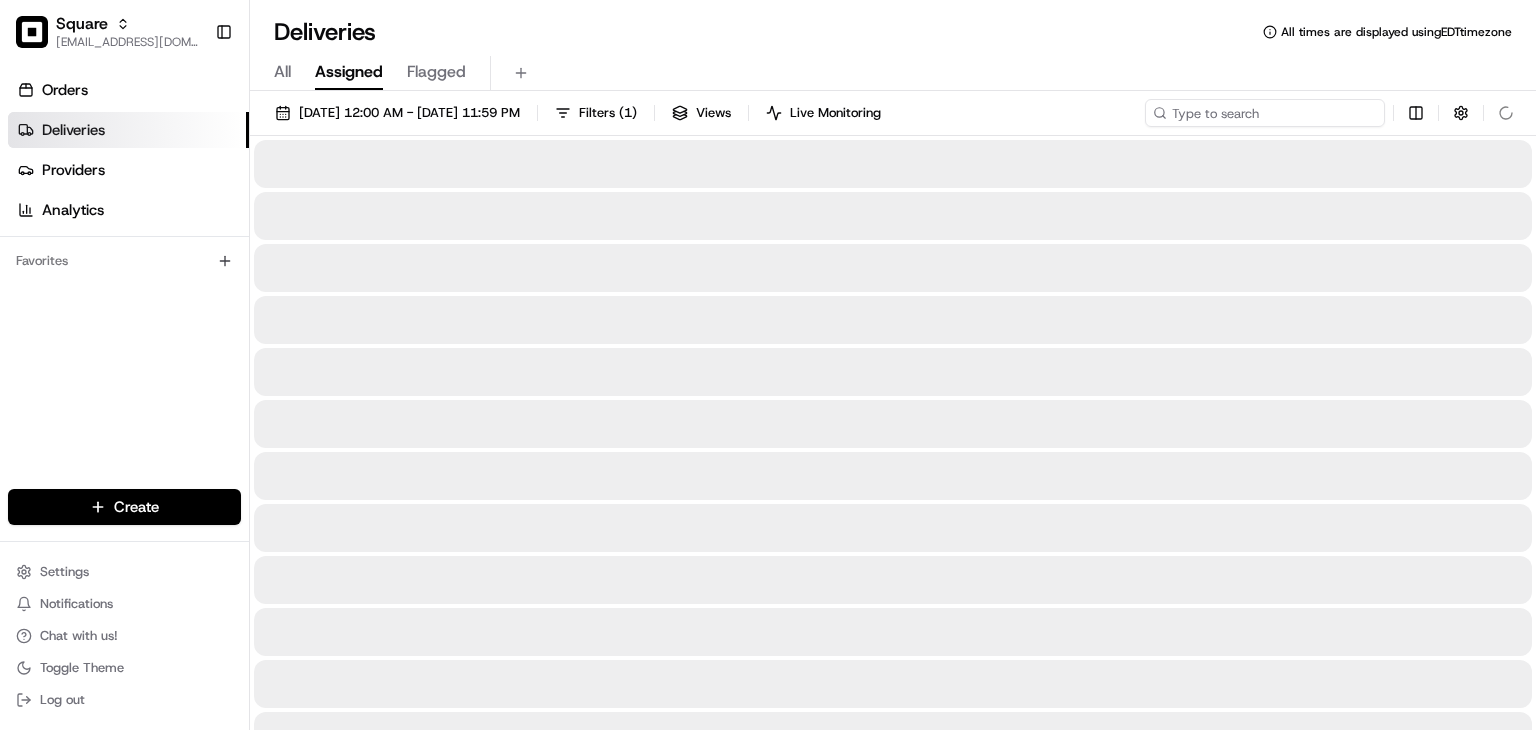 click at bounding box center [1265, 113] 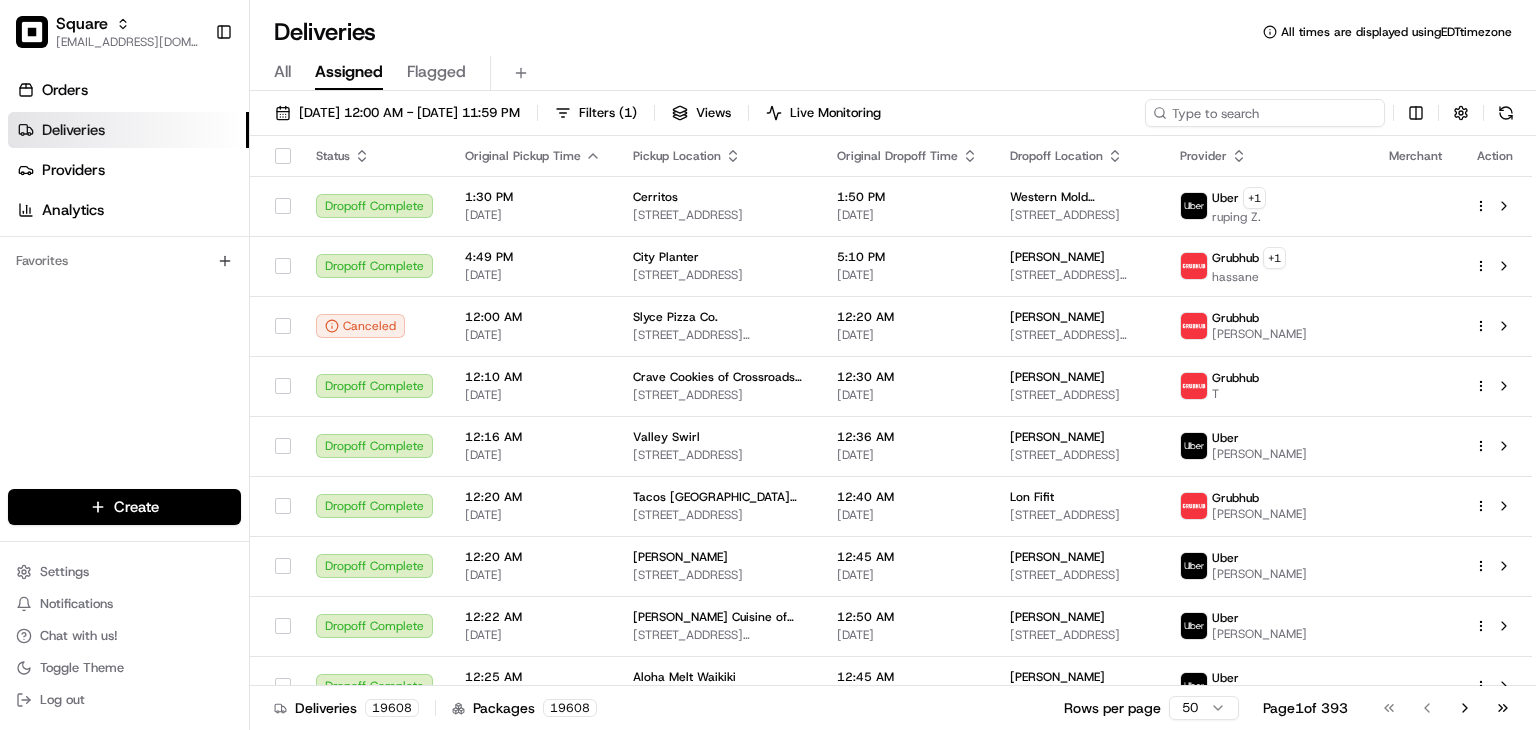 click at bounding box center (1265, 113) 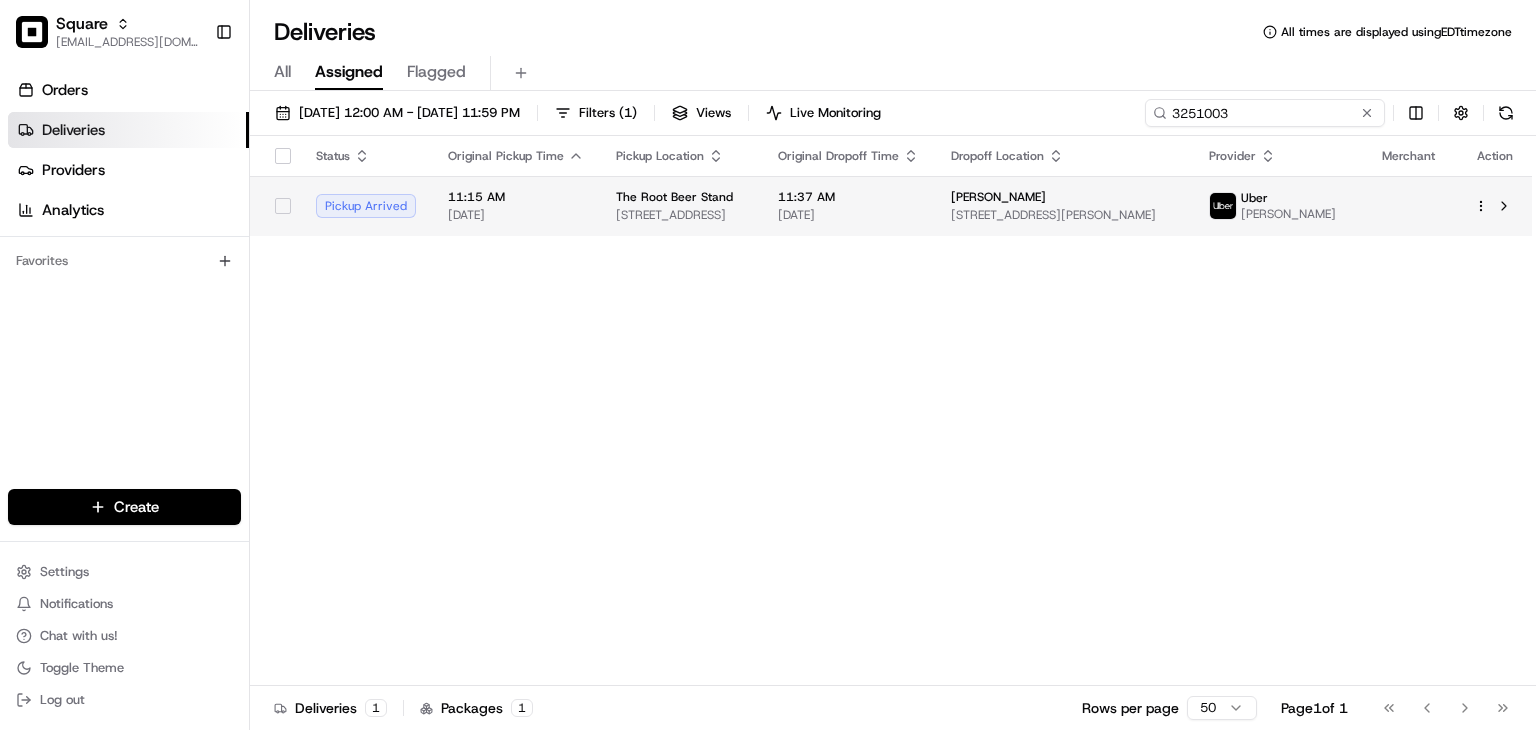 type on "3251003" 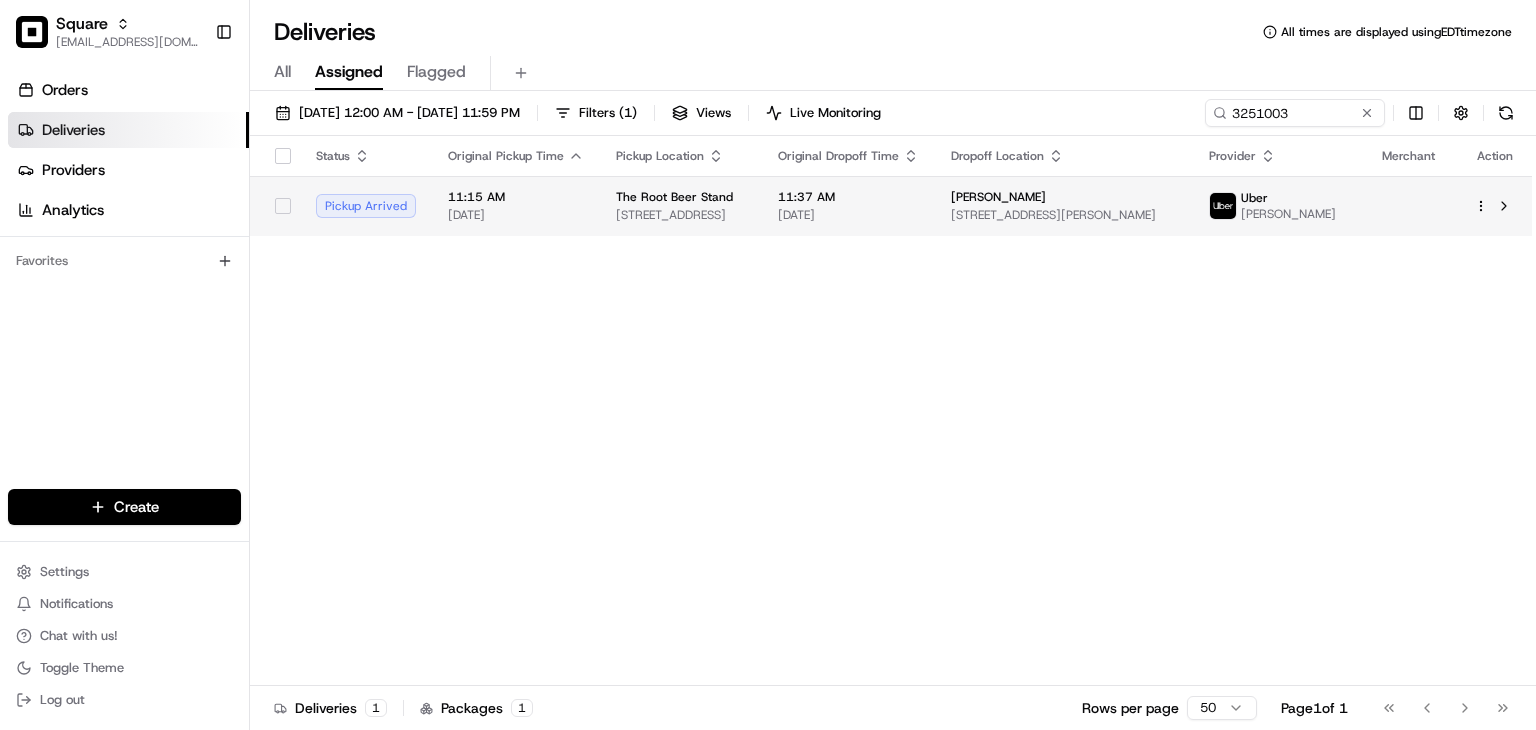 click on "11:37 AM [DATE]" at bounding box center (848, 206) 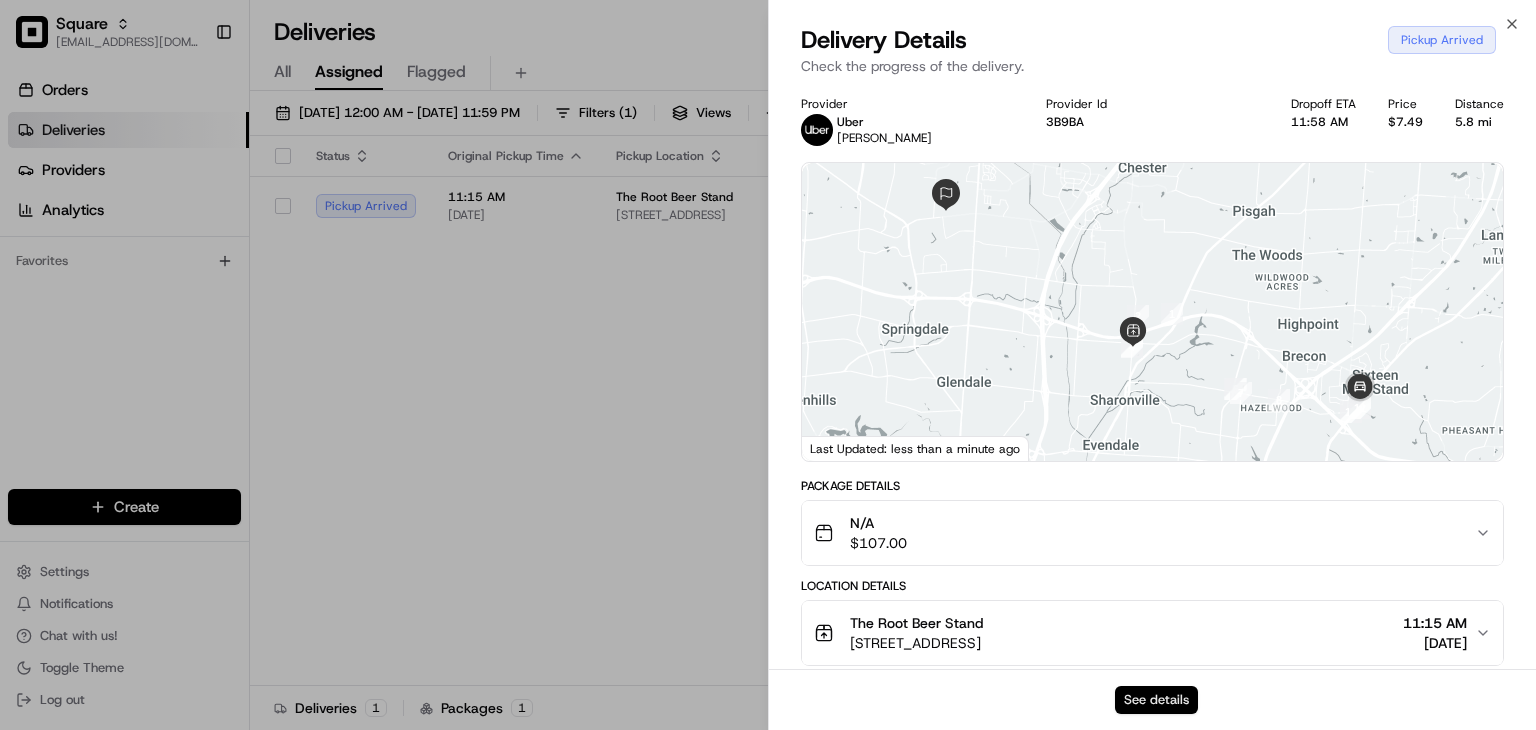 click on "See details" at bounding box center (1156, 700) 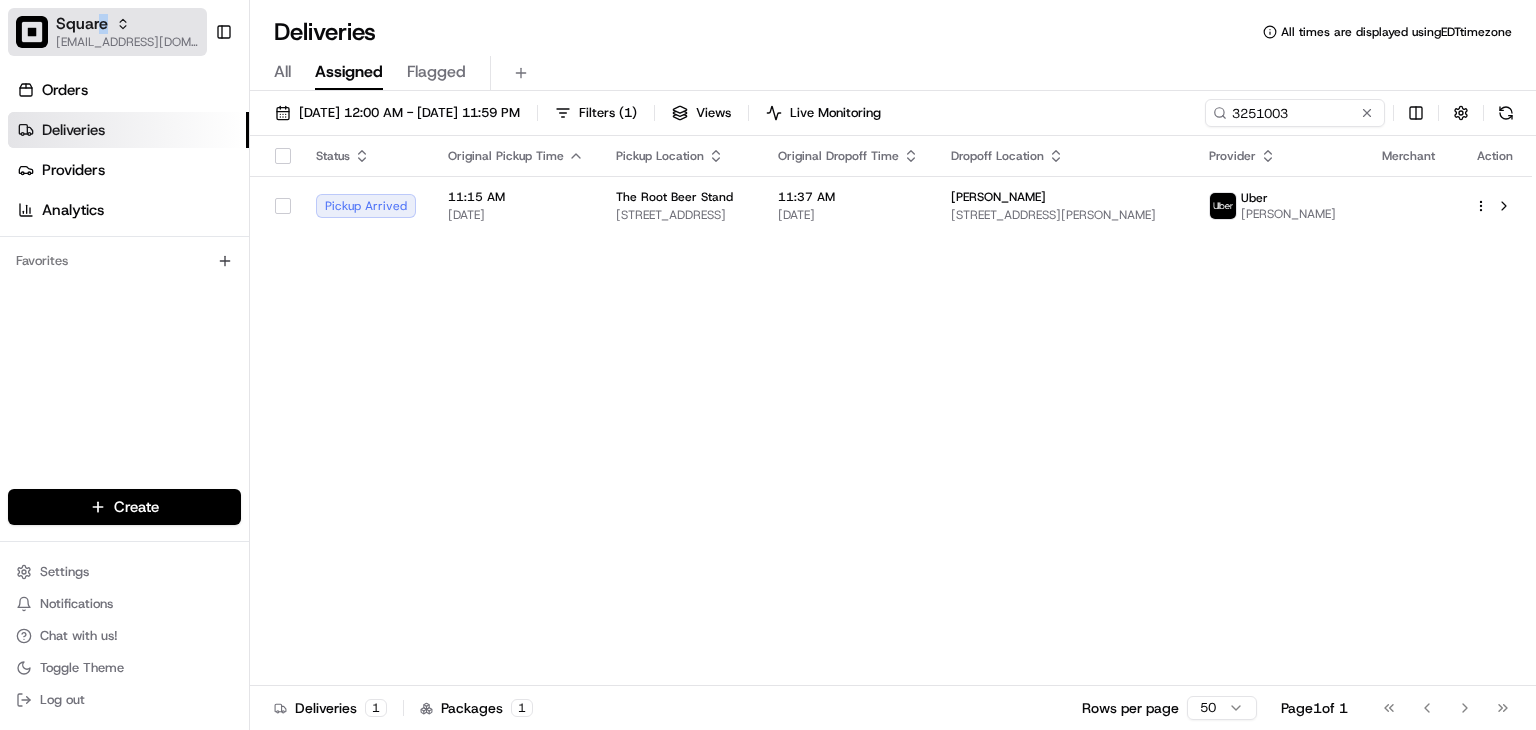 click on "[EMAIL_ADDRESS][DOMAIN_NAME]" at bounding box center [127, 42] 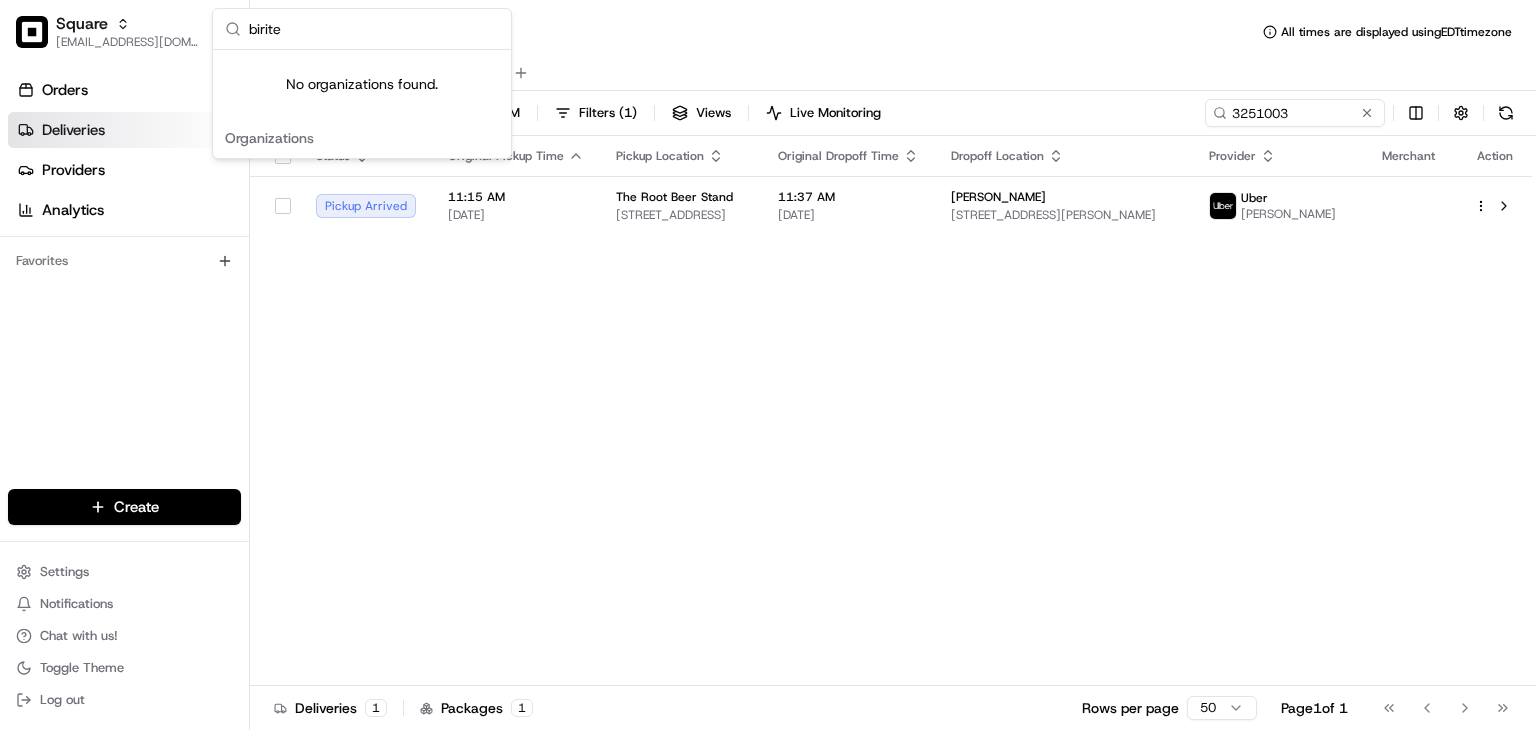 click on "birite" at bounding box center (374, 29) 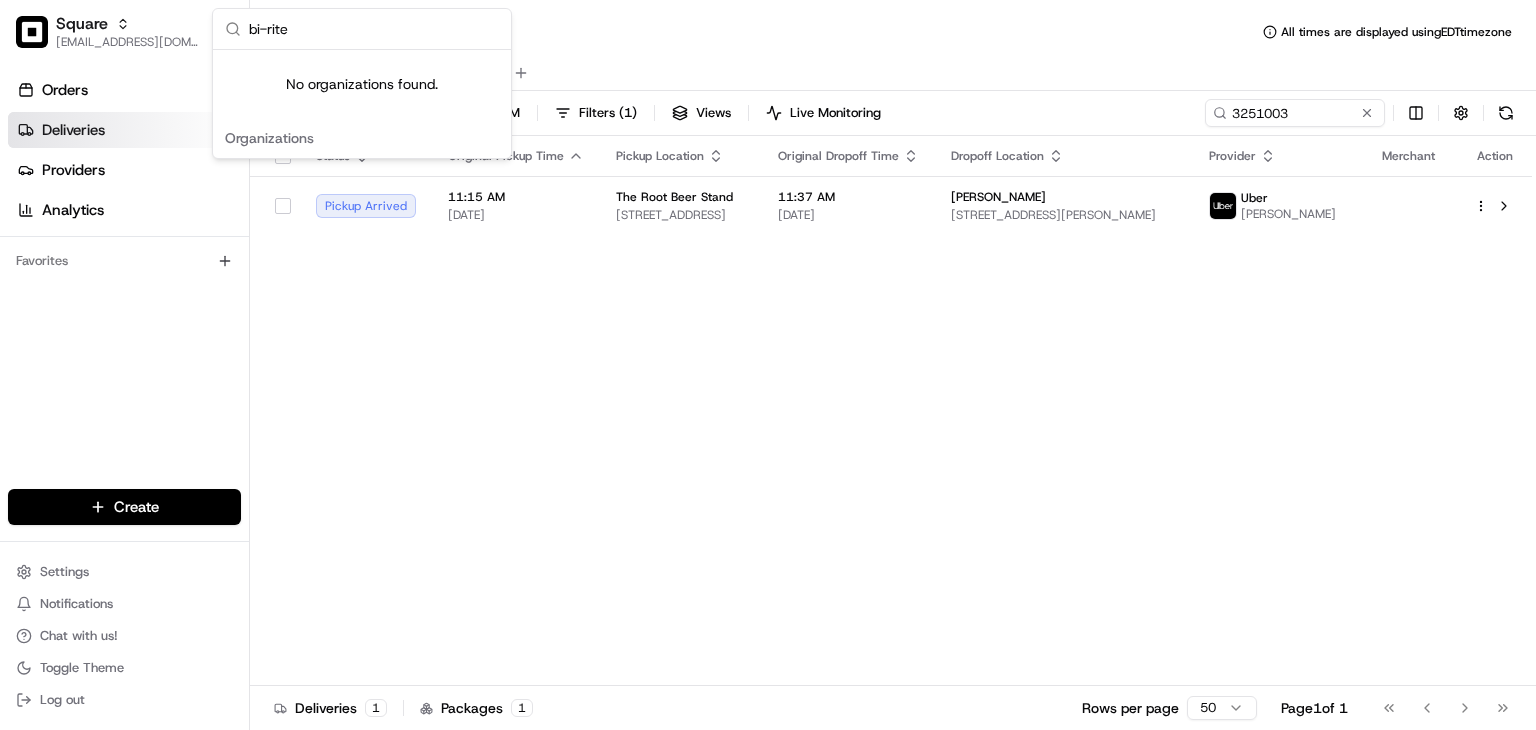 click on "bi-rite" at bounding box center [374, 29] 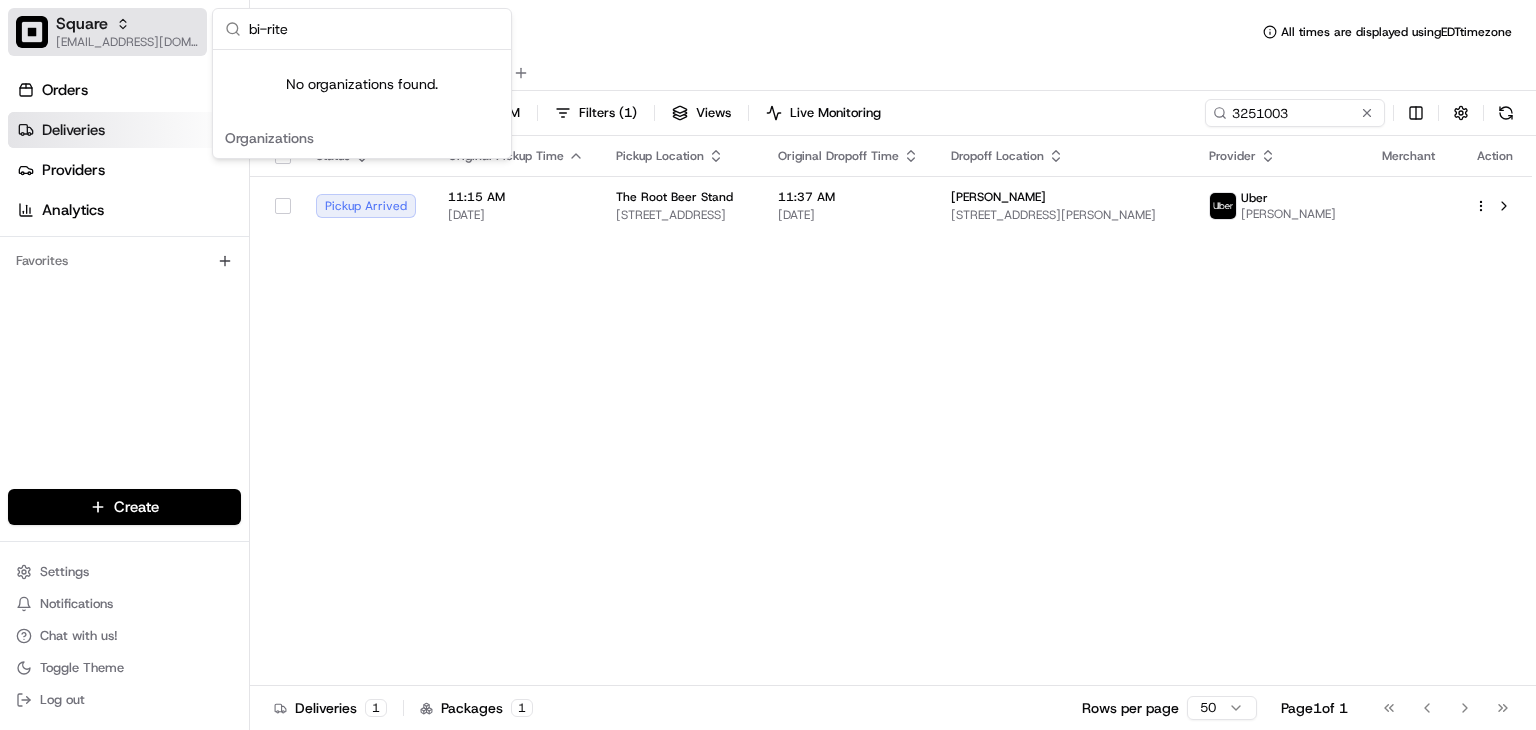 type on "bi-rite" 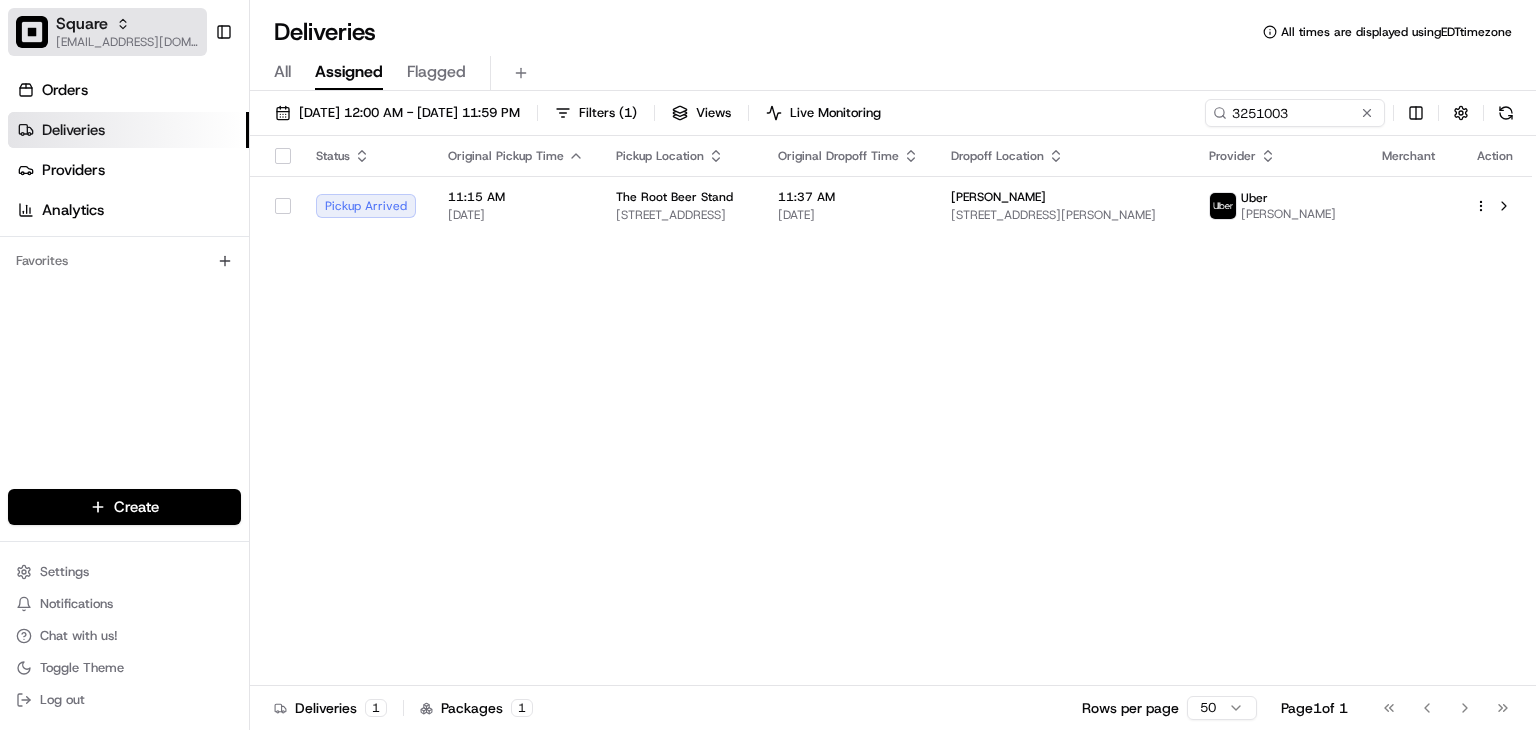 click on "Square" at bounding box center [82, 24] 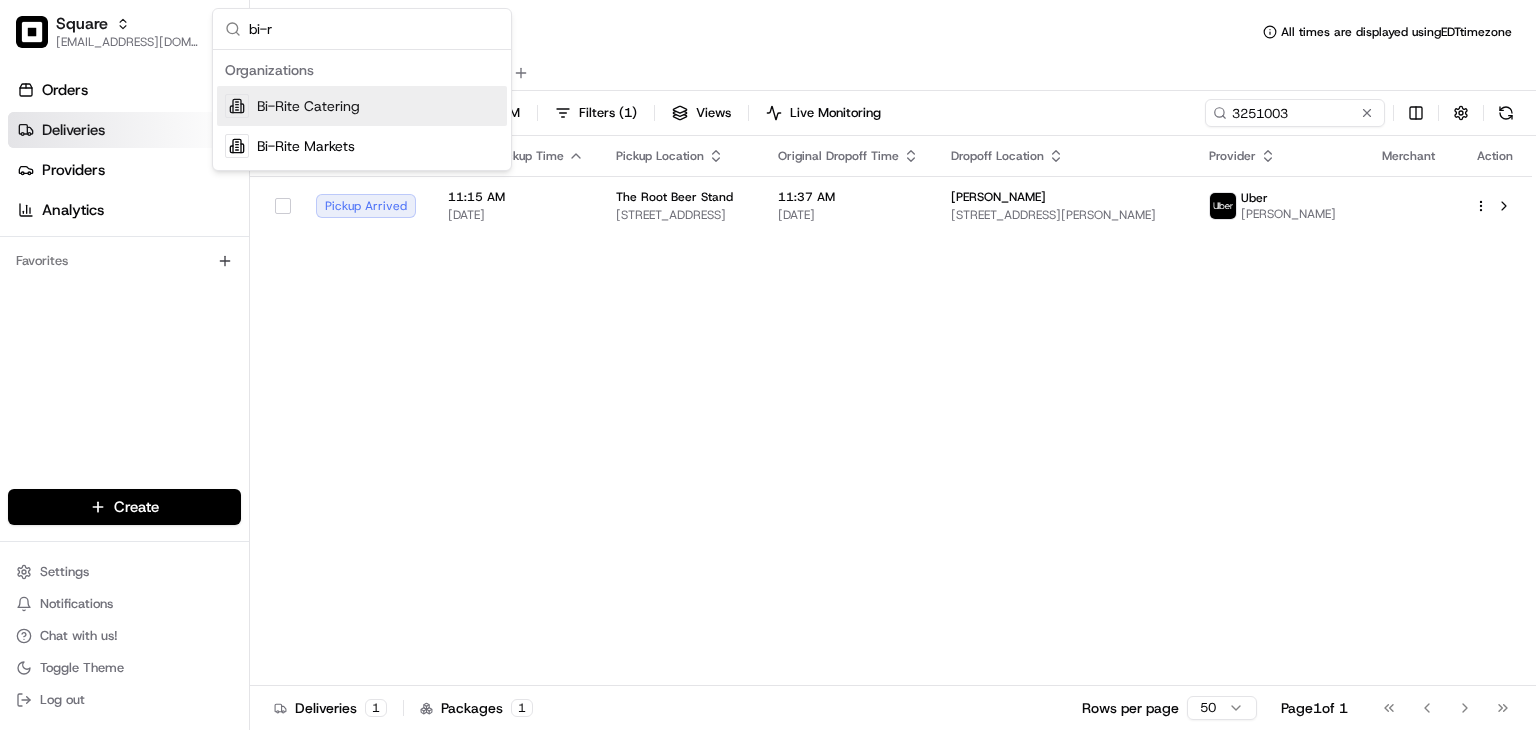 type on "bi-r" 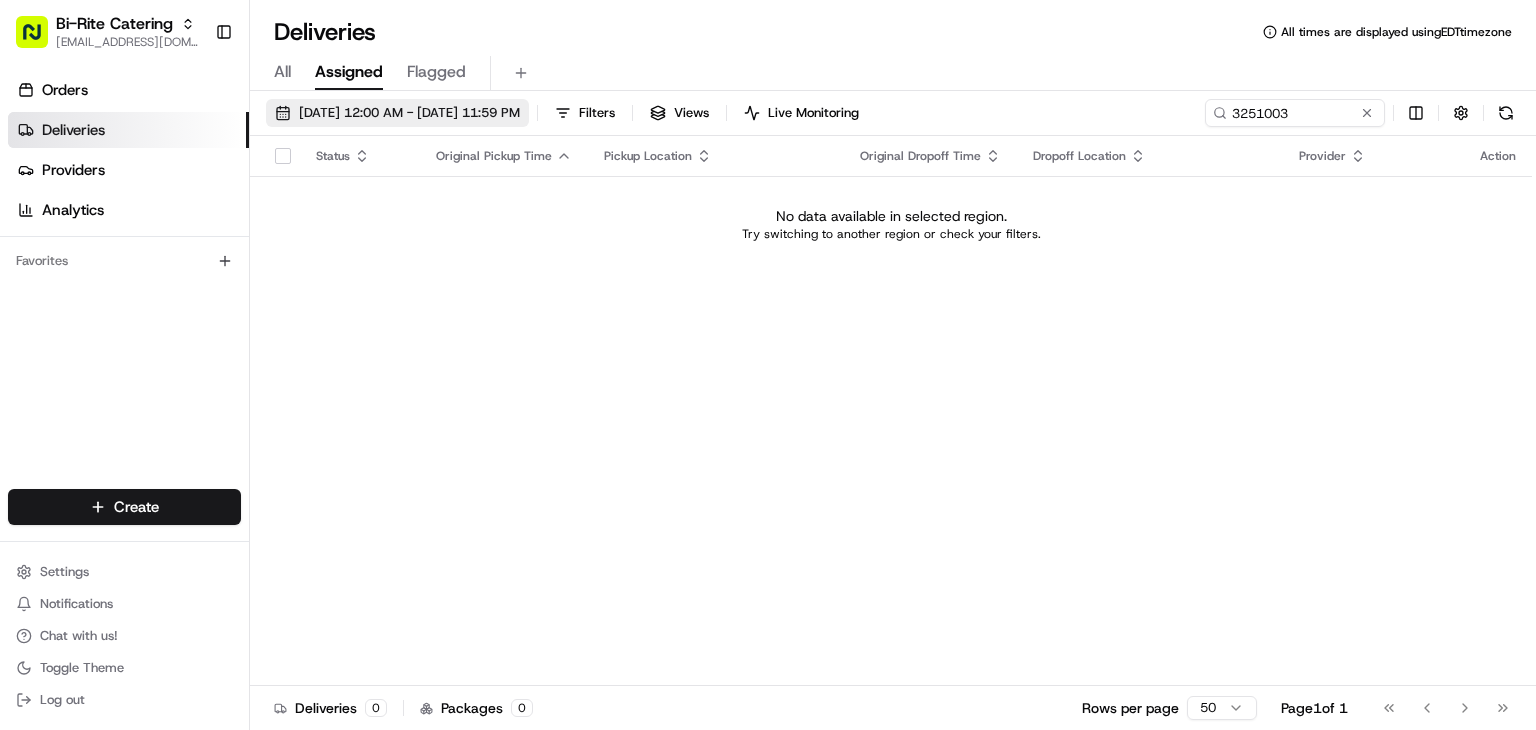 click on "[DATE] 12:00 AM - [DATE] 11:59 PM" at bounding box center (409, 113) 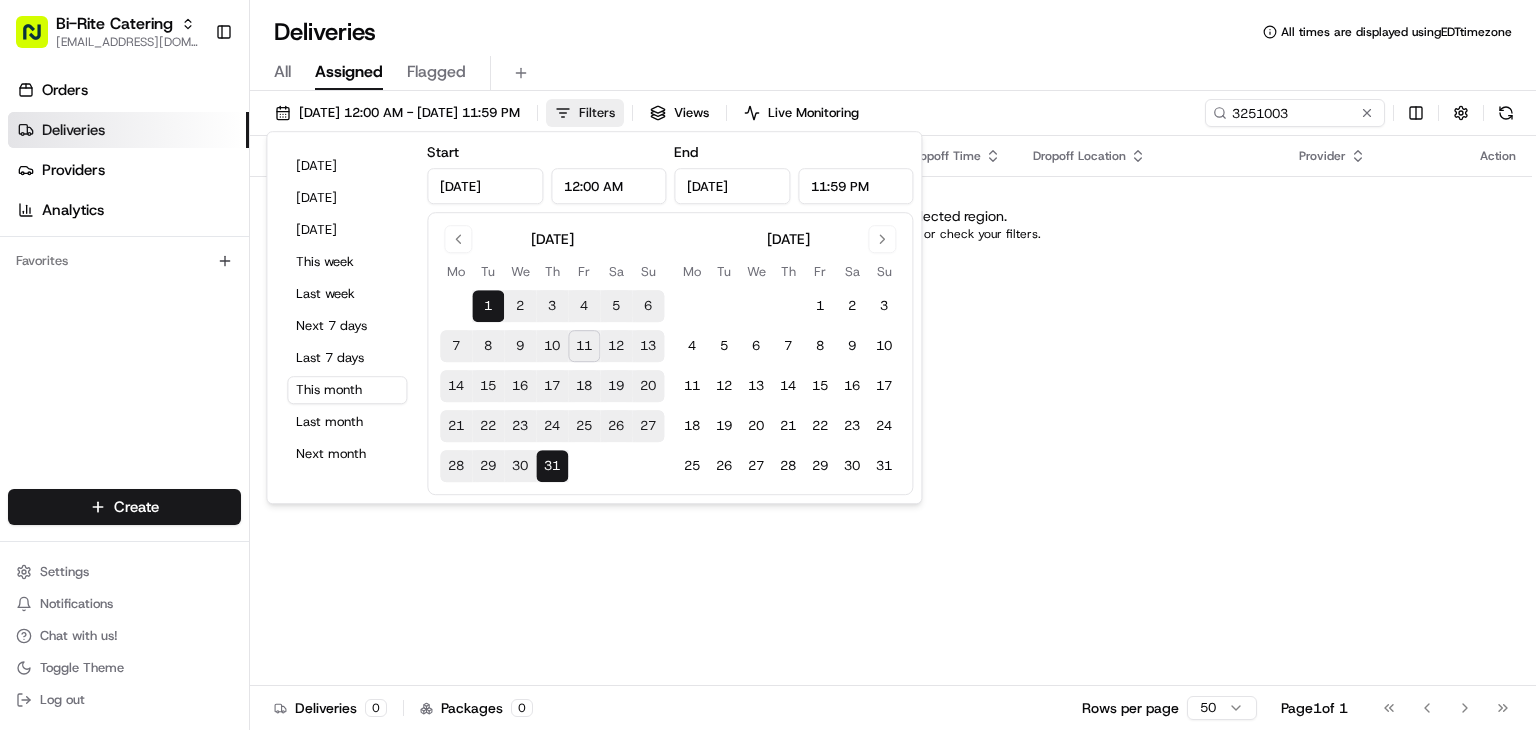 click on "Filters" at bounding box center (597, 113) 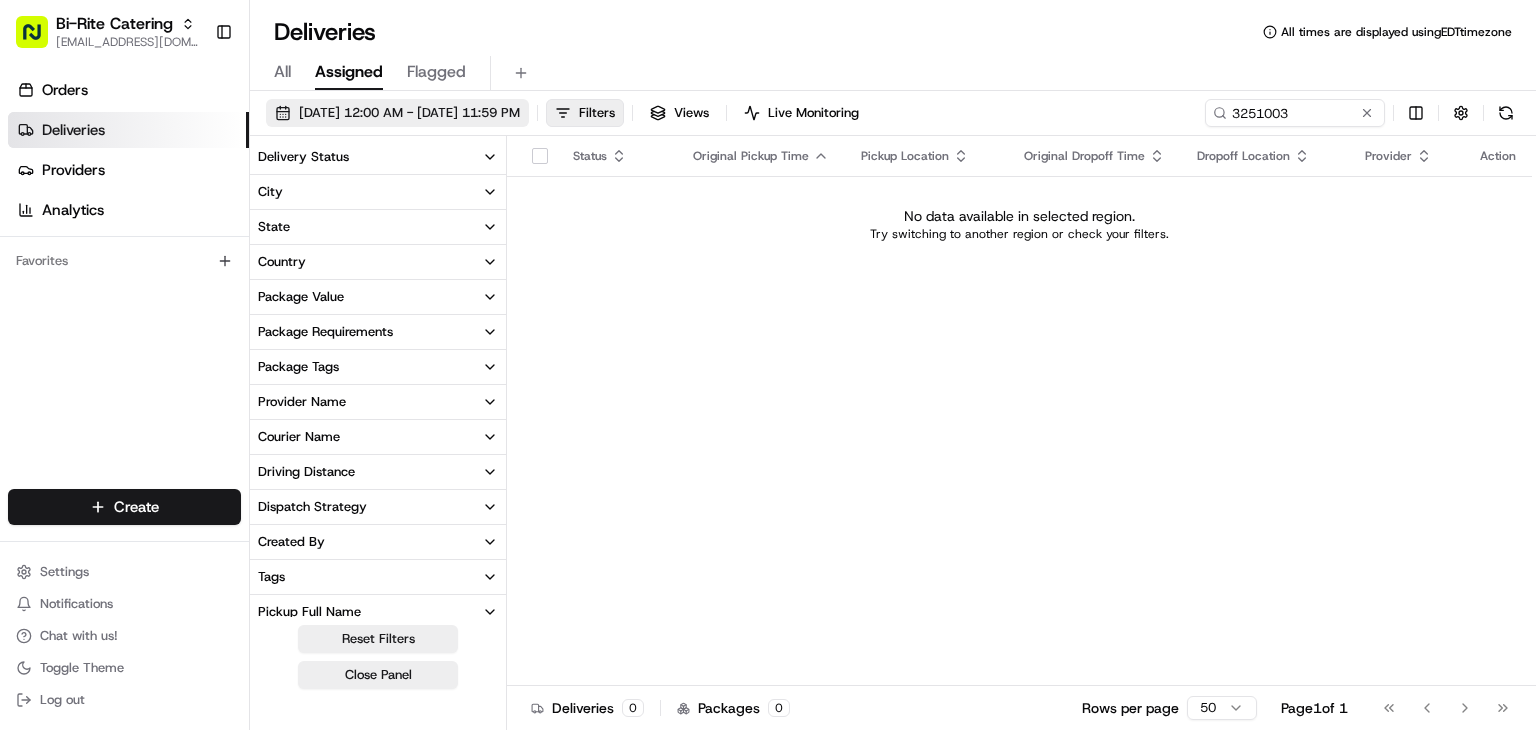 click on "[DATE] 12:00 AM - [DATE] 11:59 PM" at bounding box center (409, 113) 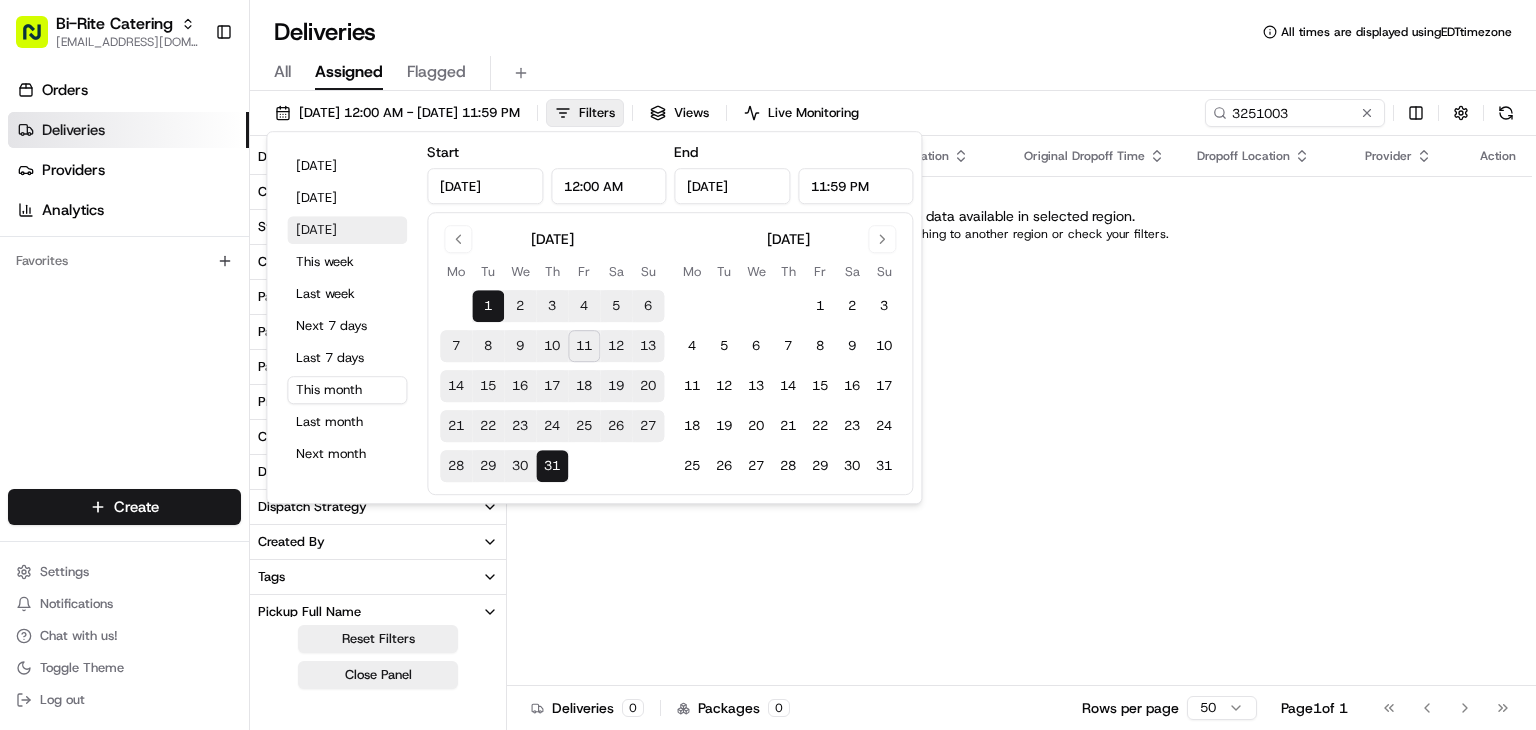 click on "[DATE]" at bounding box center [347, 230] 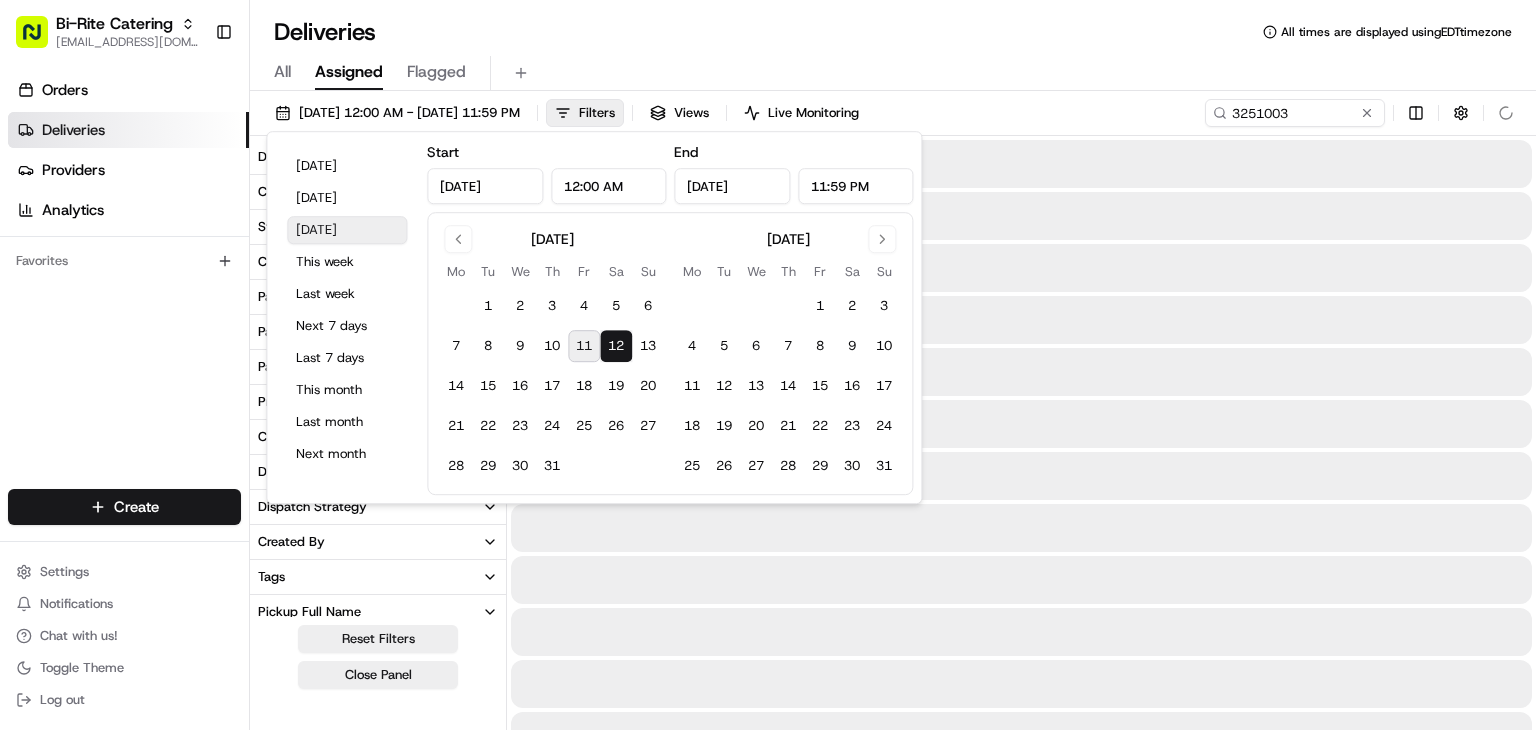 type on "[DATE]" 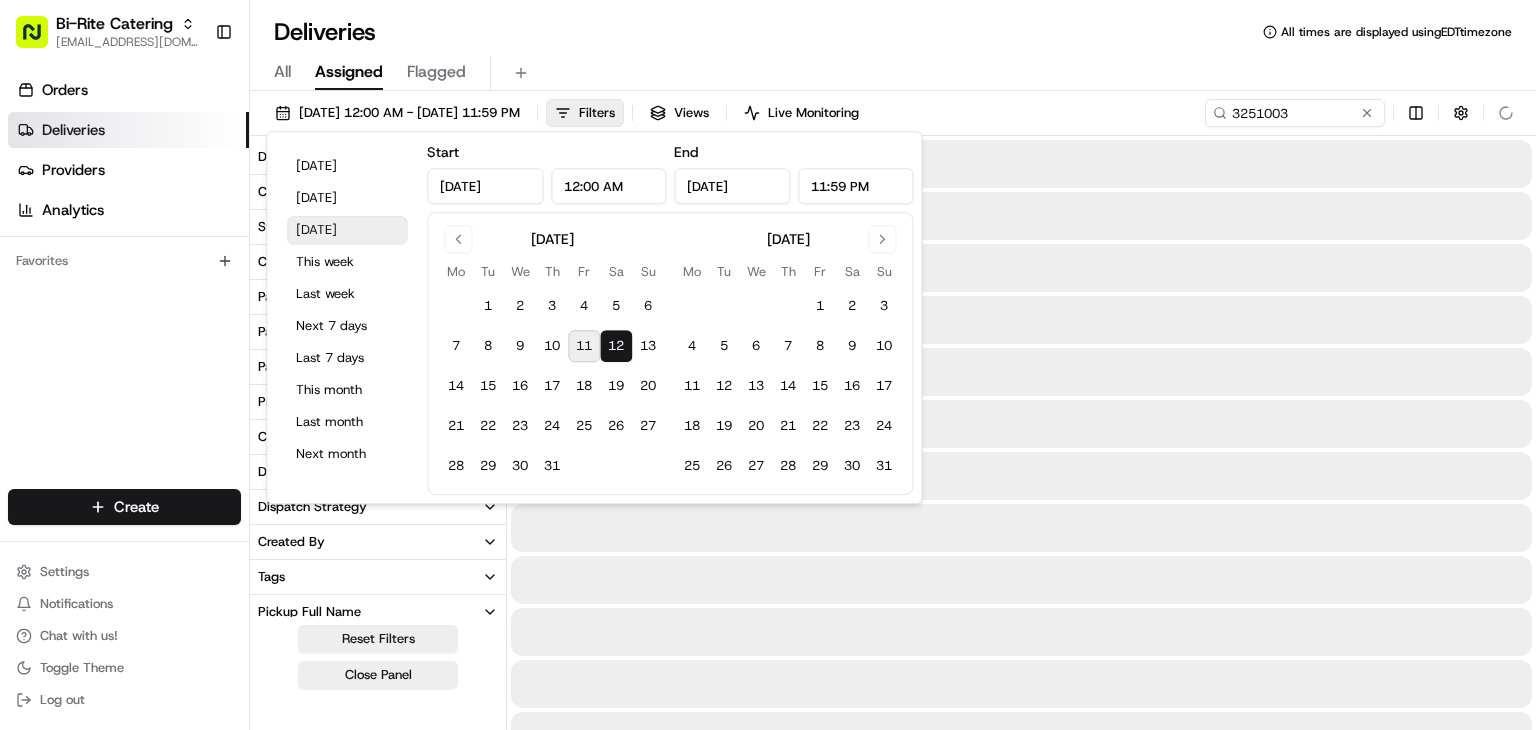 type on "[DATE]" 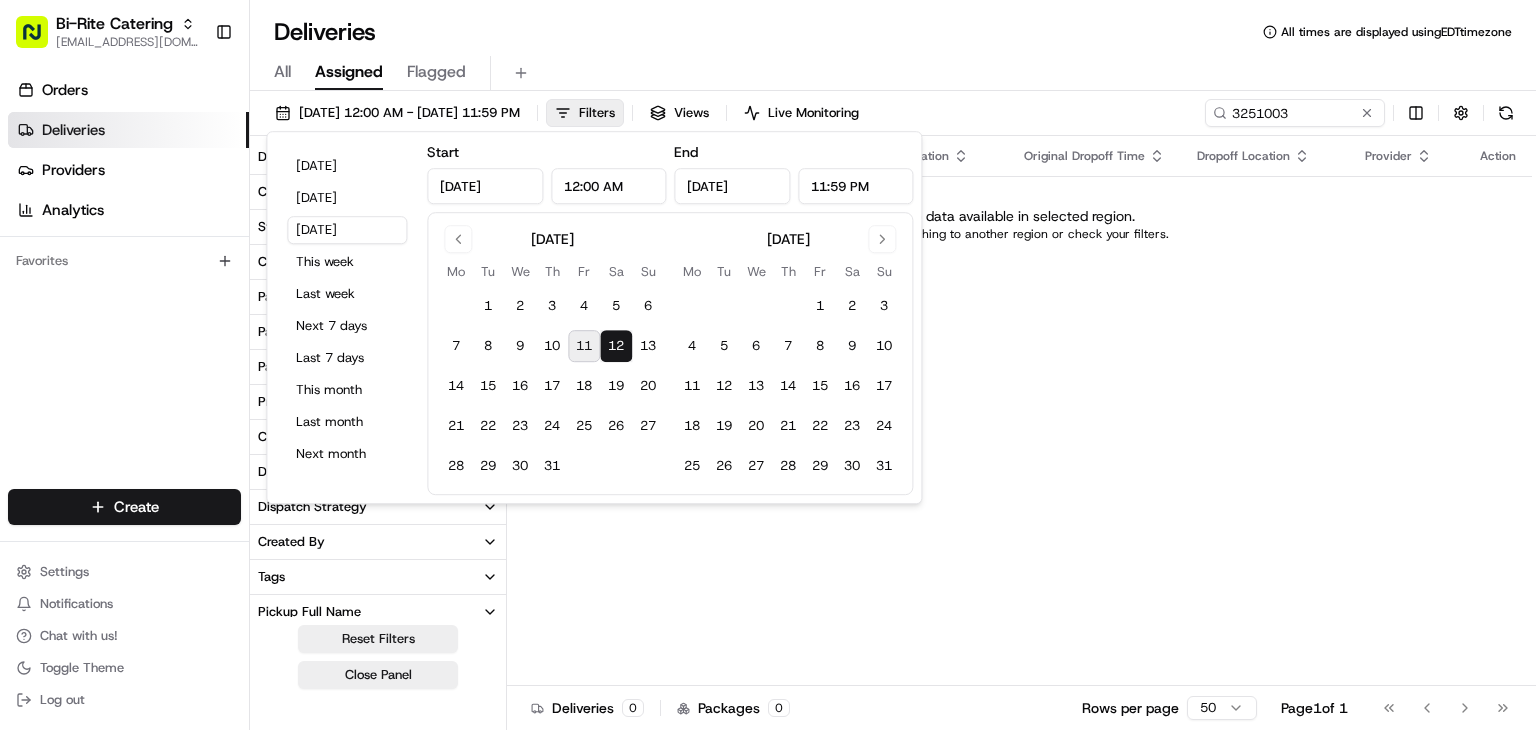 click on "1 2 3 4 5 6 7 8 9 10 11 12 13 14 15 16 17 18 19 20 21 22 23 24 25 26 27 28 29 30 31" at bounding box center [788, 382] 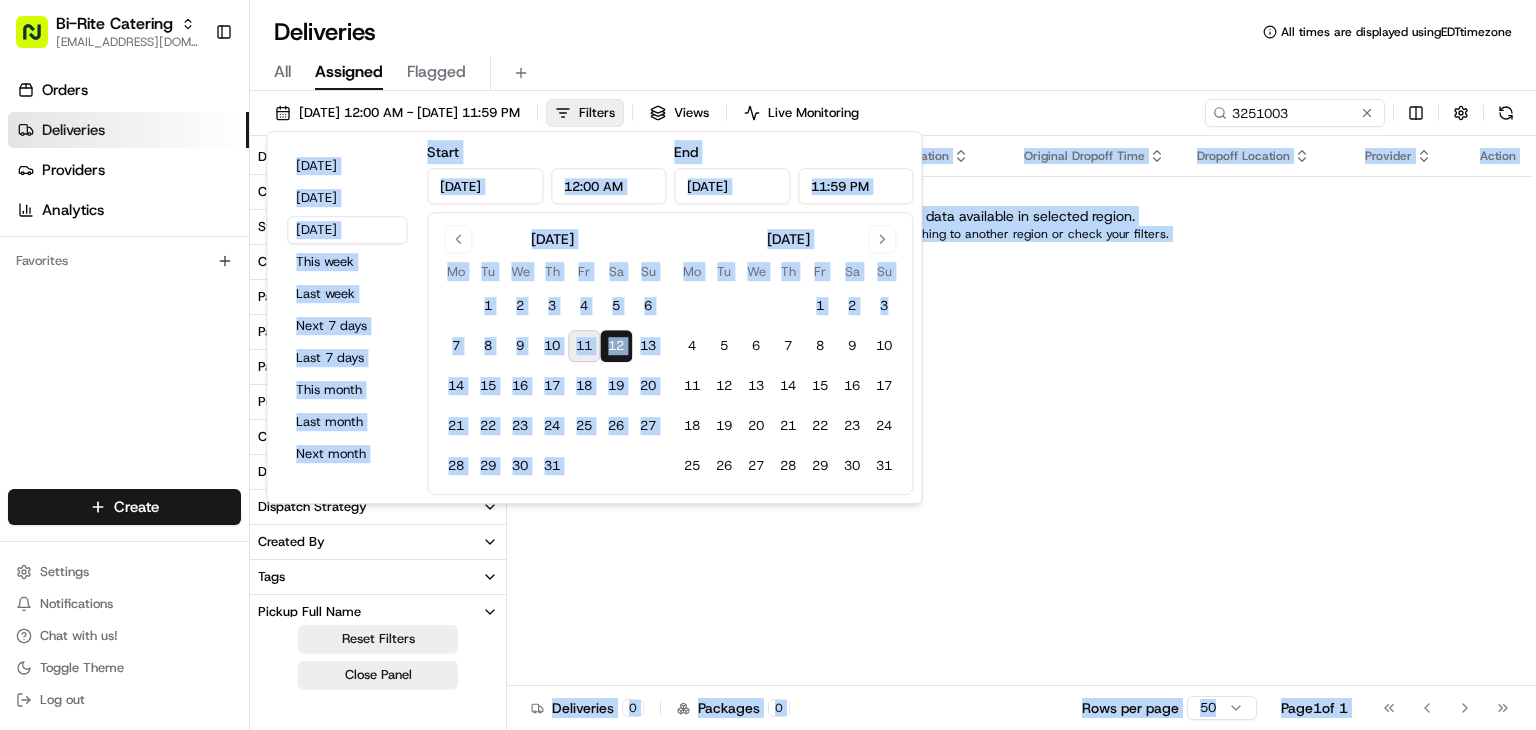 drag, startPoint x: 880, startPoint y: 287, endPoint x: 1004, endPoint y: 331, distance: 131.57507 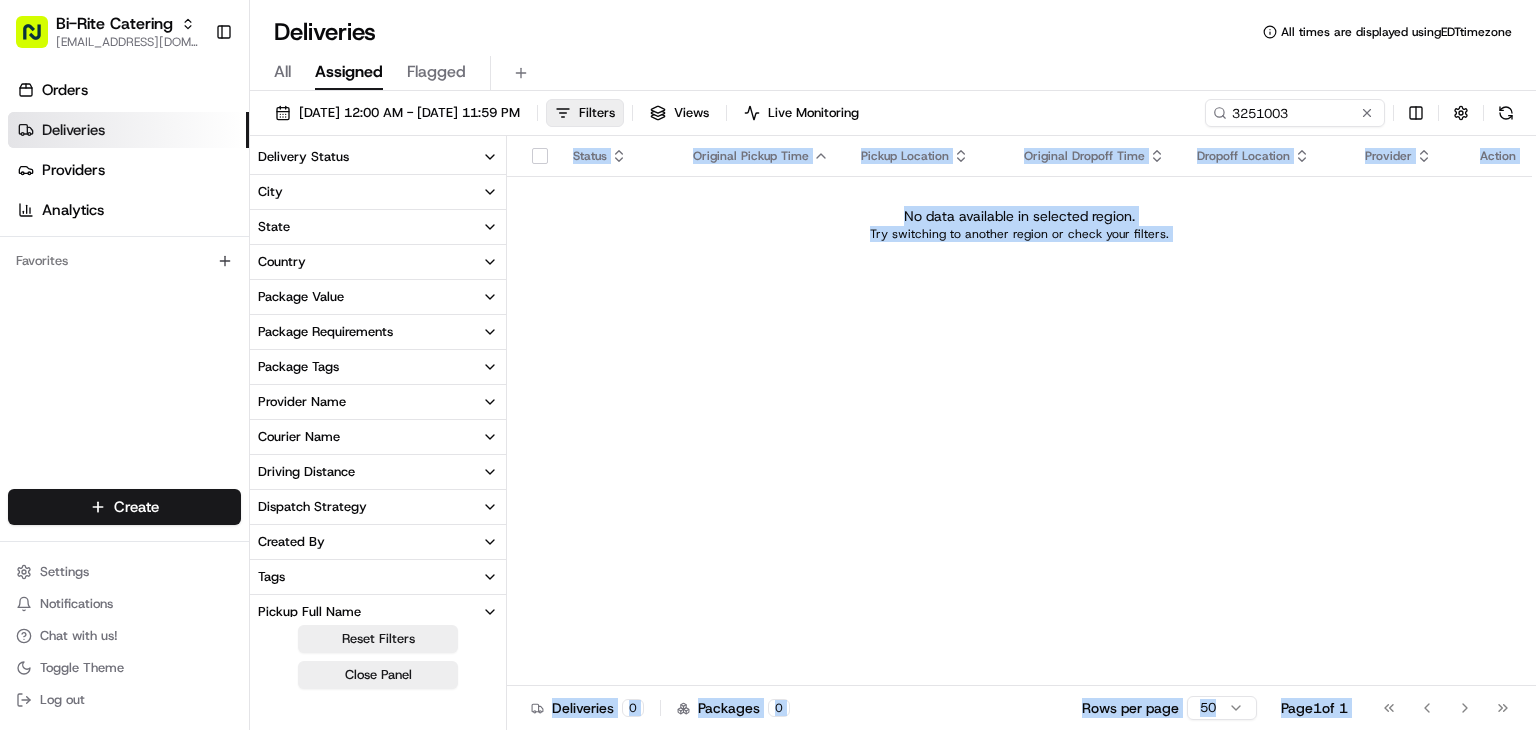 click on "Delivery Status" at bounding box center (378, 157) 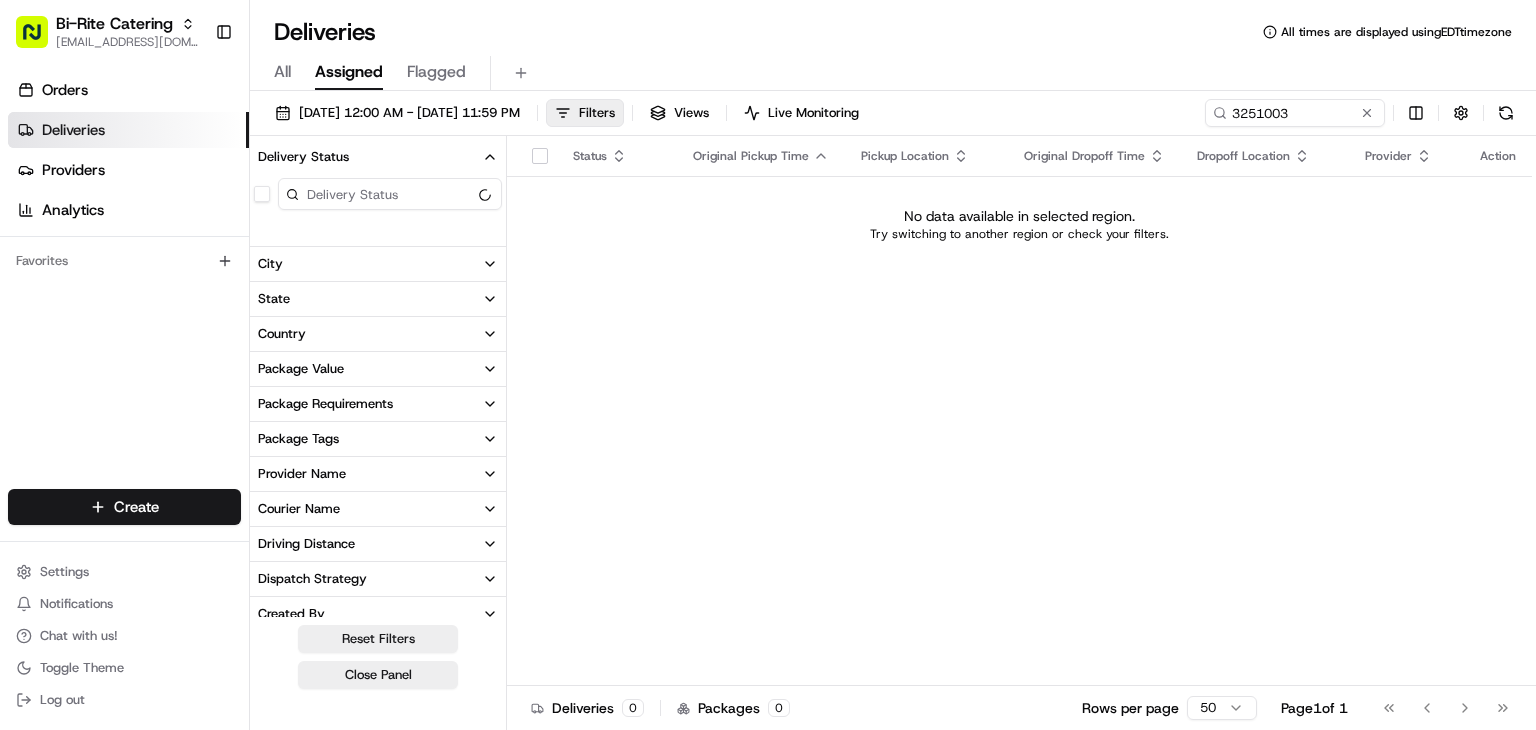 click at bounding box center (390, 194) 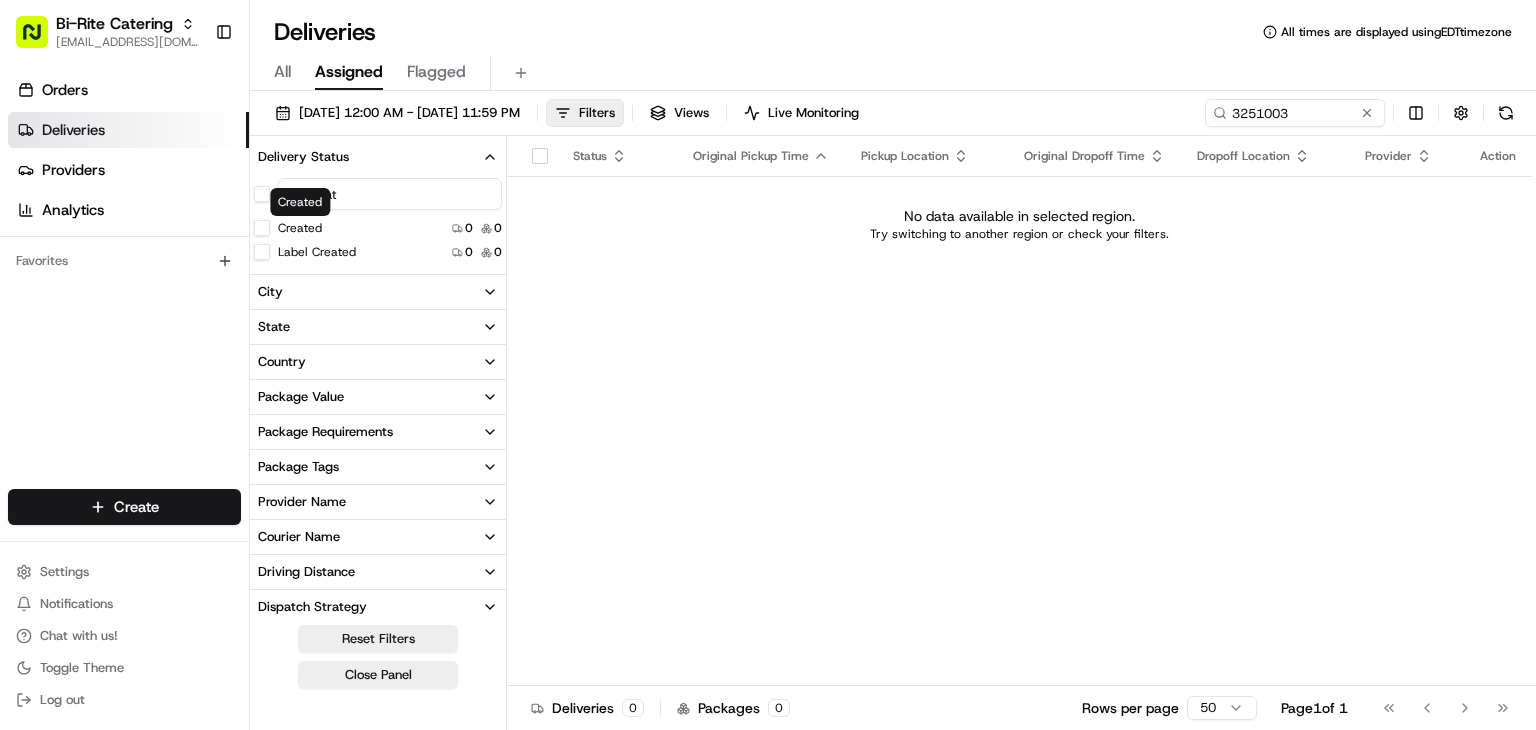 click on "Created" at bounding box center (300, 228) 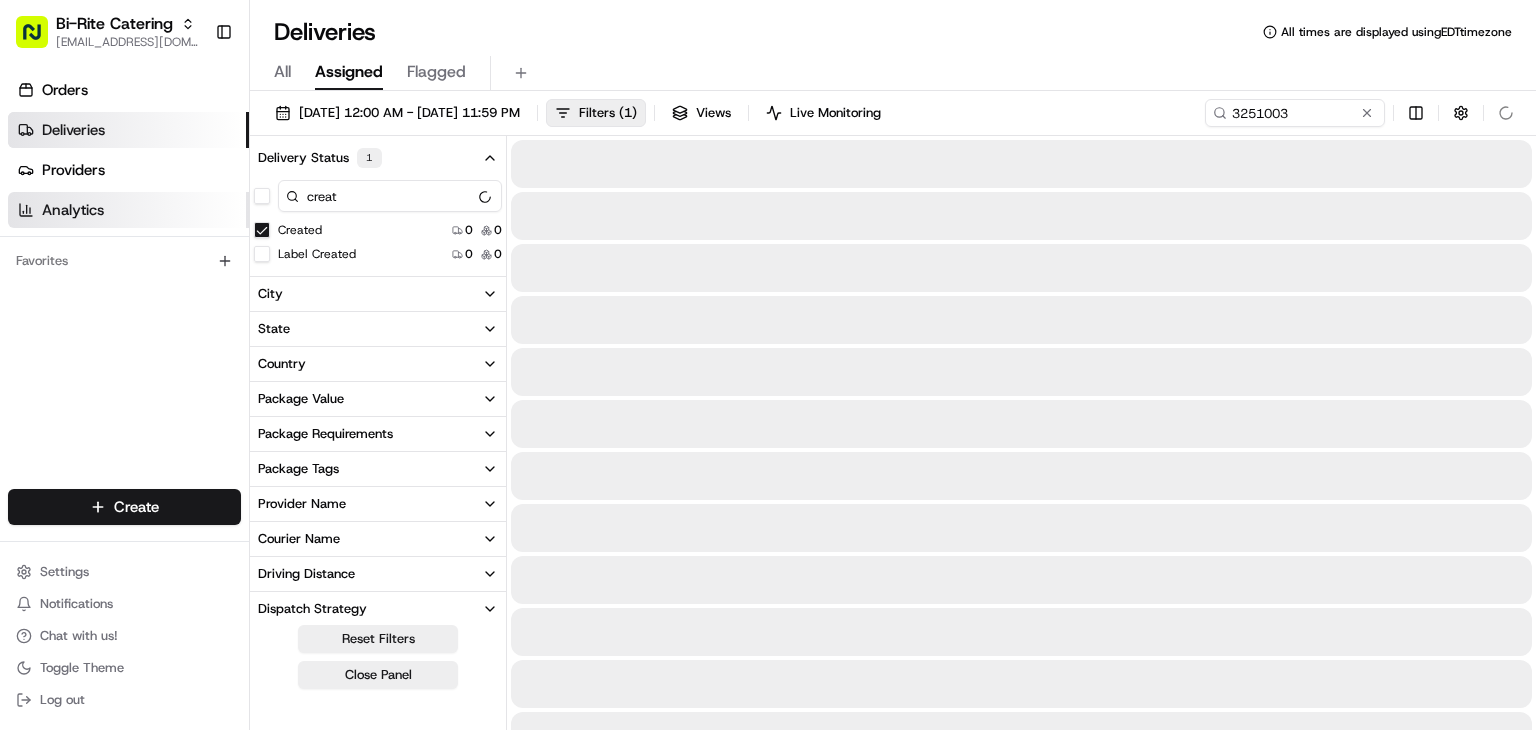 drag, startPoint x: 363, startPoint y: 189, endPoint x: 222, endPoint y: 192, distance: 141.0319 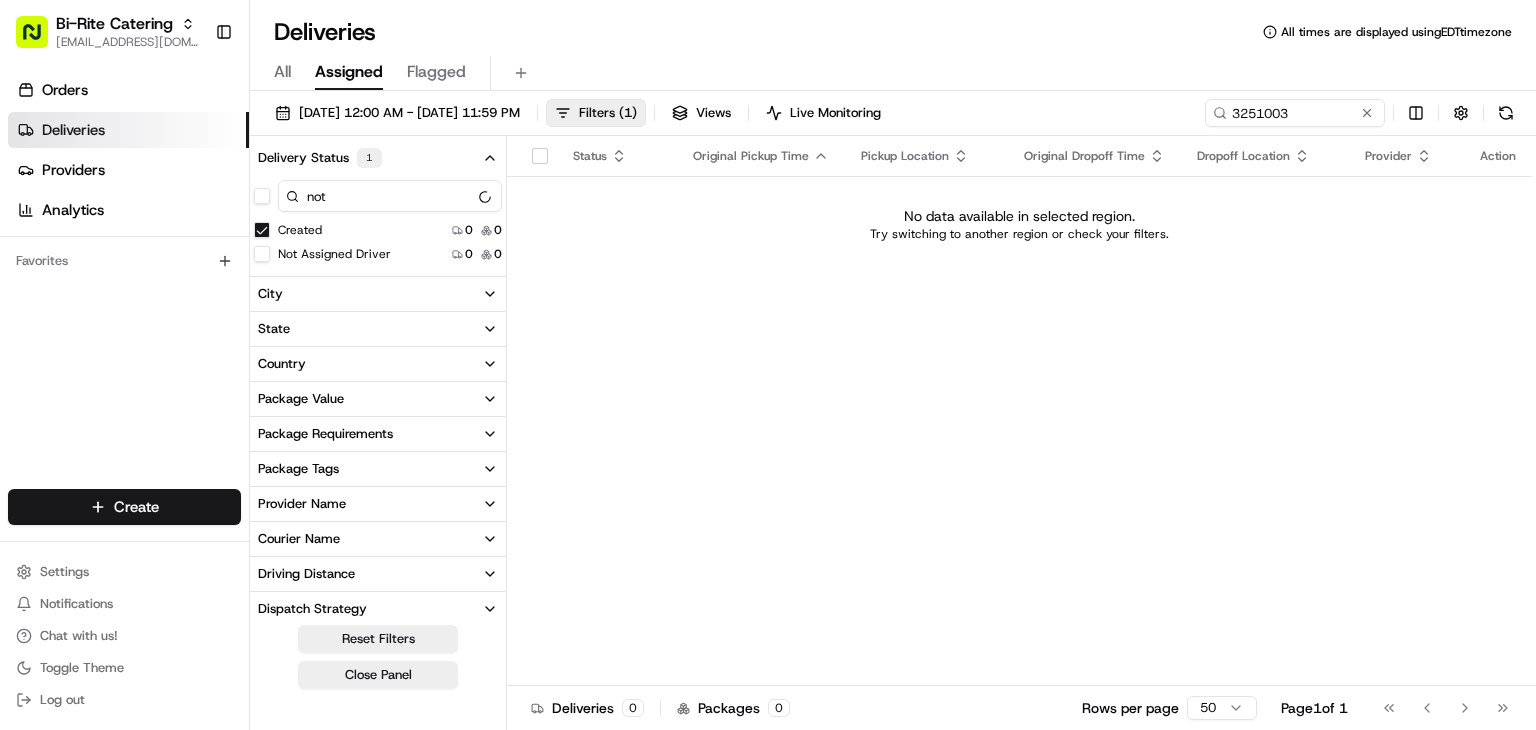 click on "Not Assigned Driver" at bounding box center (262, 254) 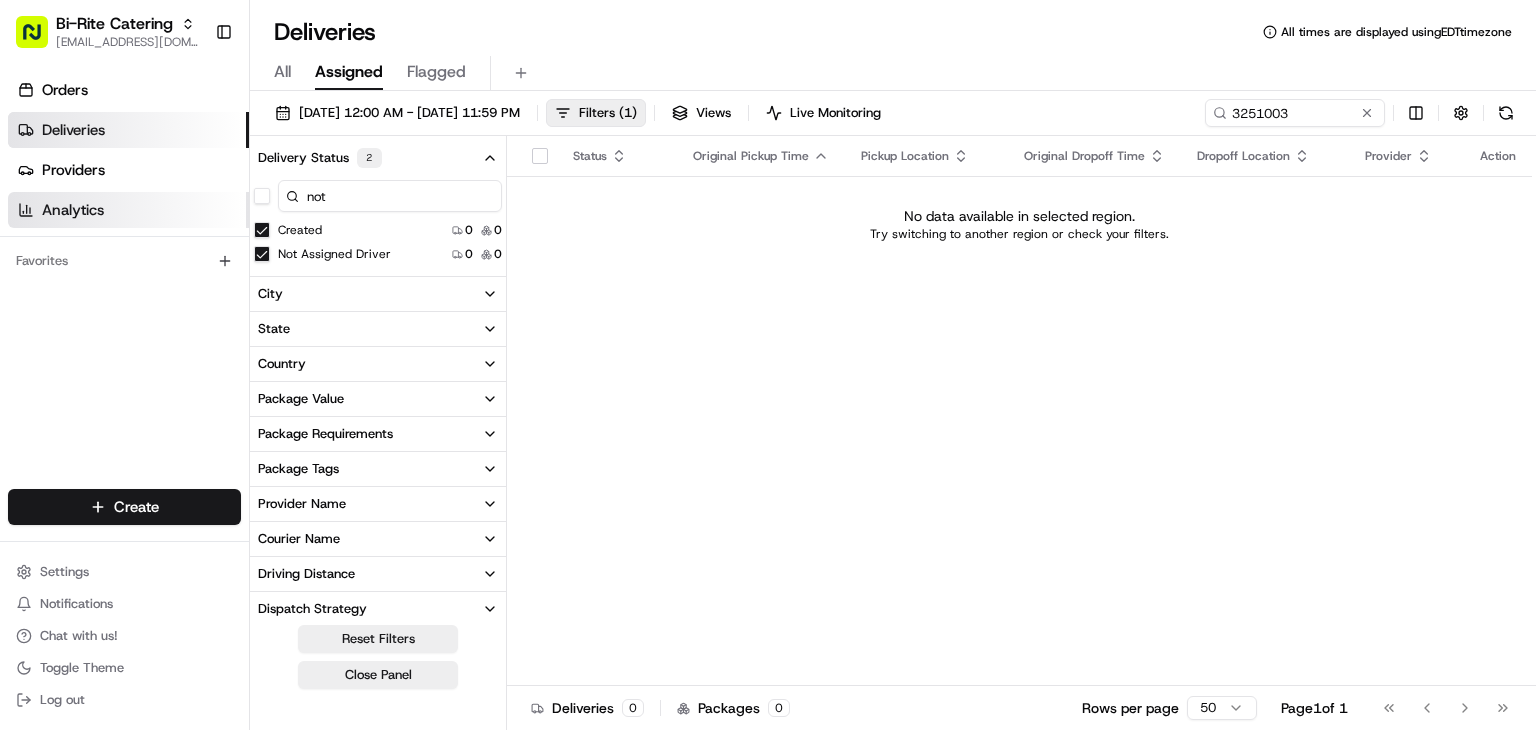 drag, startPoint x: 348, startPoint y: 196, endPoint x: 240, endPoint y: 195, distance: 108.00463 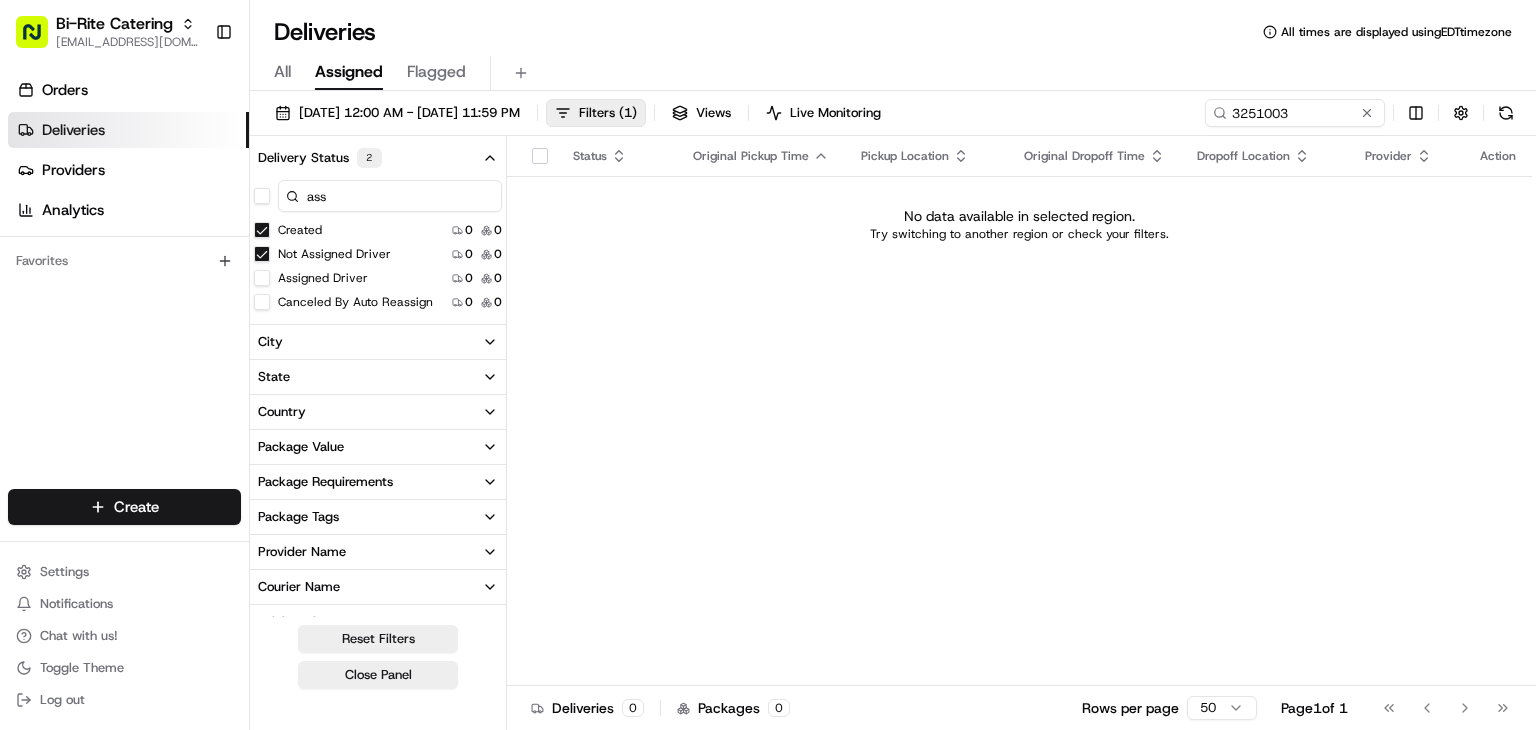 type on "ass" 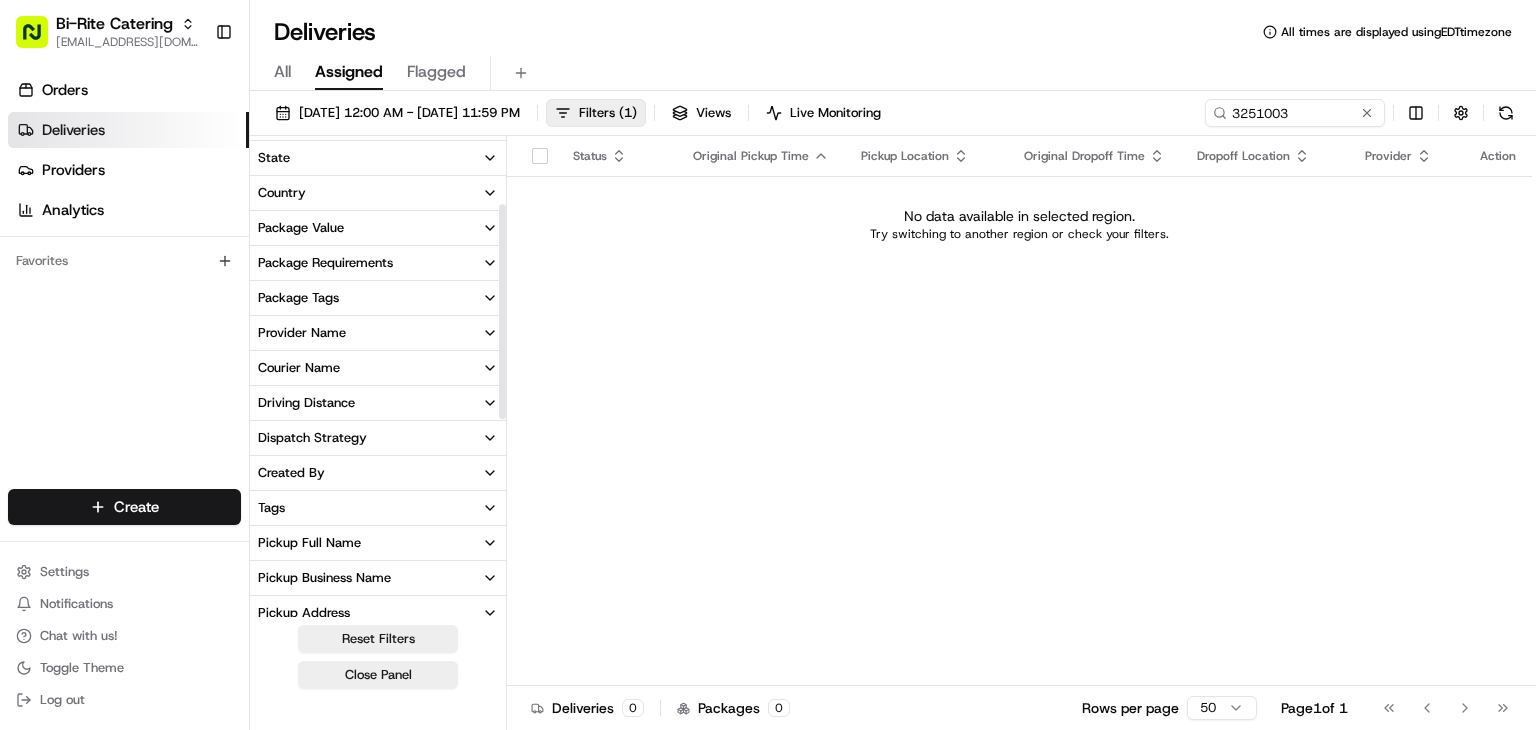 scroll, scrollTop: 232, scrollLeft: 0, axis: vertical 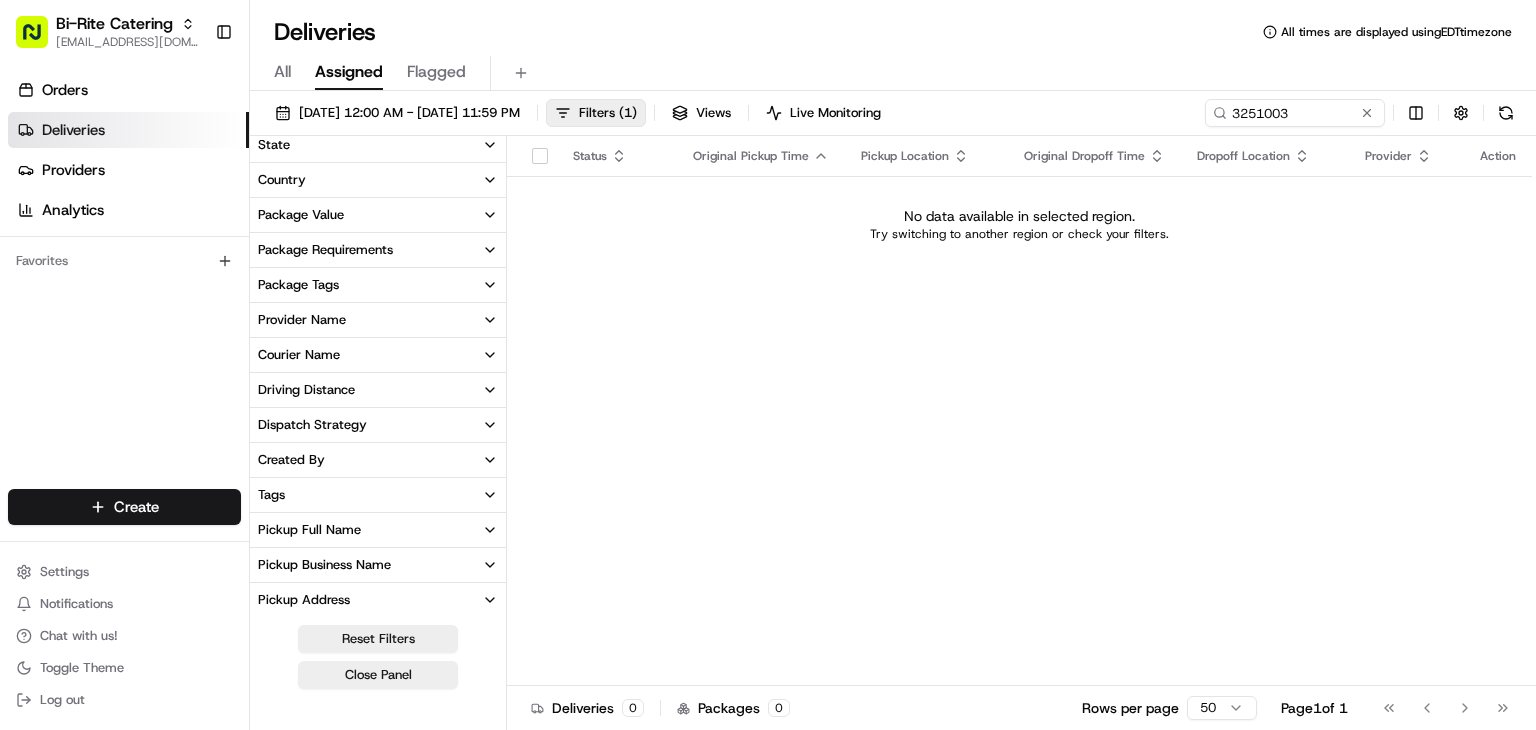click on "Provider Name" at bounding box center (378, 320) 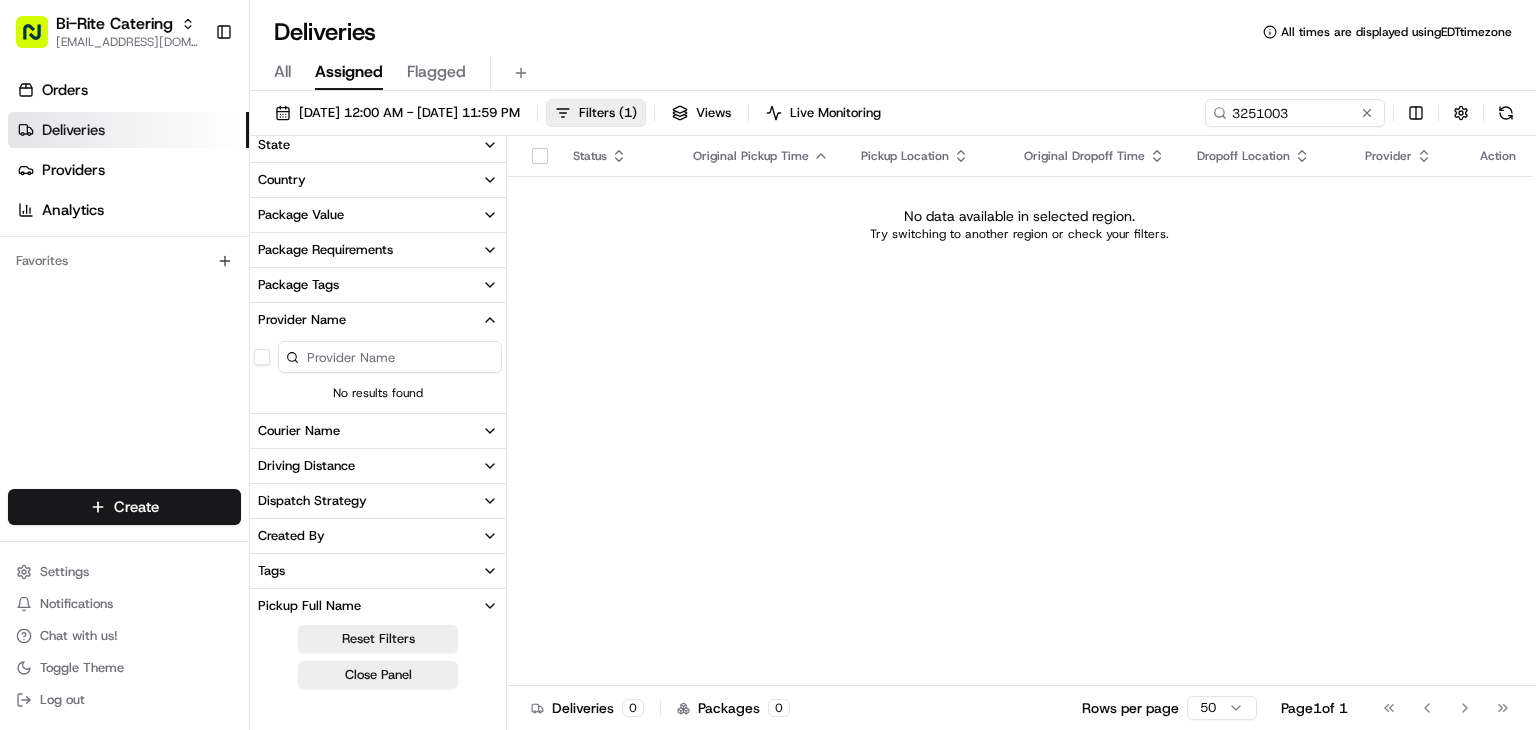 click on "[DATE] 12:00 AM - [DATE] 11:59 PM Filters ( 1 ) Views Live Monitoring 3251003 Delivery Status 3 ass Created 0 0 Not Assigned Driver 0 0 Assigned Driver 0 0 Canceled By Auto Reassign 0 0 City State Country Package Value Package Requirements Package Tags Provider Name No results found Courier Name Driving Distance Dispatch Strategy Created By Tags Pickup Full Name Pickup Business Name Pickup Address Pickup Store Location Dropoff Full Name Dropoff Business Name Dropoff Address Dropoff Store Location Flag Status Organization Custom Events Delivery Type Provider Status Reset Filters Close Panel Status Original Pickup Time Pickup Location Original Dropoff Time Dropoff Location Provider Action No data available in selected region. Try switching to another region or check your filters. Deliveries 0 Packages 0 Rows per page 50 Page  1  of   1 Go to first page Go to previous page Go to next page Go to last page" at bounding box center (893, 412) 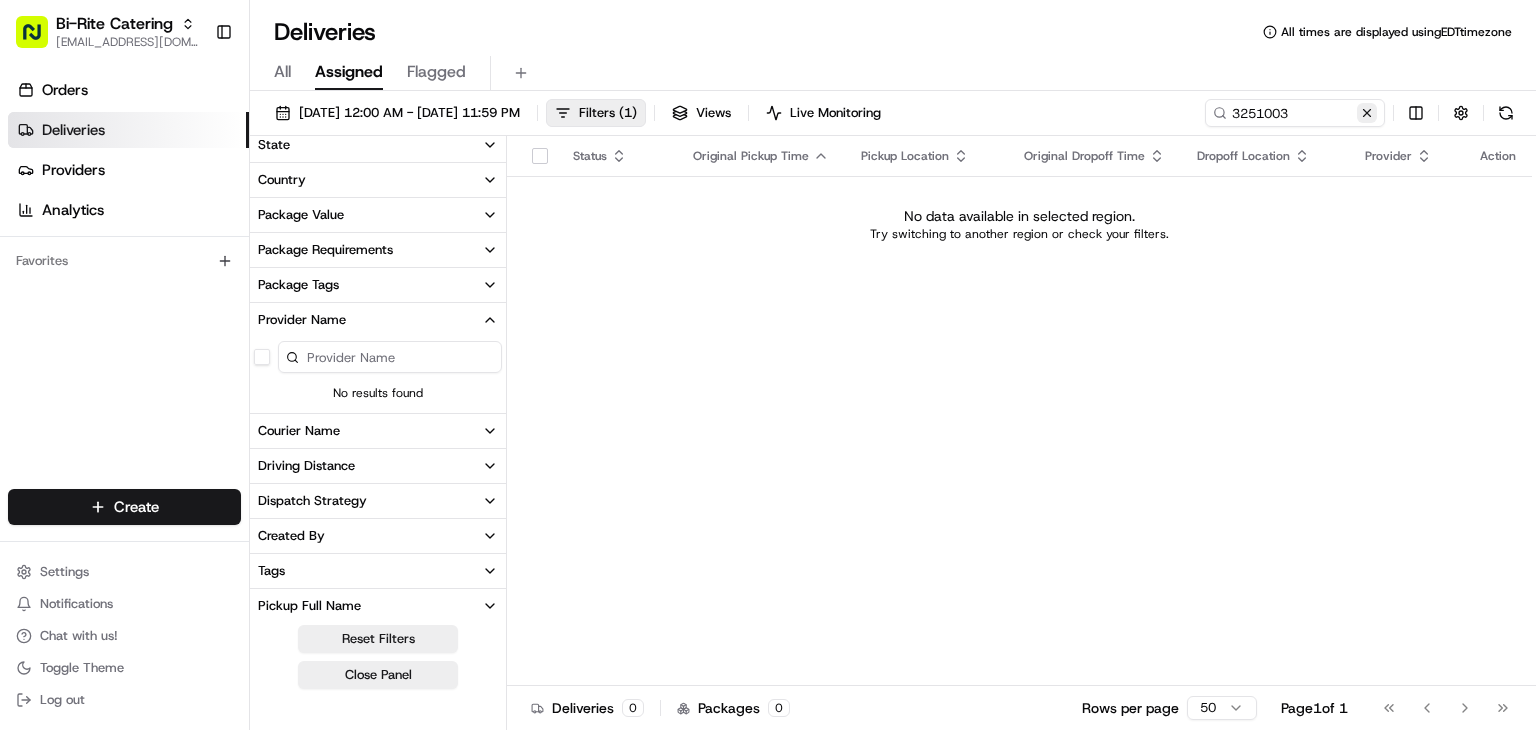 click at bounding box center (1367, 113) 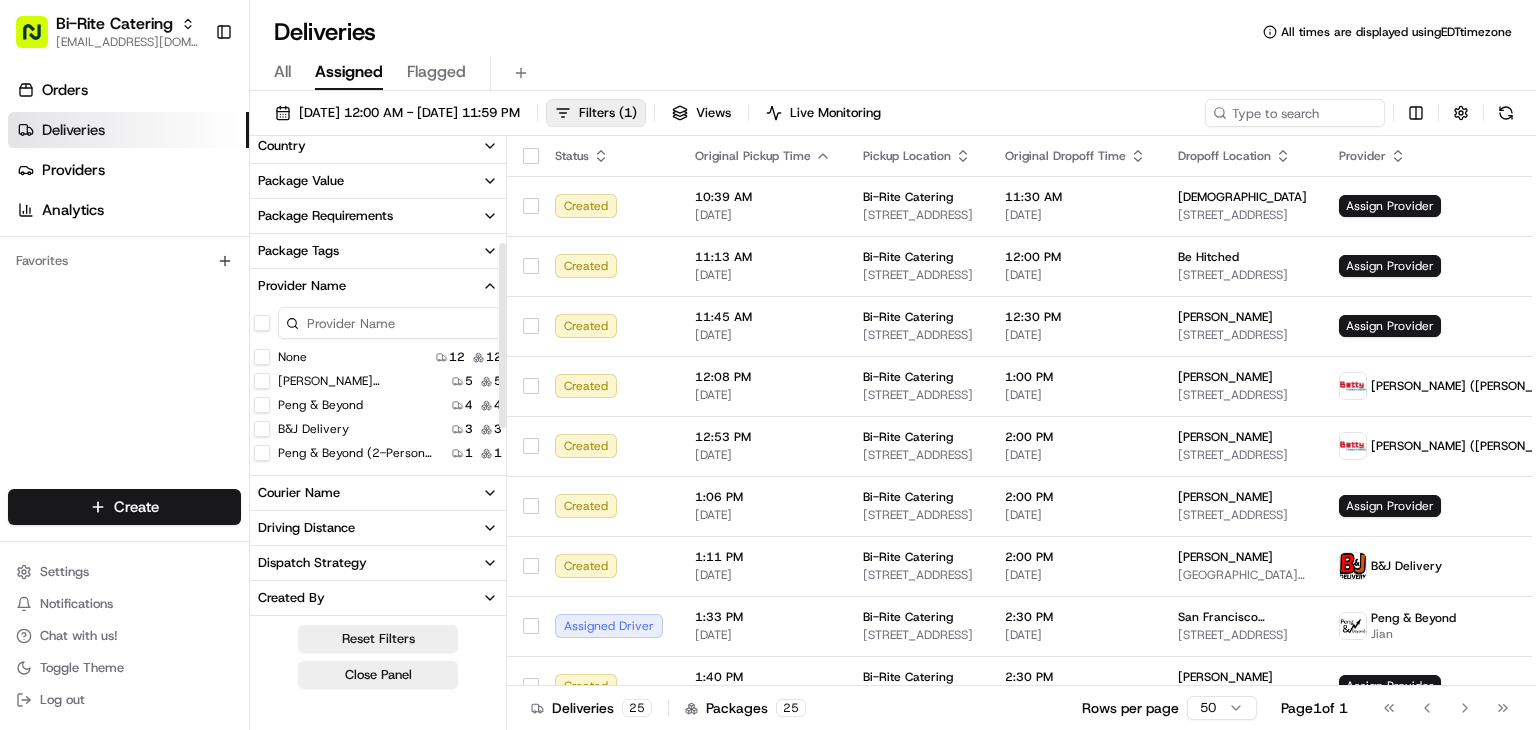 scroll, scrollTop: 270, scrollLeft: 0, axis: vertical 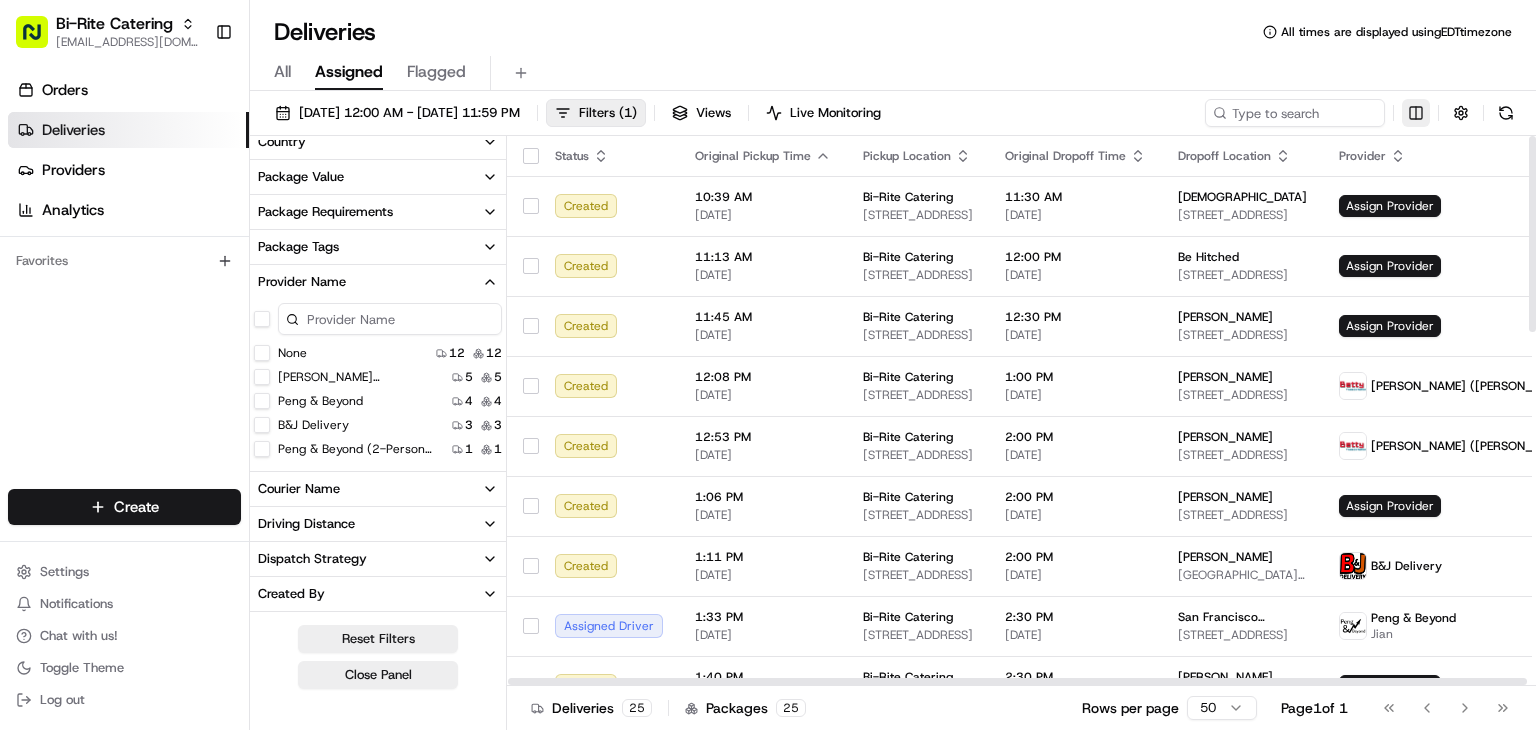 click on "Bi-Rite Catering [EMAIL_ADDRESS][DOMAIN_NAME] Toggle Sidebar Orders Deliveries Providers Analytics Favorites Main Menu Members & Organization Organization Users Roles Preferences Customization Portal Tracking Orchestration Automations Dispatch Strategy Optimization Strategy Shipping Labels Manifest Locations Pickup Locations Dropoff Locations Billing Billing Refund Requests Integrations Notification Triggers Webhooks API Keys Request Logs Create Settings Notifications Chat with us! Toggle Theme Log out Deliveries All times are displayed using  EDT  timezone All Assigned Flagged [DATE] 12:00 AM - [DATE] 11:59 PM Filters ( 1 ) Views Live Monitoring Delivery Status 3 ass Created 24 24 Not Assigned Driver 0 0 Assigned Driver 1 1 Canceled By Auto Reassign 0 0 City State Country Package Value Package Requirements Package Tags Provider Name None 12 12 [PERSON_NAME] ([PERSON_NAME] TMS) 5 5 Peng & Beyond 4 4 B&J Delivery 3 3 Peng & Beyond (2-person team) 1 1 Courier Name Driving Distance Dispatch Strategy Created By 1" at bounding box center [768, 365] 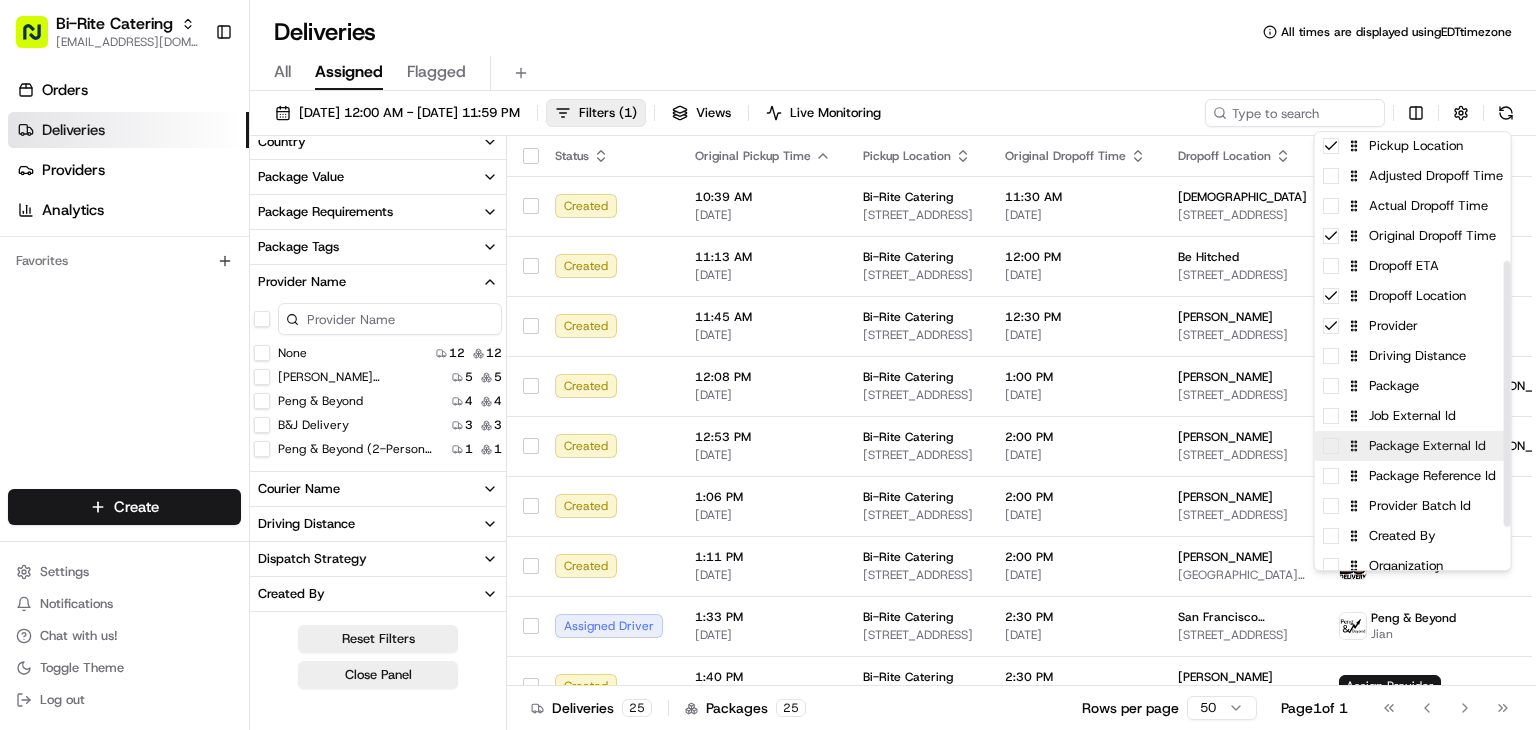 scroll, scrollTop: 210, scrollLeft: 0, axis: vertical 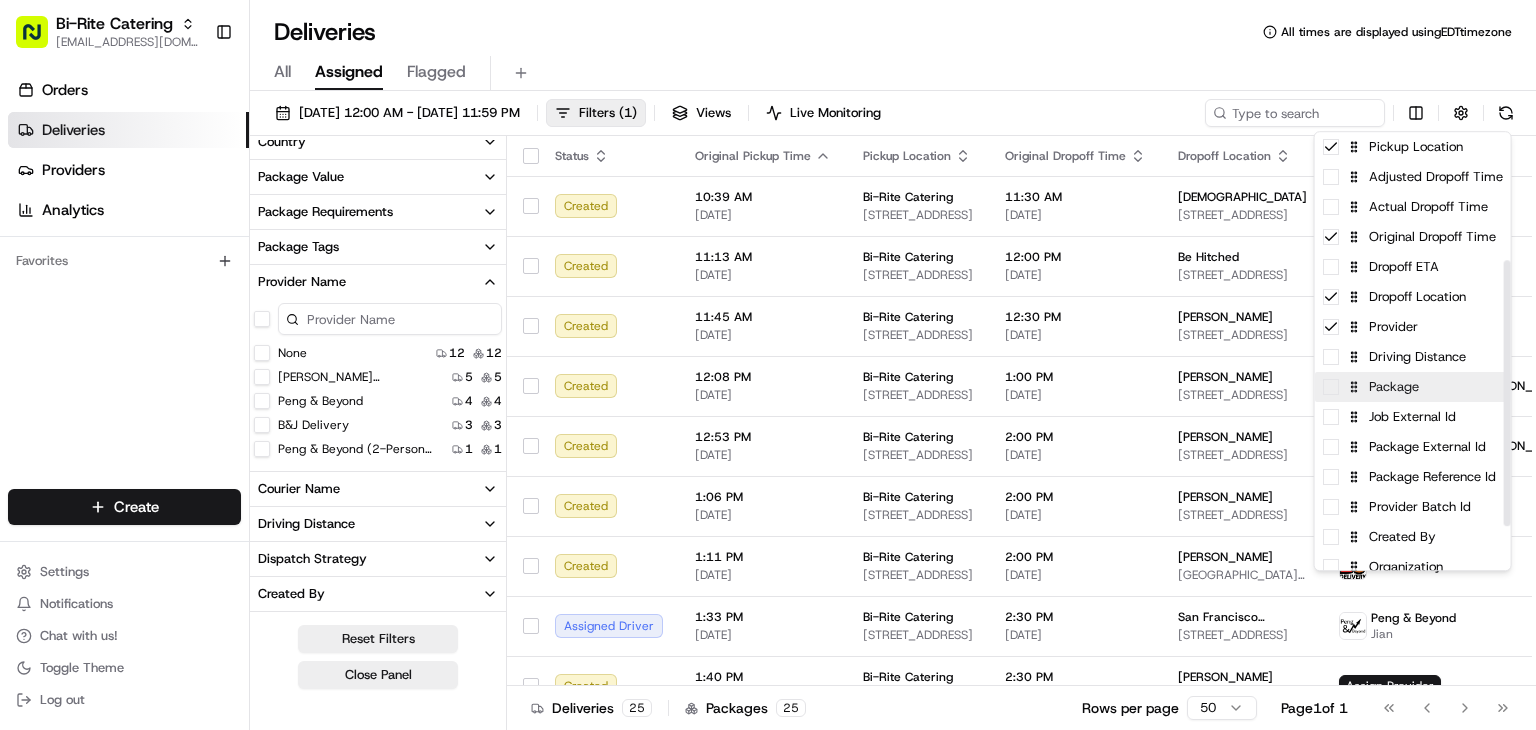 click on "Package" at bounding box center [1413, 387] 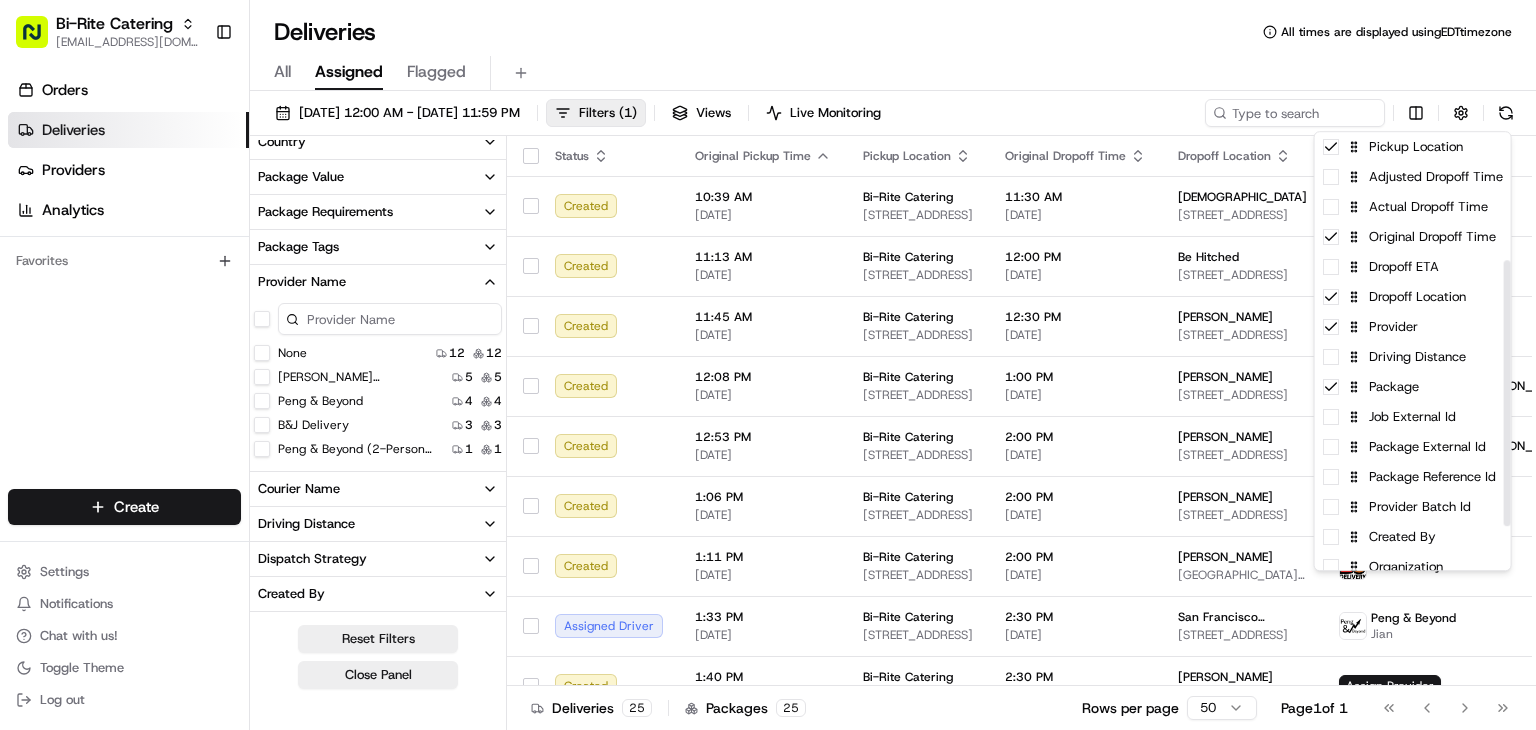 click on "Bi-Rite Catering [EMAIL_ADDRESS][DOMAIN_NAME] Toggle Sidebar Orders Deliveries Providers Analytics Favorites Main Menu Members & Organization Organization Users Roles Preferences Customization Portal Tracking Orchestration Automations Dispatch Strategy Optimization Strategy Shipping Labels Manifest Locations Pickup Locations Dropoff Locations Billing Billing Refund Requests Integrations Notification Triggers Webhooks API Keys Request Logs Create Settings Notifications Chat with us! Toggle Theme Log out Deliveries All times are displayed using  EDT  timezone All Assigned Flagged [DATE] 12:00 AM - [DATE] 11:59 PM Filters ( 1 ) Views Live Monitoring Delivery Status 3 ass Created 24 24 Not Assigned Driver 0 0 Assigned Driver 1 1 Canceled By Auto Reassign 0 0 City State Country Package Value Package Requirements Package Tags Provider Name None 12 12 [PERSON_NAME] ([PERSON_NAME] TMS) 5 5 Peng & Beyond 4 4 B&J Delivery 3 3 Peng & Beyond (2-person team) 1 1 Courier Name Driving Distance Dispatch Strategy Created By 1" at bounding box center (768, 365) 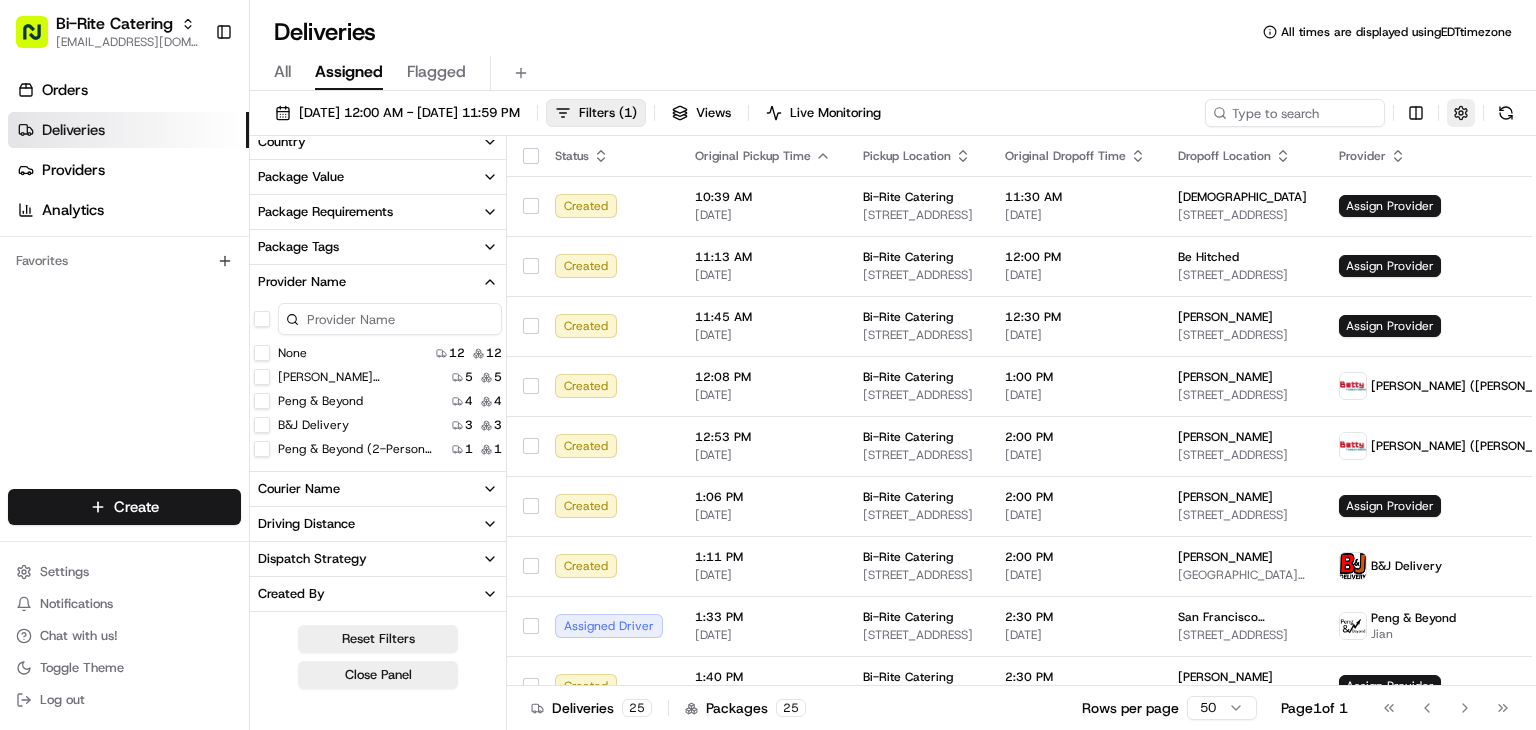 click at bounding box center [1461, 113] 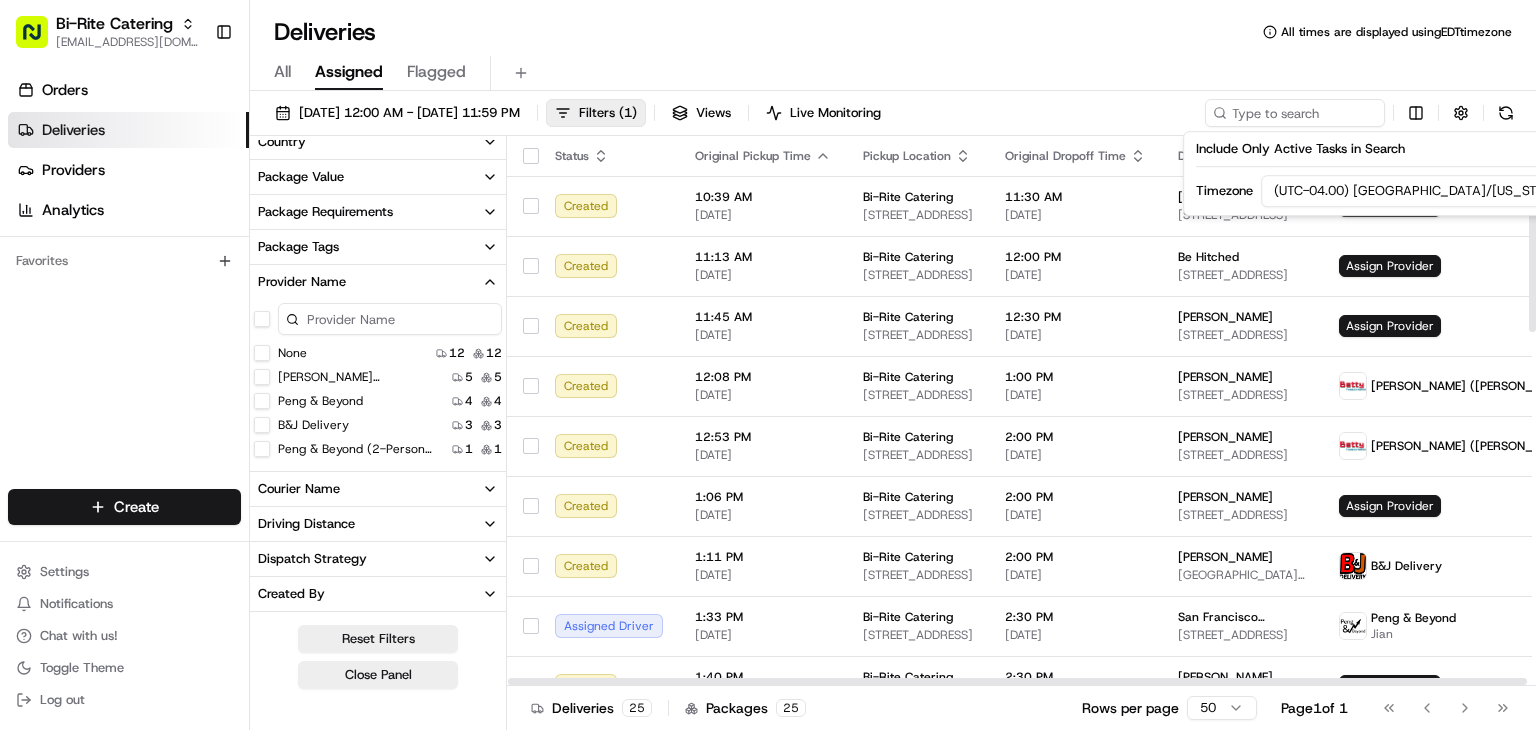click on "Bi-Rite Catering [EMAIL_ADDRESS][DOMAIN_NAME] Toggle Sidebar Orders Deliveries Providers Analytics Favorites Main Menu Members & Organization Organization Users Roles Preferences Customization Portal Tracking Orchestration Automations Dispatch Strategy Optimization Strategy Shipping Labels Manifest Locations Pickup Locations Dropoff Locations Billing Billing Refund Requests Integrations Notification Triggers Webhooks API Keys Request Logs Create Settings Notifications Chat with us! Toggle Theme Log out Deliveries All times are displayed using  EDT  timezone All Assigned Flagged [DATE] 12:00 AM - [DATE] 11:59 PM Filters ( 1 ) Views Live Monitoring Delivery Status 3 ass Created 24 24 Not Assigned Driver 0 0 Assigned Driver 1 1 Canceled By Auto Reassign 0 0 City State Country Package Value Package Requirements Package Tags Provider Name None 12 12 [PERSON_NAME] ([PERSON_NAME] TMS) 5 5 Peng & Beyond 4 4 B&J Delivery 3 3 Peng & Beyond (2-person team) 1 1 Courier Name Driving Distance Dispatch Strategy Created By 1" at bounding box center (768, 365) 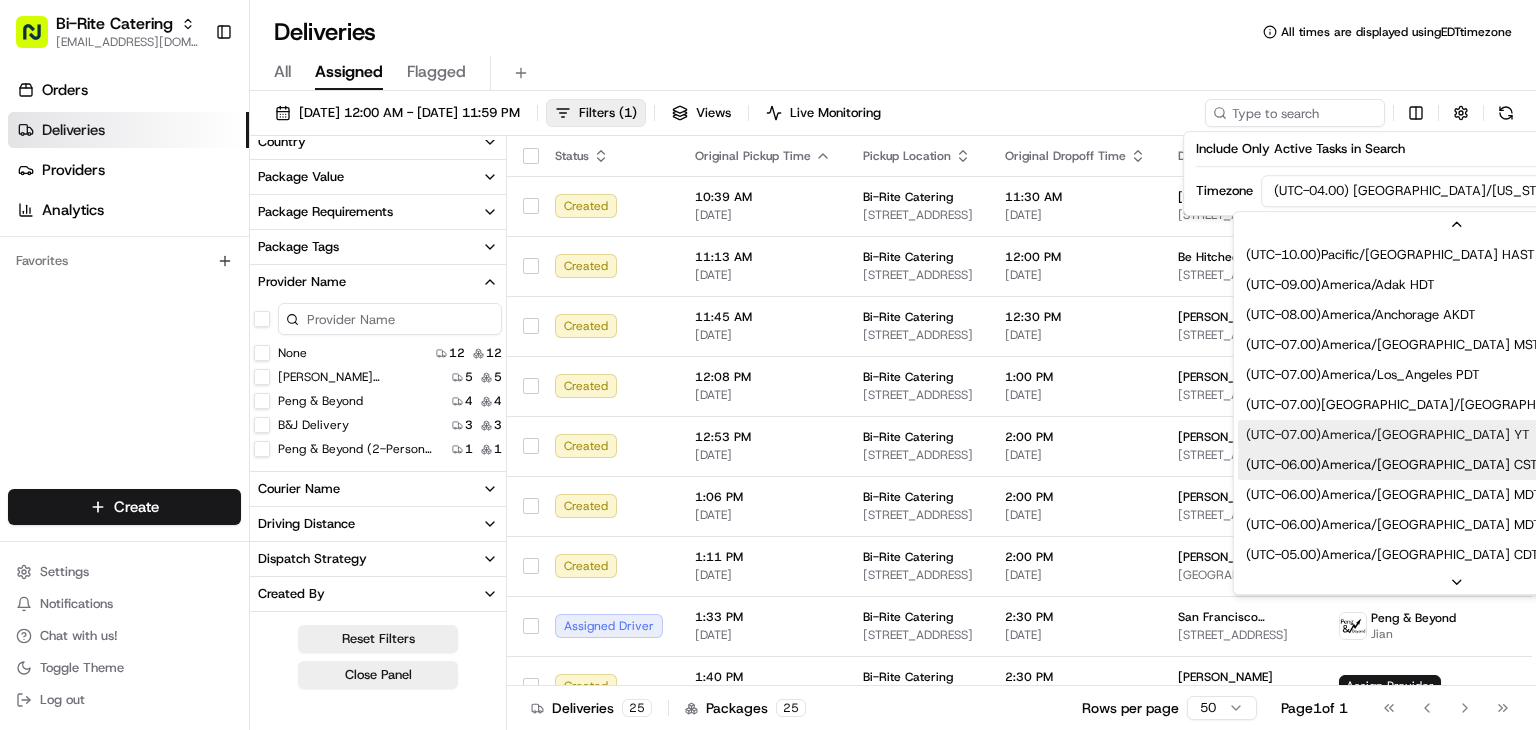 scroll, scrollTop: 120, scrollLeft: 0, axis: vertical 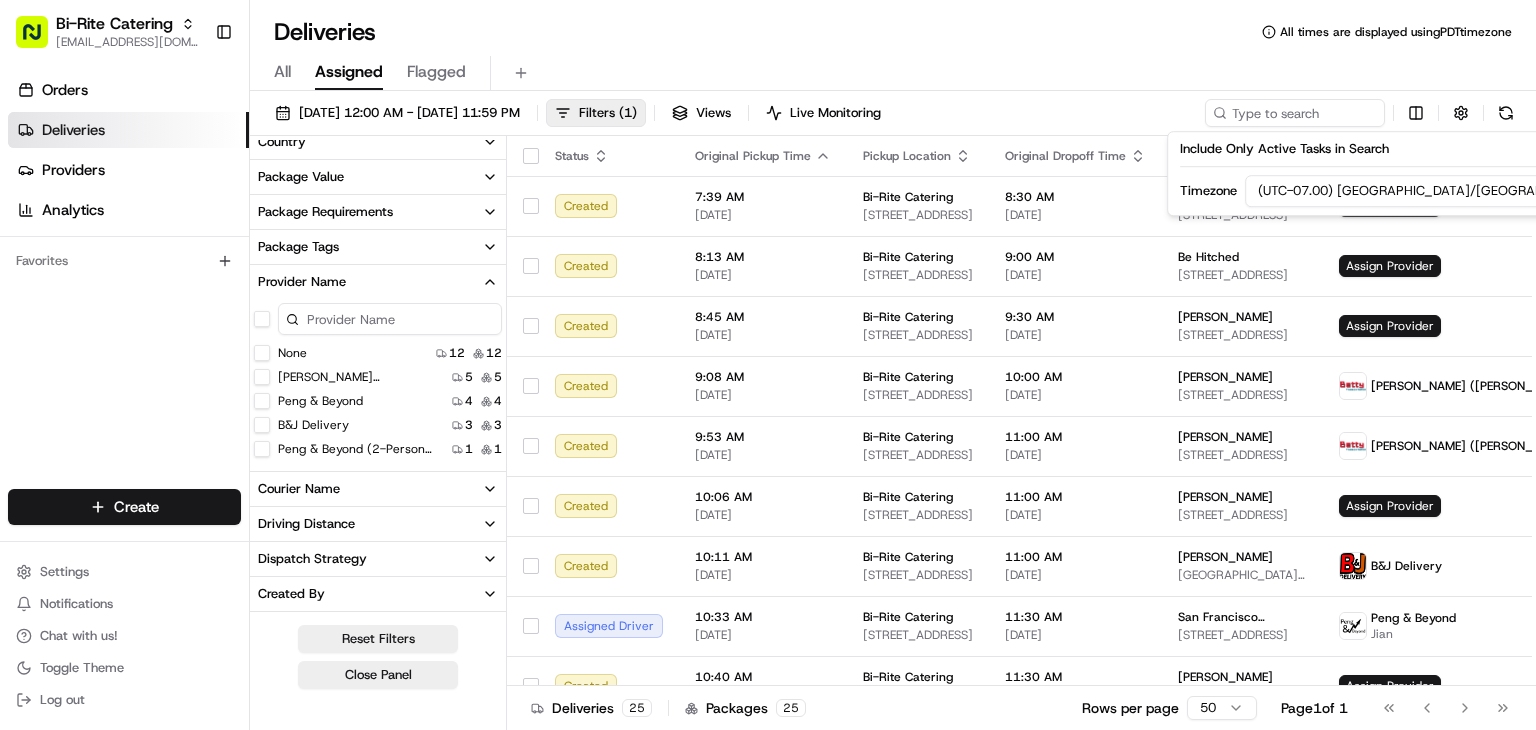 click on "Deliveries All times are displayed using  PDT  timezone" at bounding box center (893, 32) 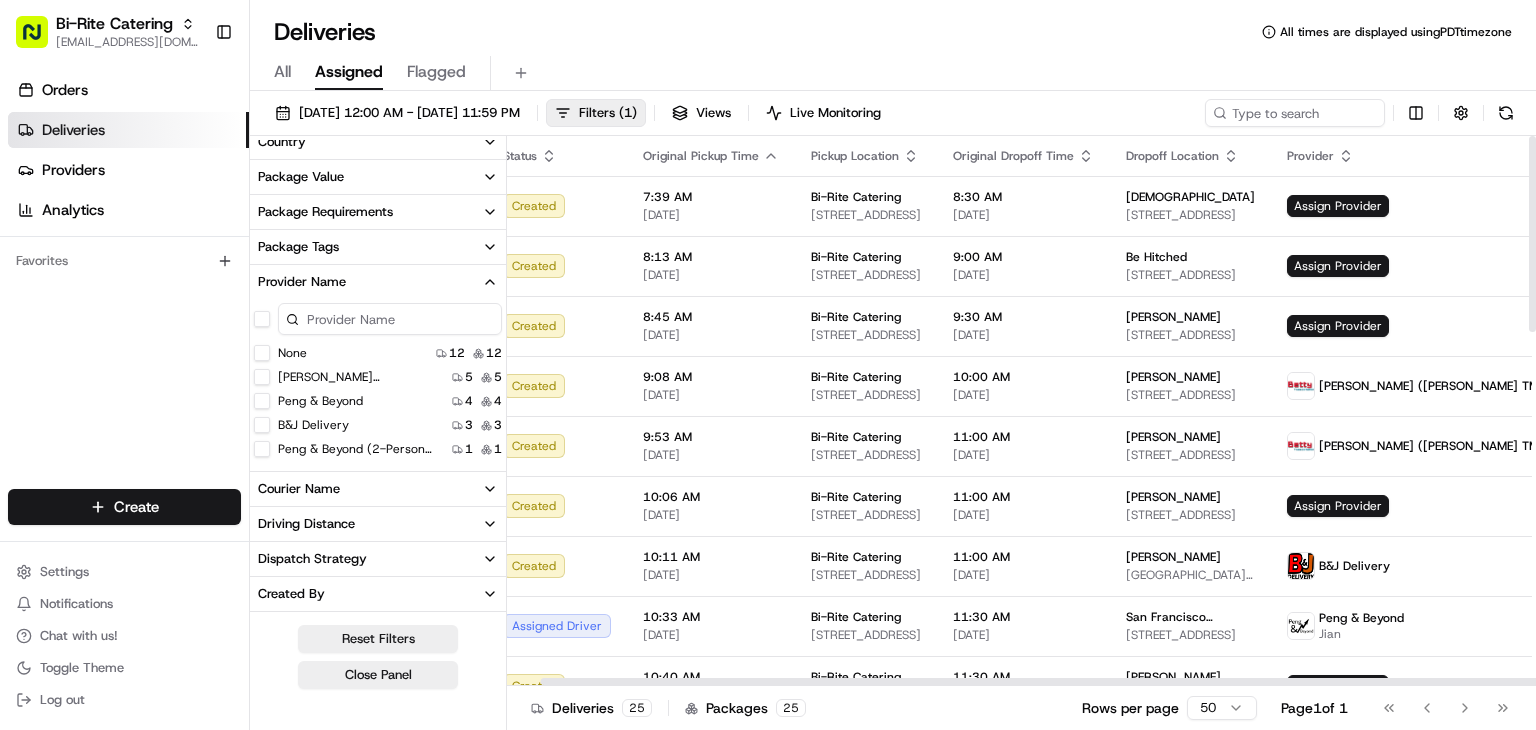 scroll, scrollTop: 0, scrollLeft: 68, axis: horizontal 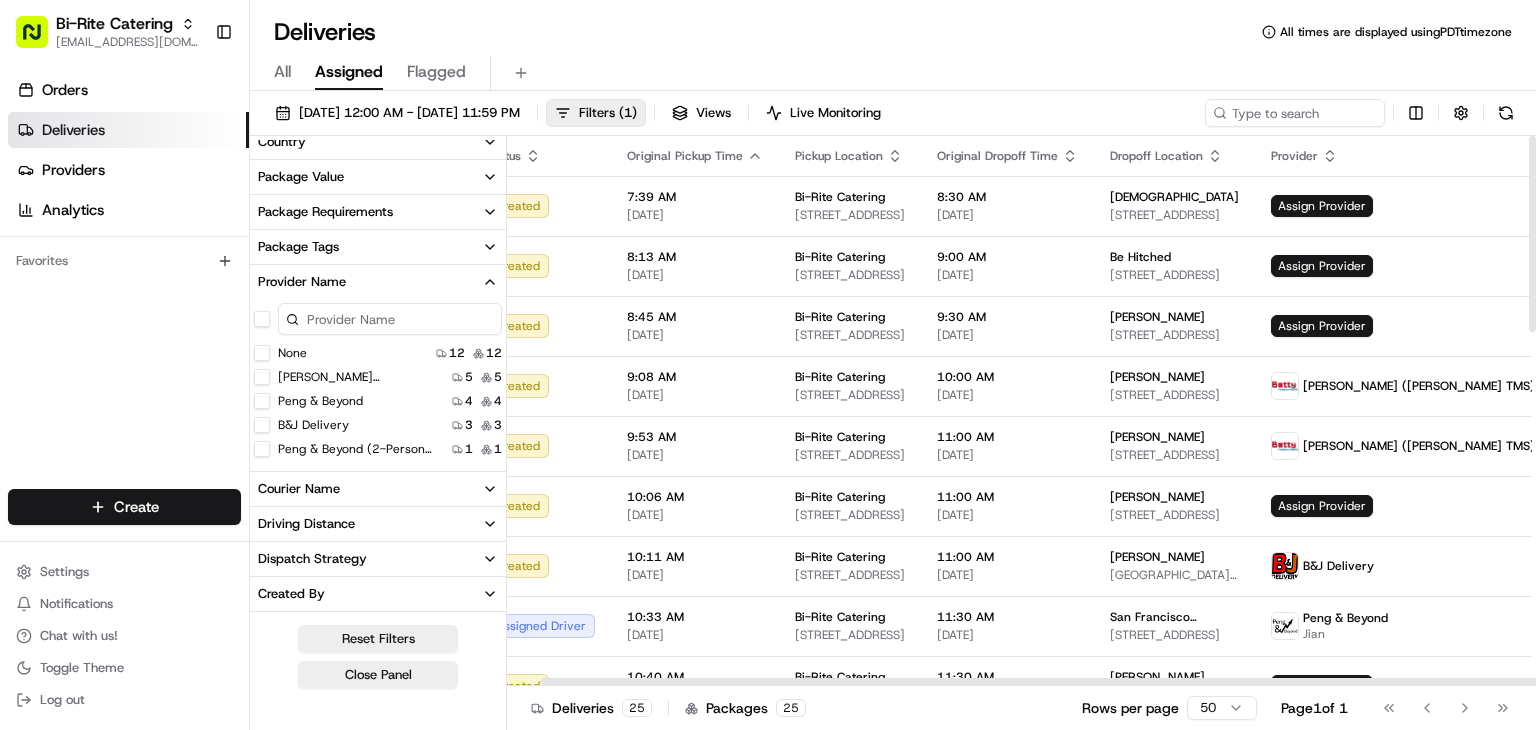 drag, startPoint x: 1049, startPoint y: 681, endPoint x: 1115, endPoint y: 677, distance: 66.1211 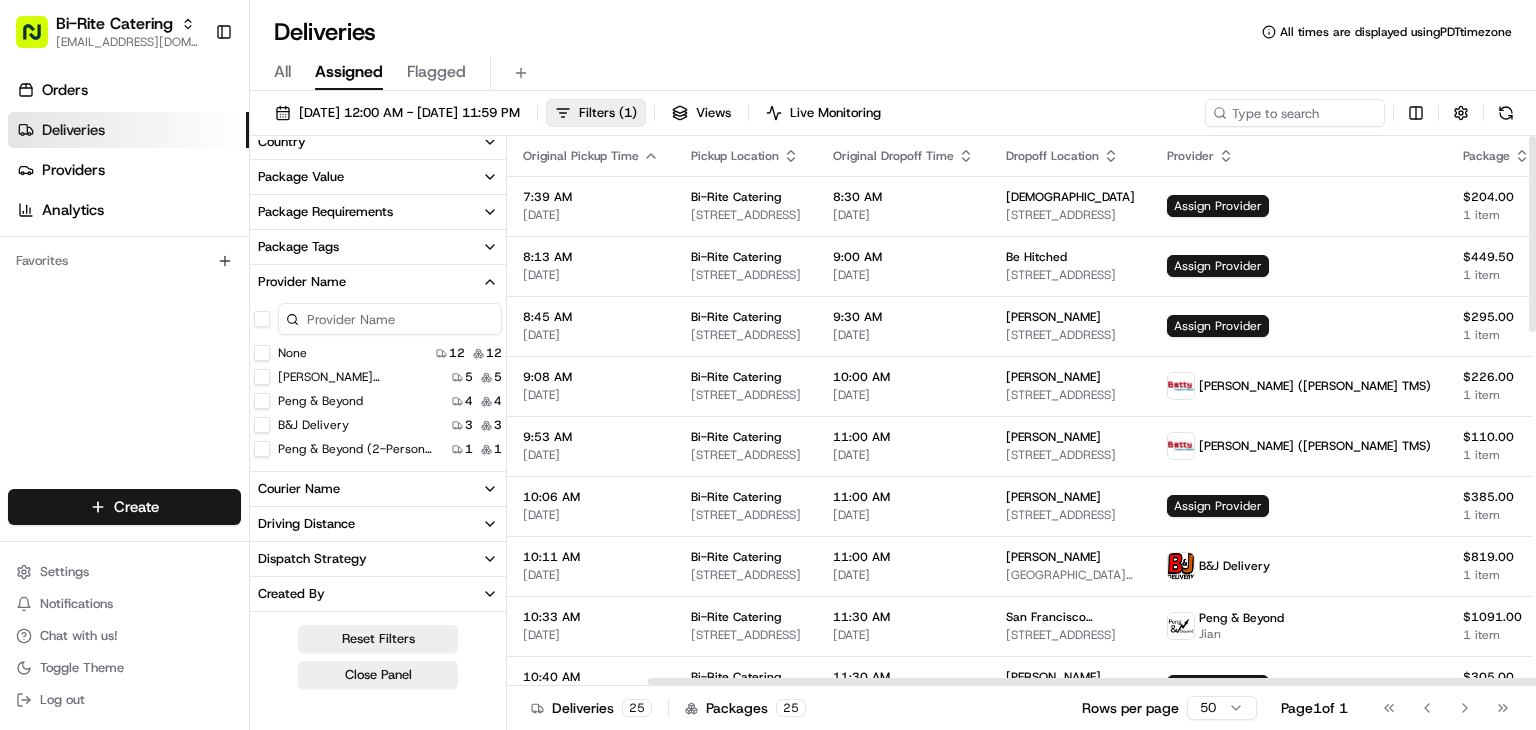 scroll, scrollTop: 0, scrollLeft: 175, axis: horizontal 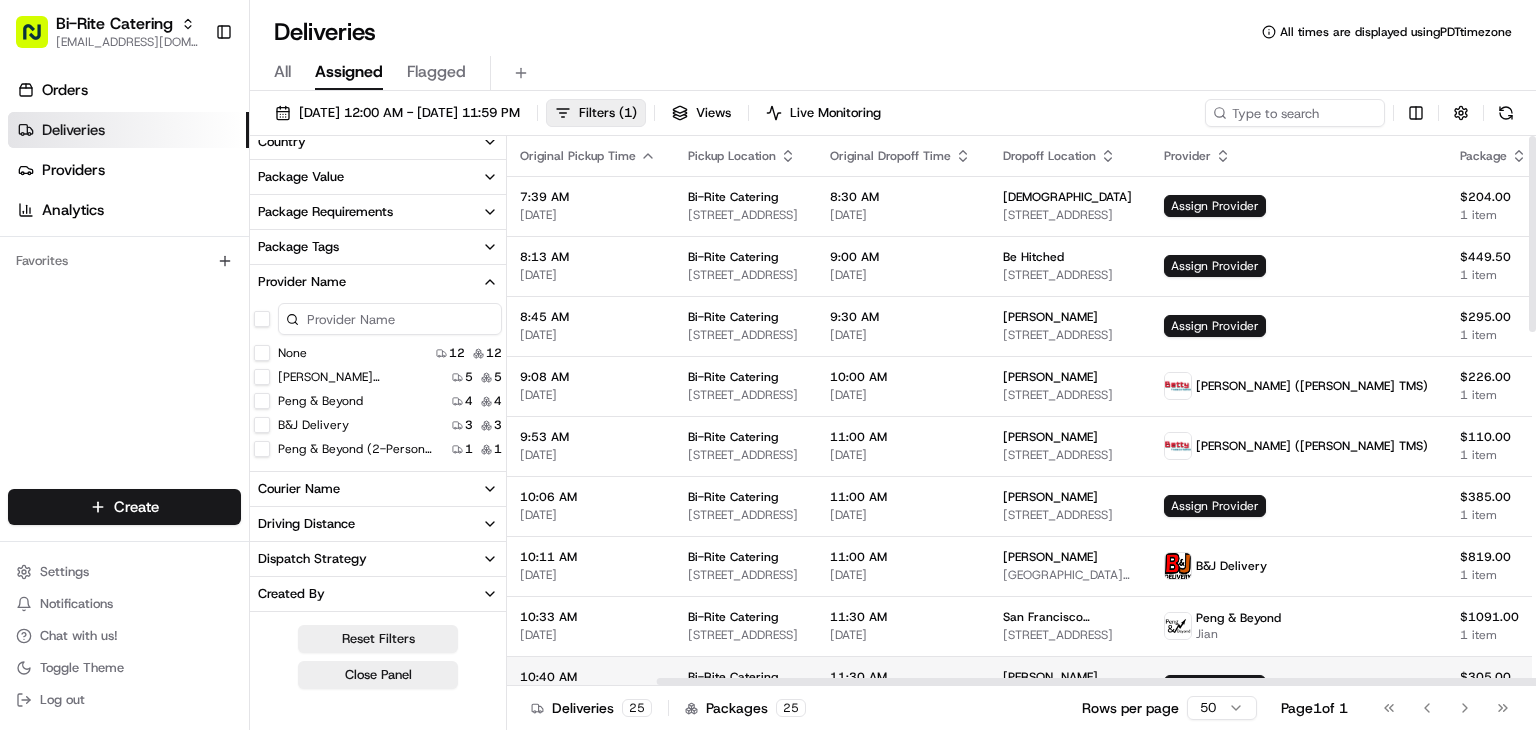 drag, startPoint x: 1137, startPoint y: 681, endPoint x: 1287, endPoint y: 669, distance: 150.47923 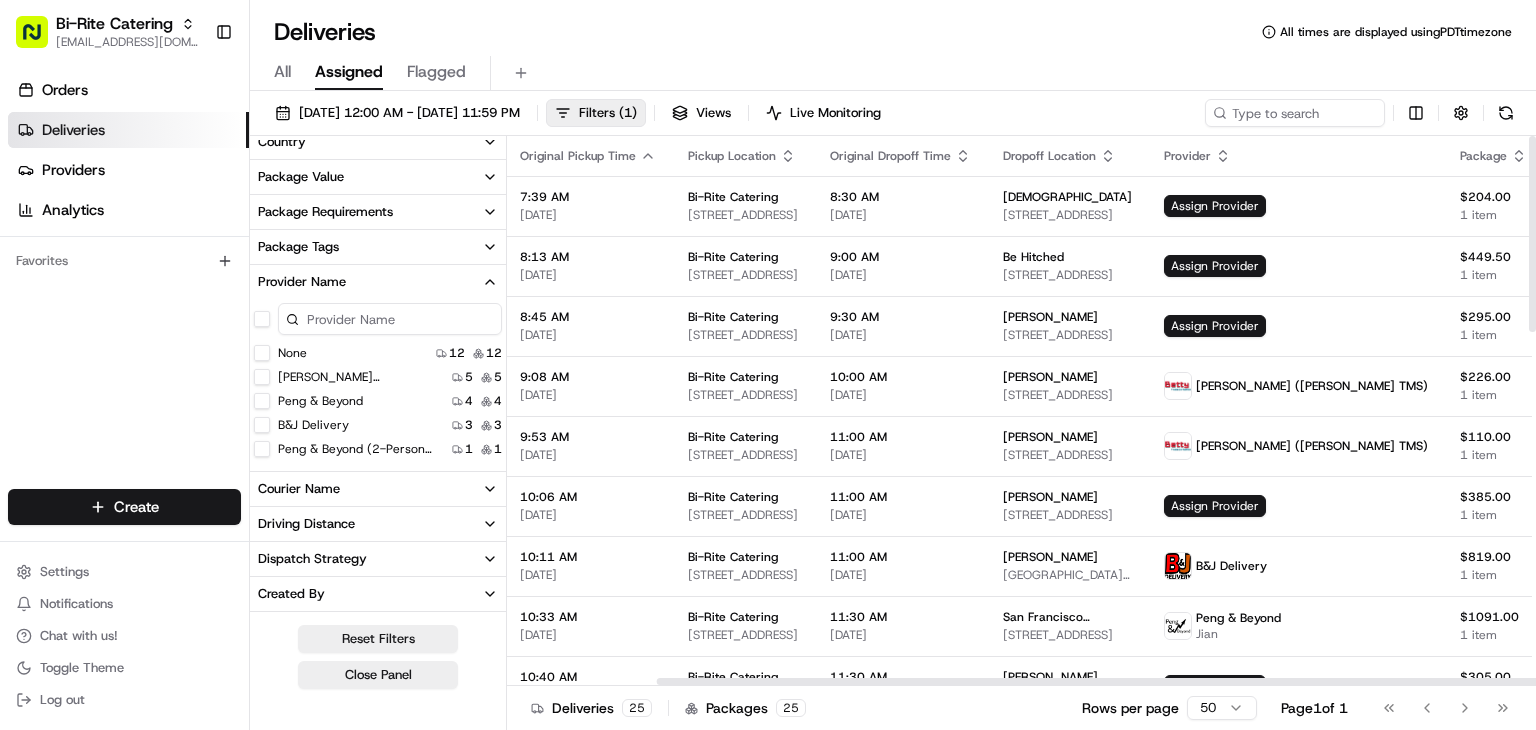 click 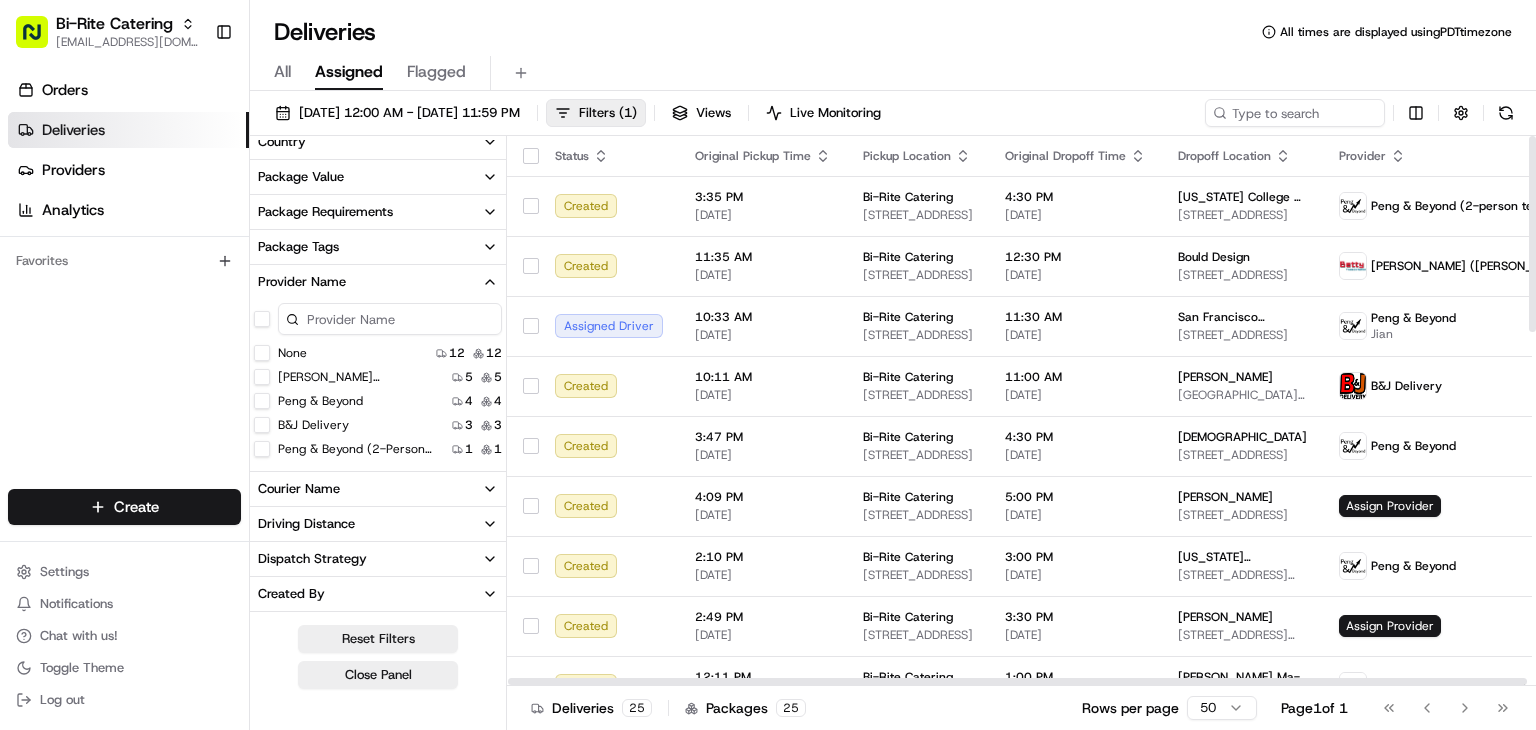 click 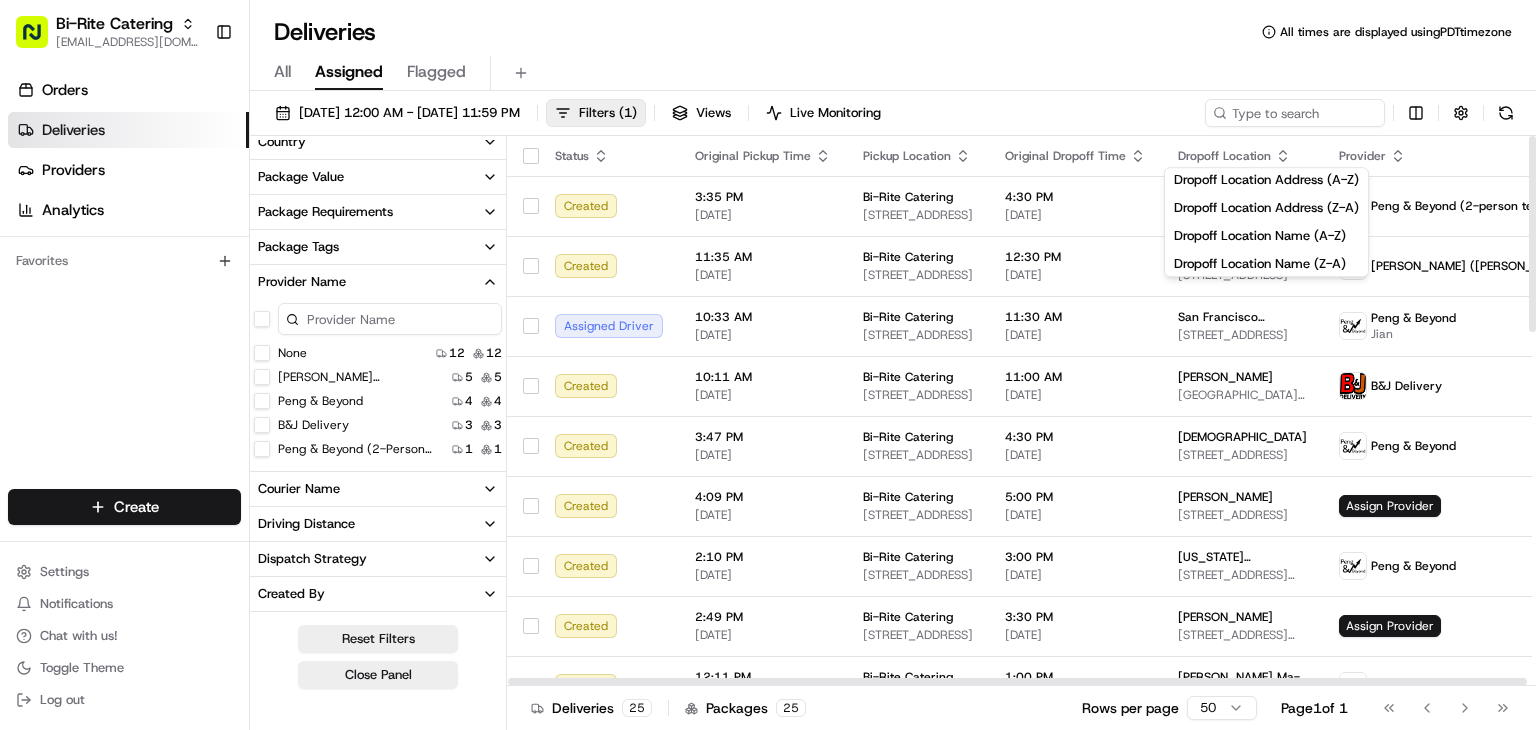 click 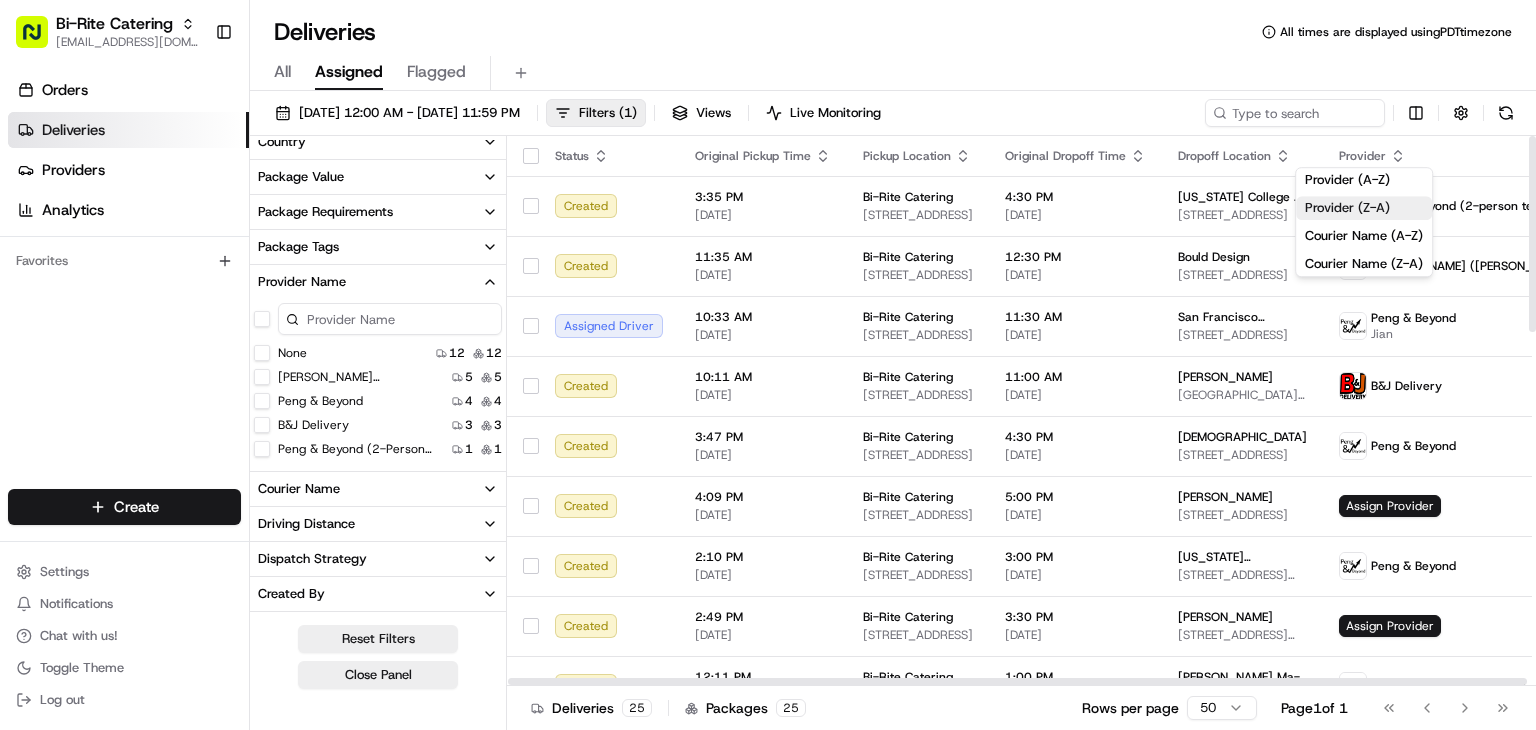click on "Provider (Z-A)" at bounding box center [1364, 208] 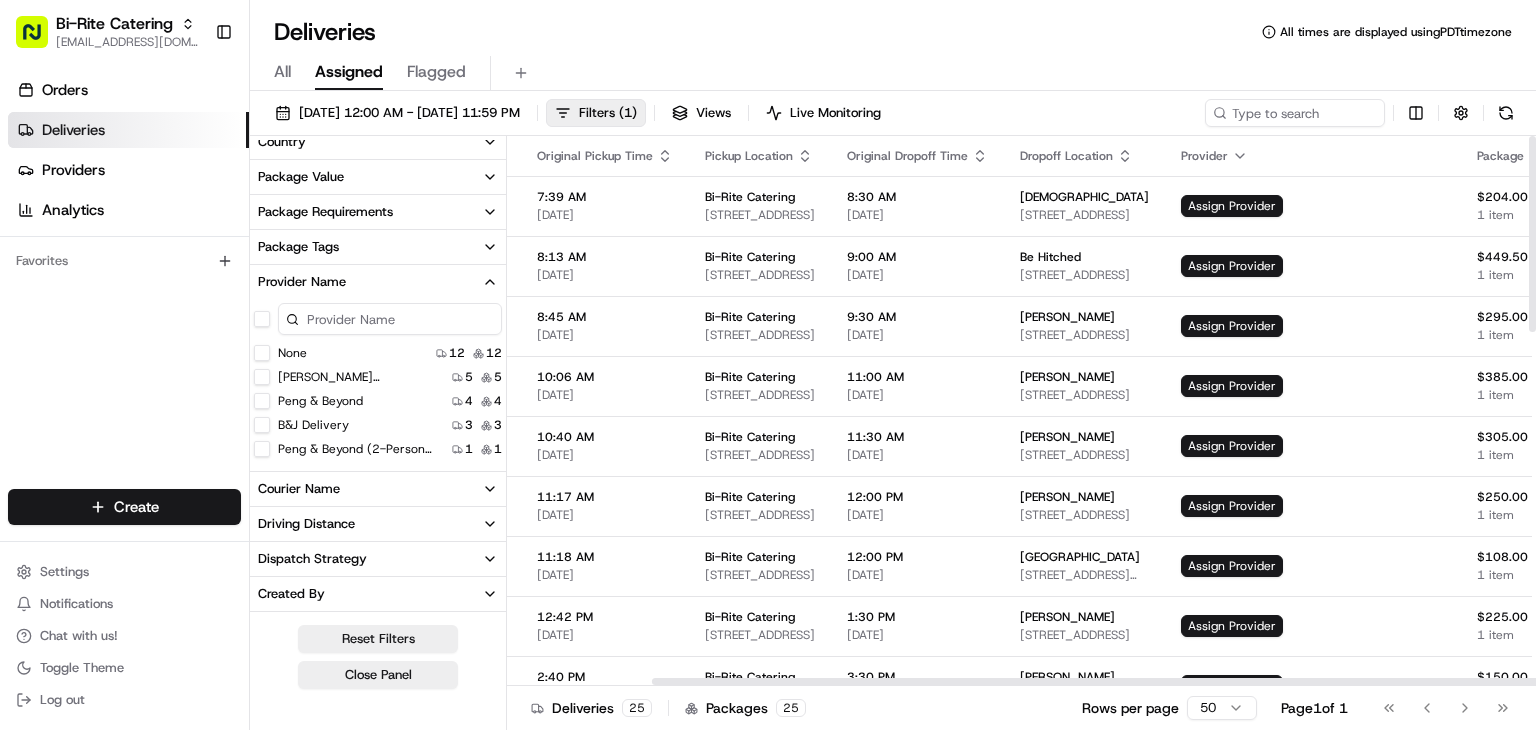 scroll, scrollTop: 0, scrollLeft: 175, axis: horizontal 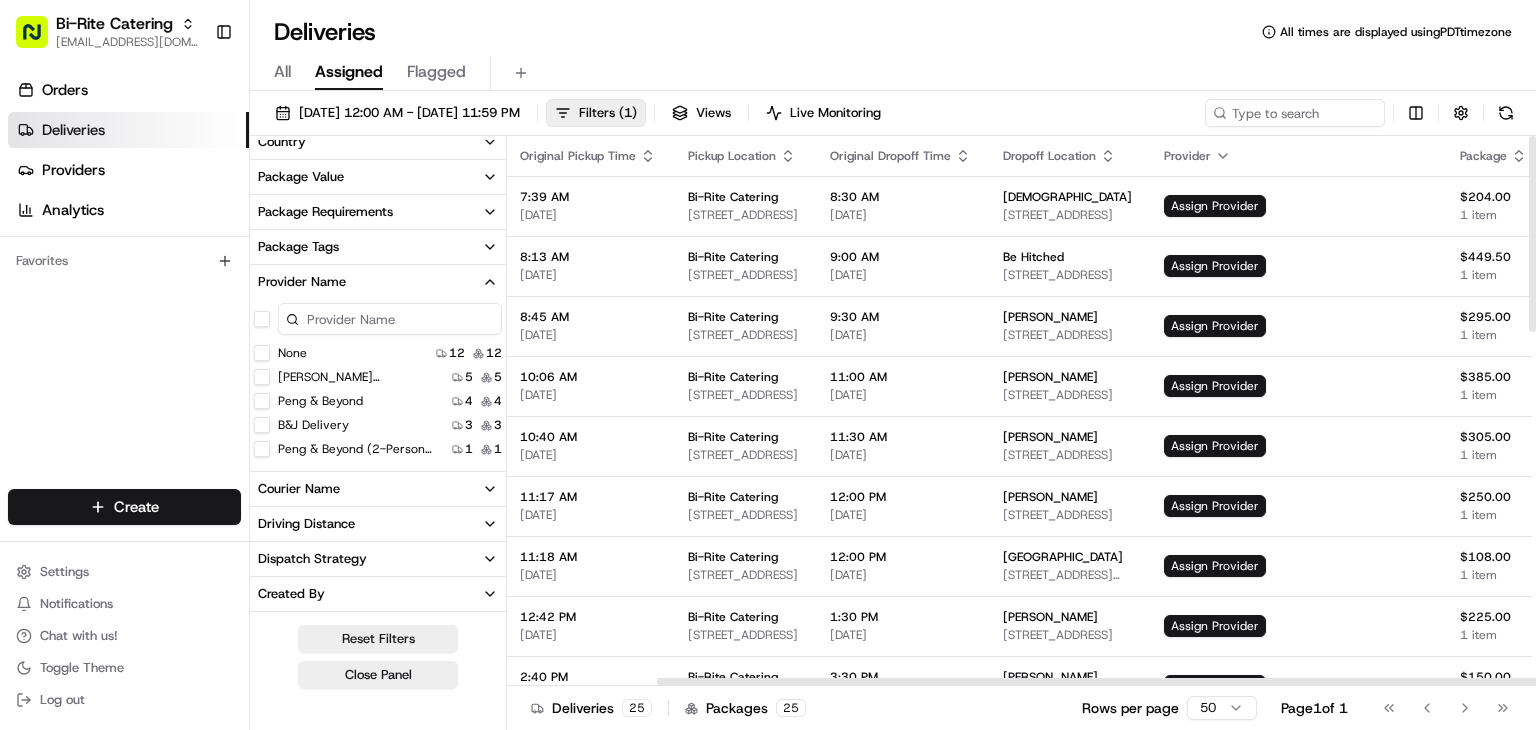 drag, startPoint x: 944, startPoint y: 677, endPoint x: 1183, endPoint y: 677, distance: 239 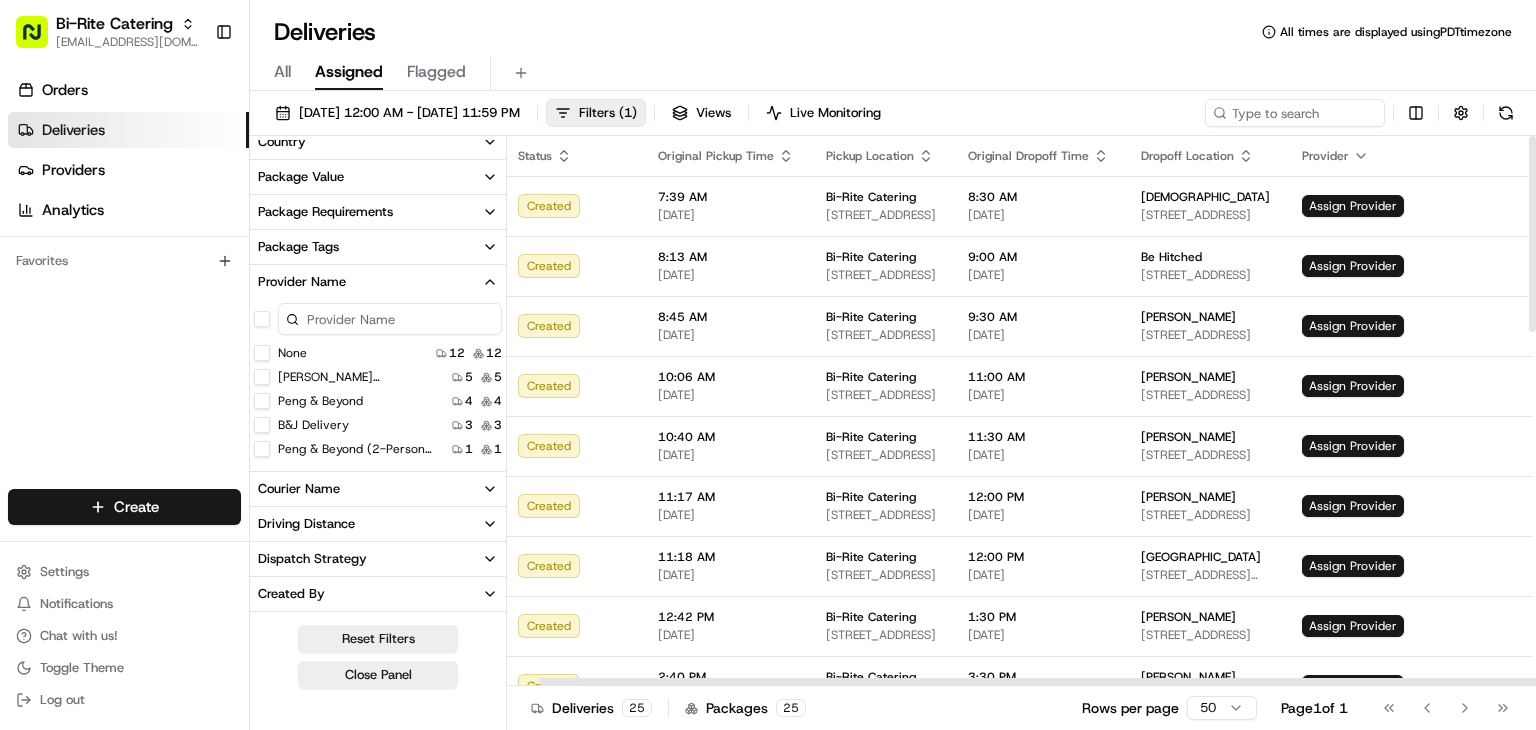 scroll, scrollTop: 0, scrollLeft: 36, axis: horizontal 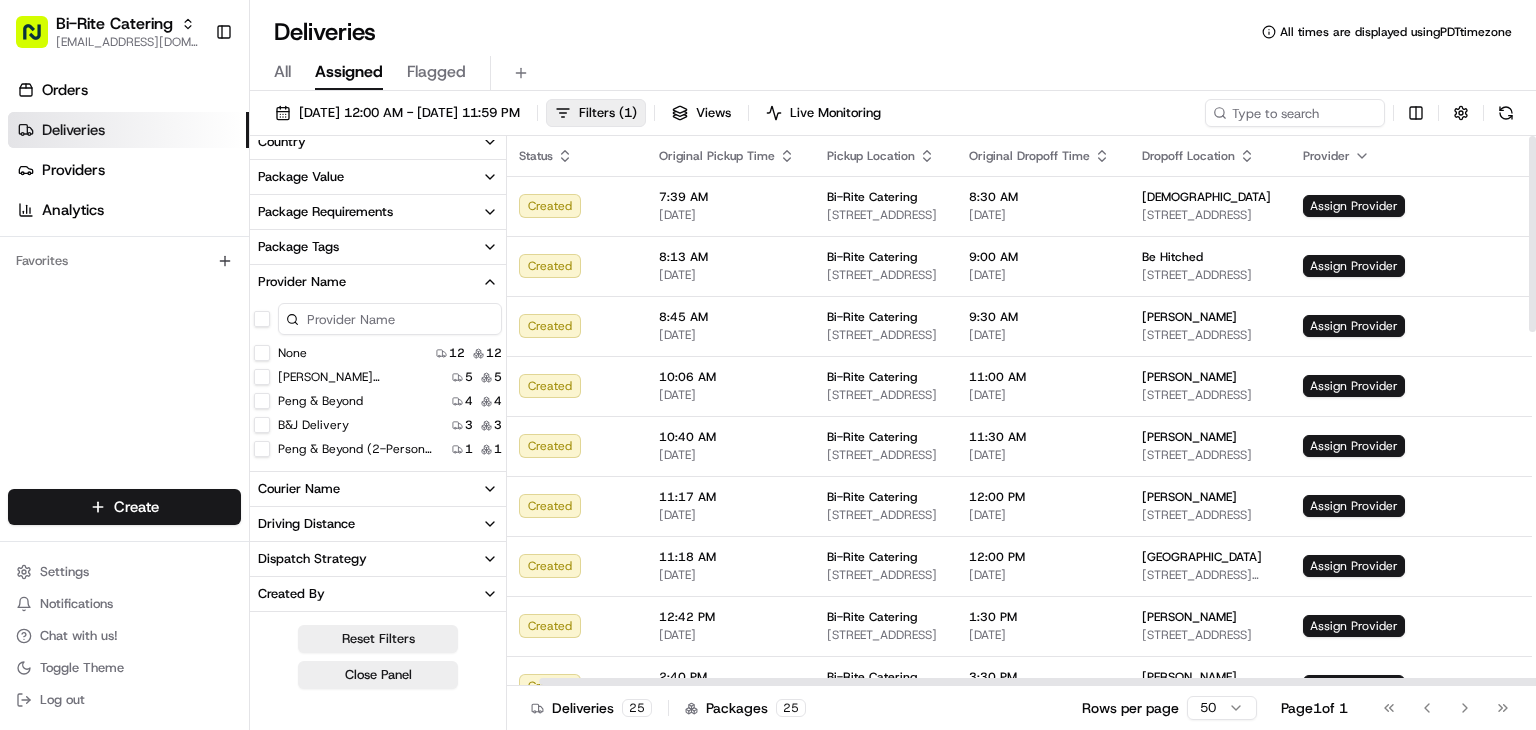 drag, startPoint x: 1082, startPoint y: 685, endPoint x: 973, endPoint y: 680, distance: 109.11462 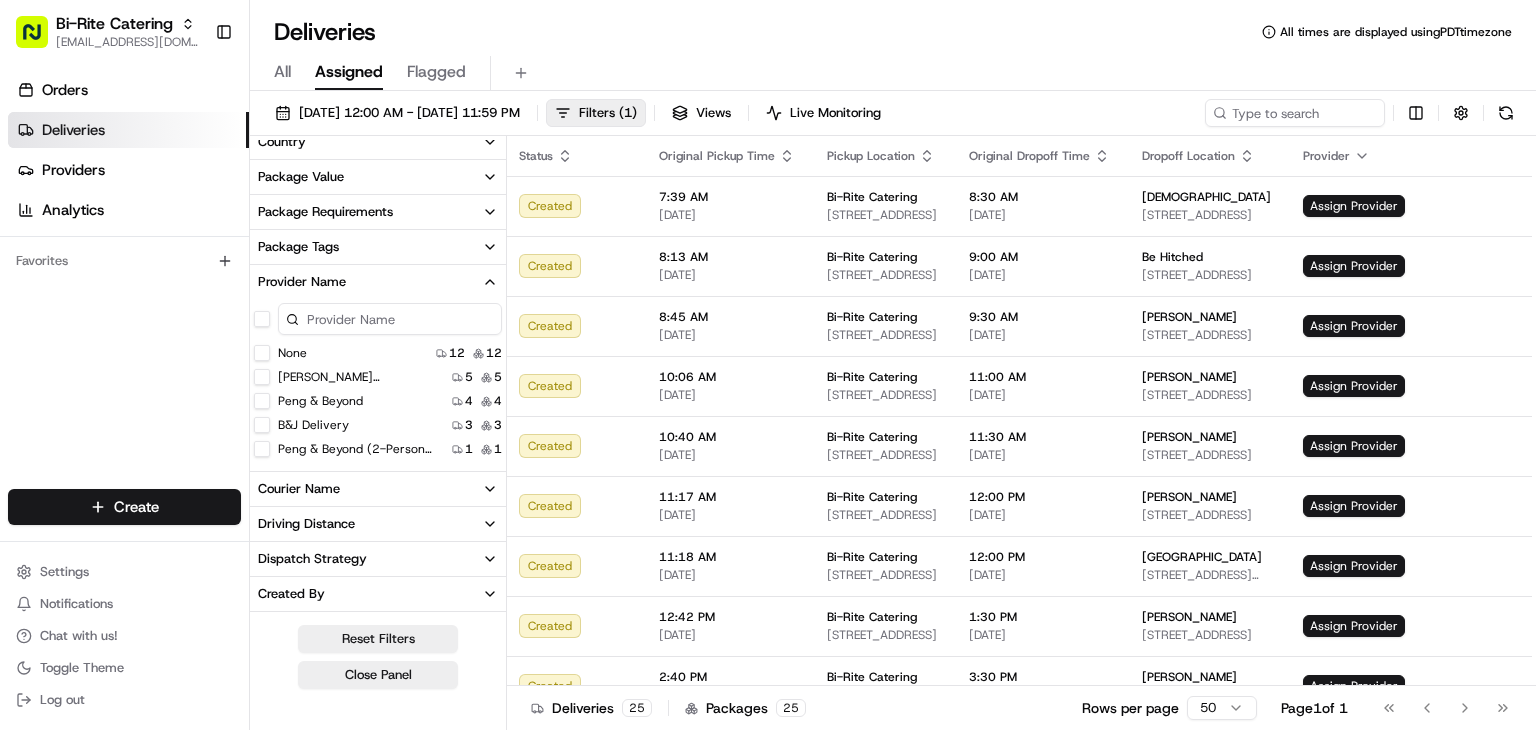 click on "Orders Deliveries Providers Analytics Favorites" at bounding box center (124, 284) 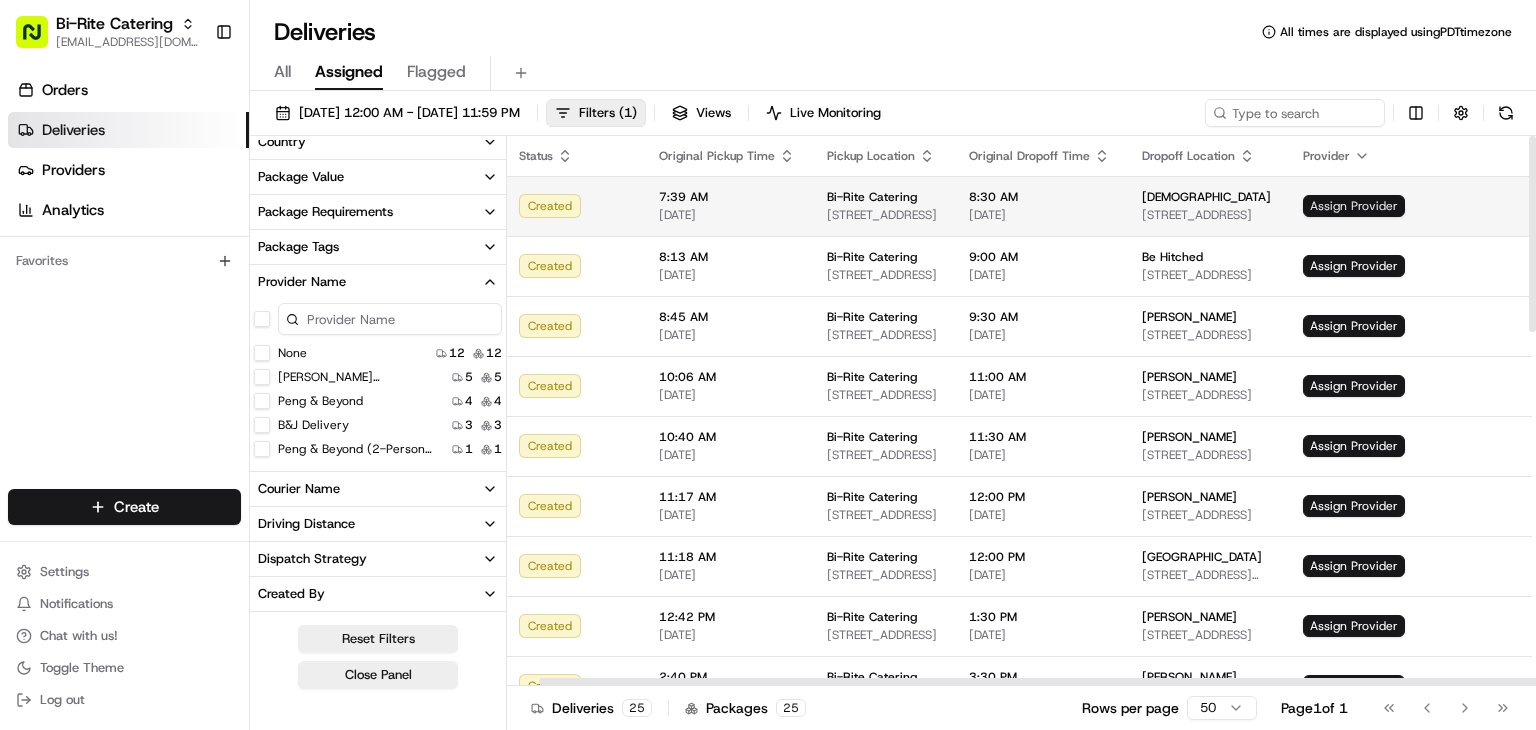 click on "Assign Provider" at bounding box center (1354, 206) 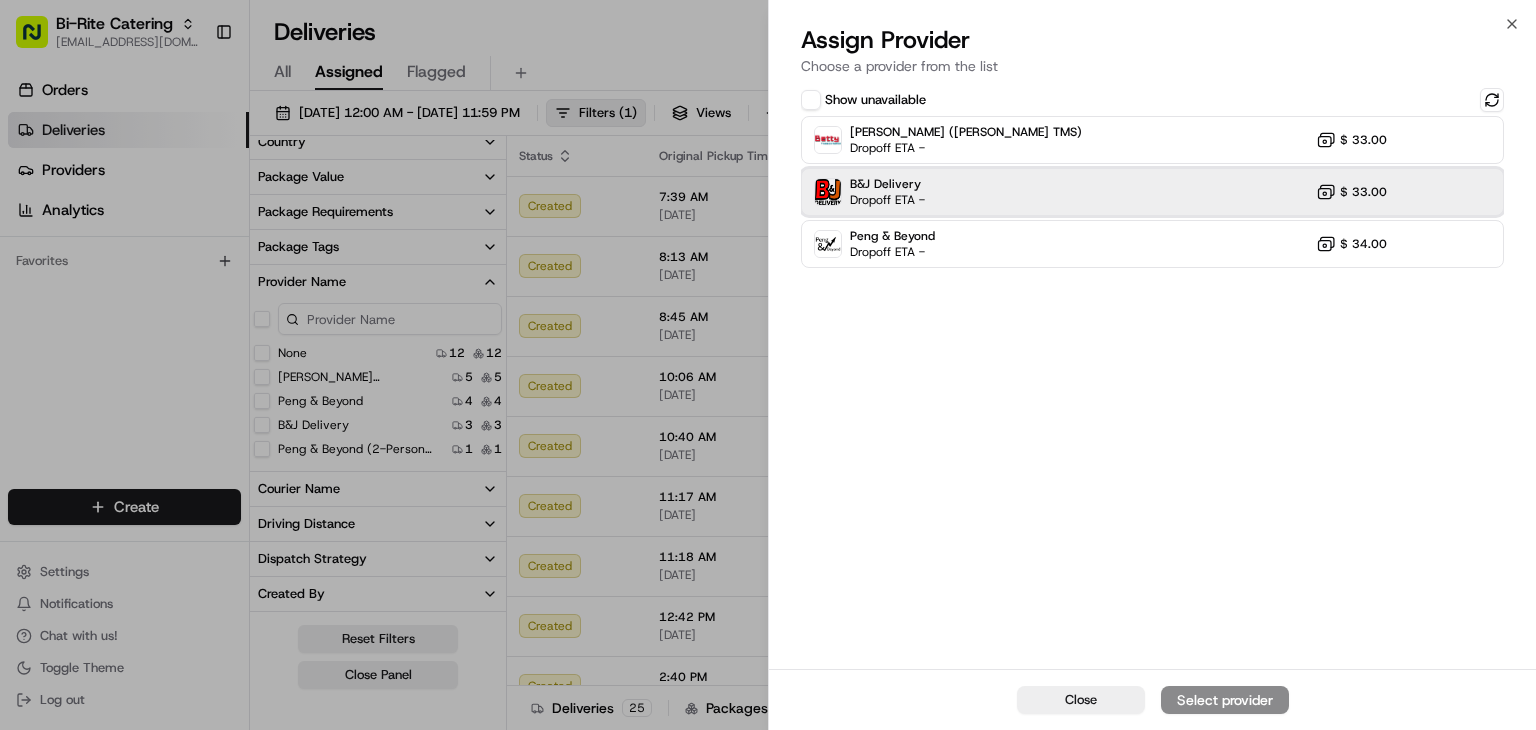 click on "B&J Delivery Dropoff ETA   - $   33.00" at bounding box center (1152, 192) 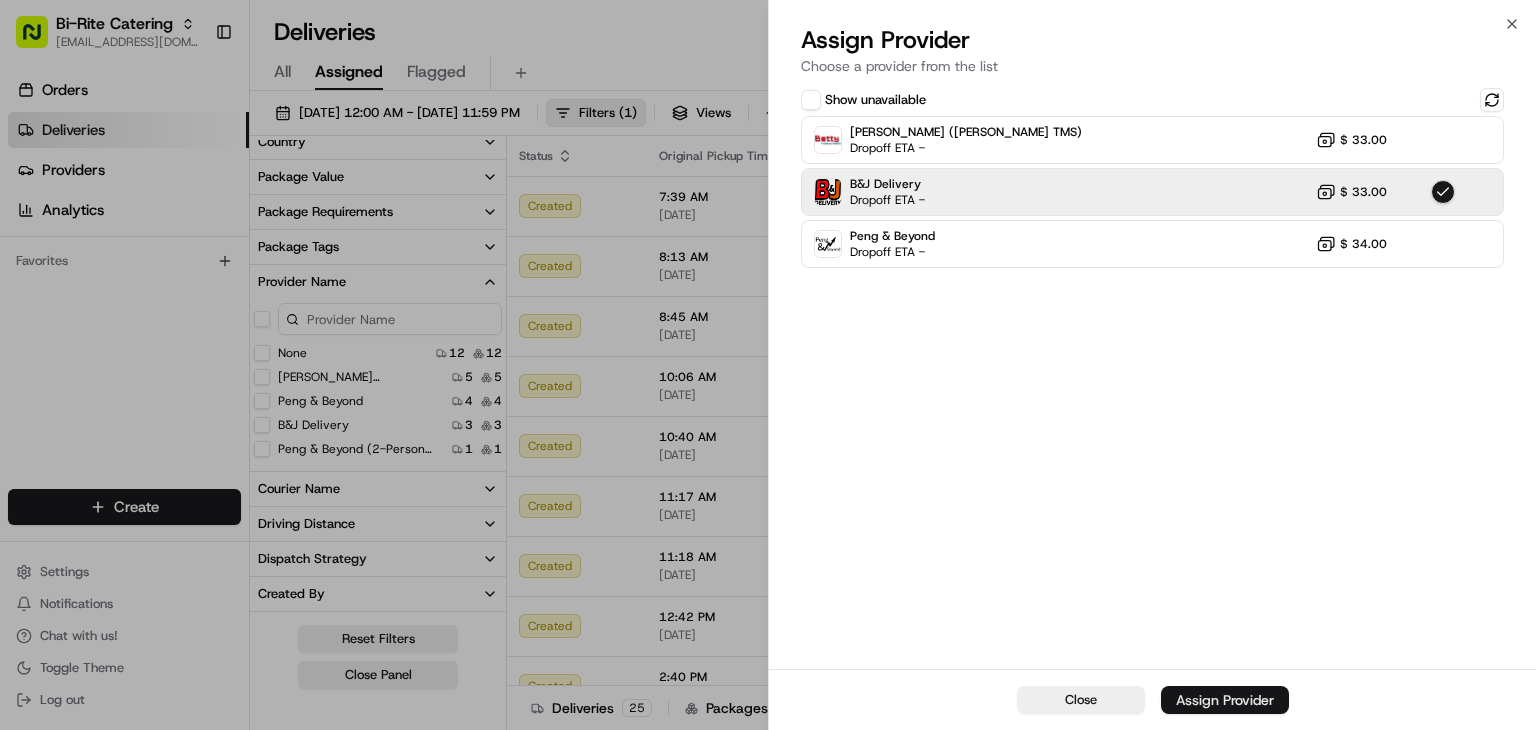 click on "Assign Provider" at bounding box center [1225, 700] 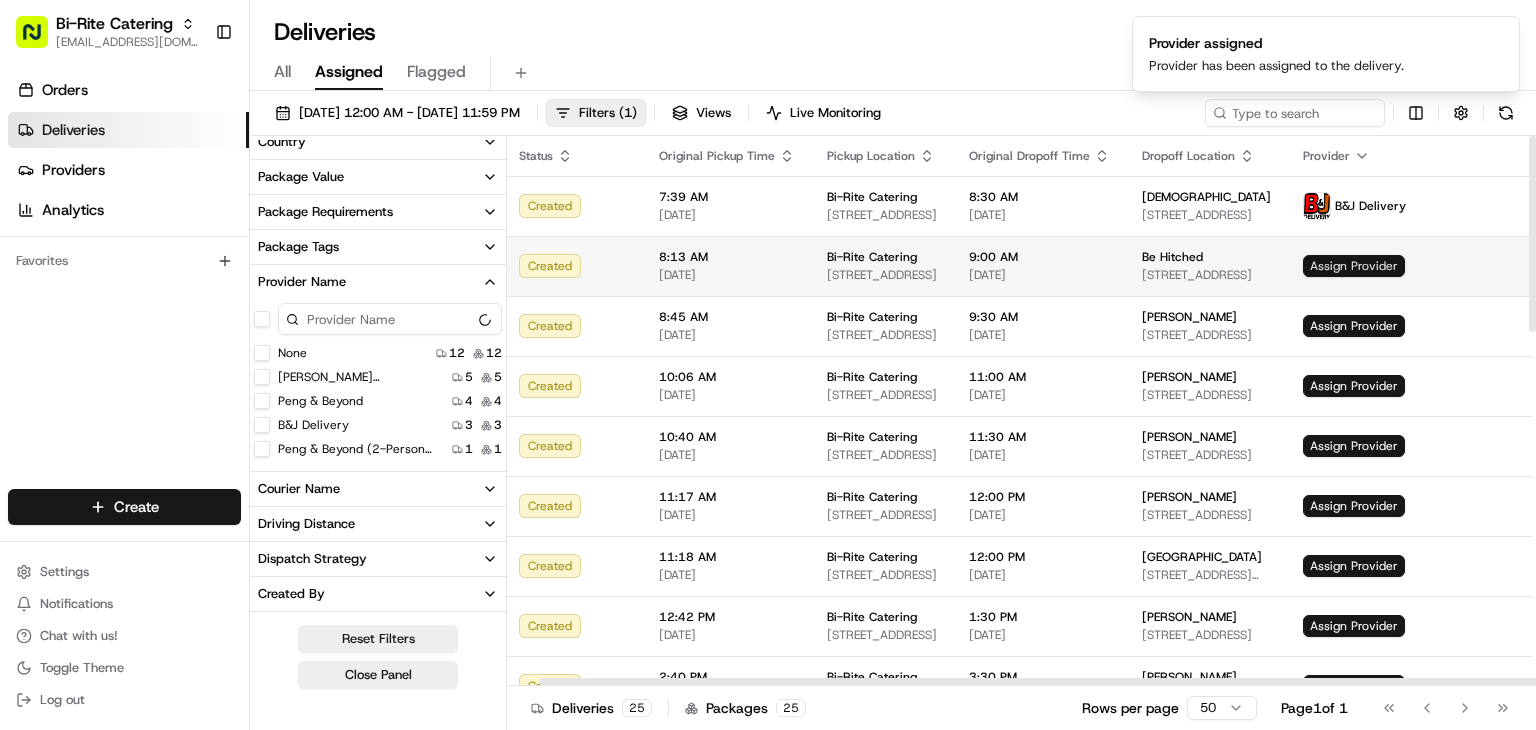 click on "Assign Provider" at bounding box center [1354, 266] 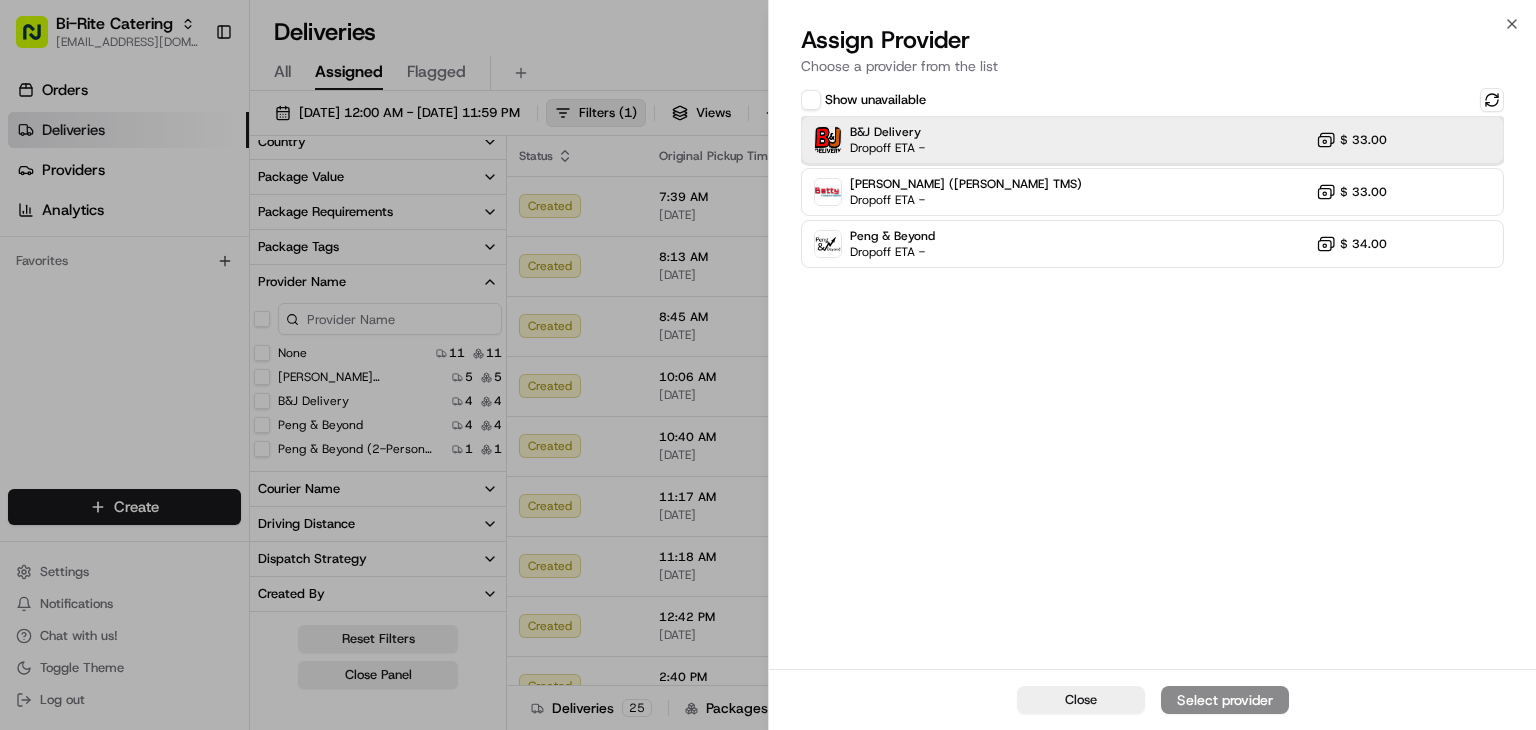 click on "B&J Delivery Dropoff ETA   - $   33.00" at bounding box center [1152, 140] 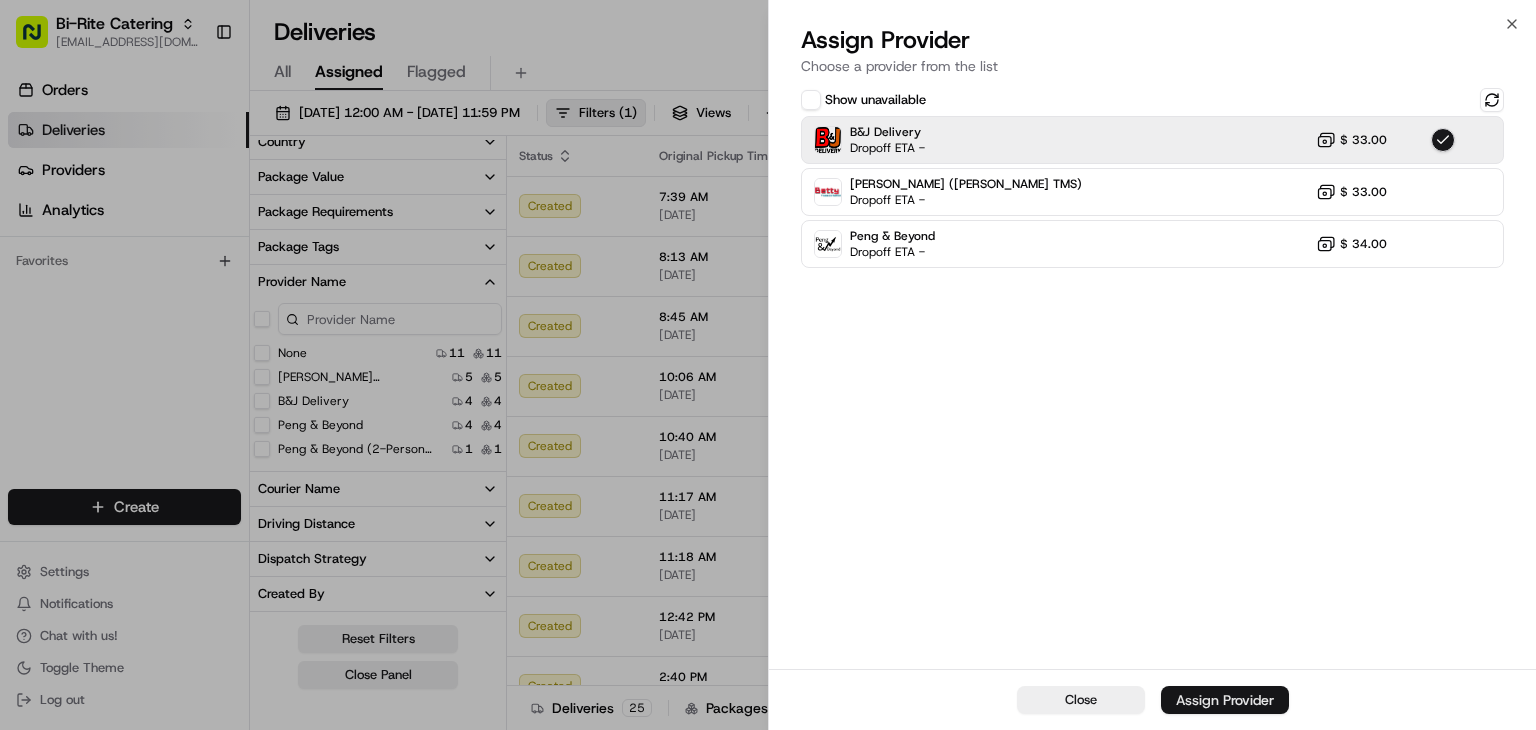 click on "Assign Provider" at bounding box center [1225, 700] 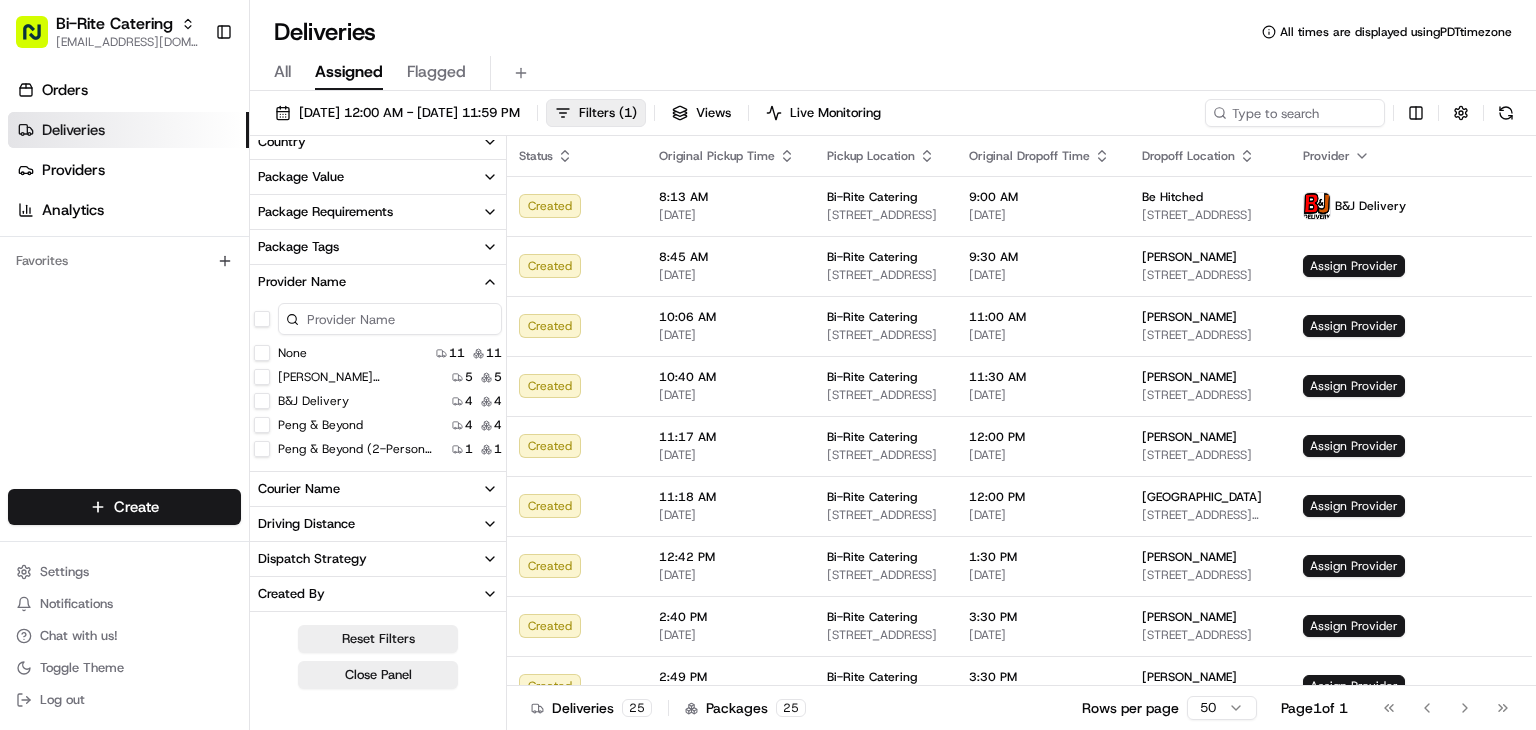 click on "[DATE]" at bounding box center (727, 515) 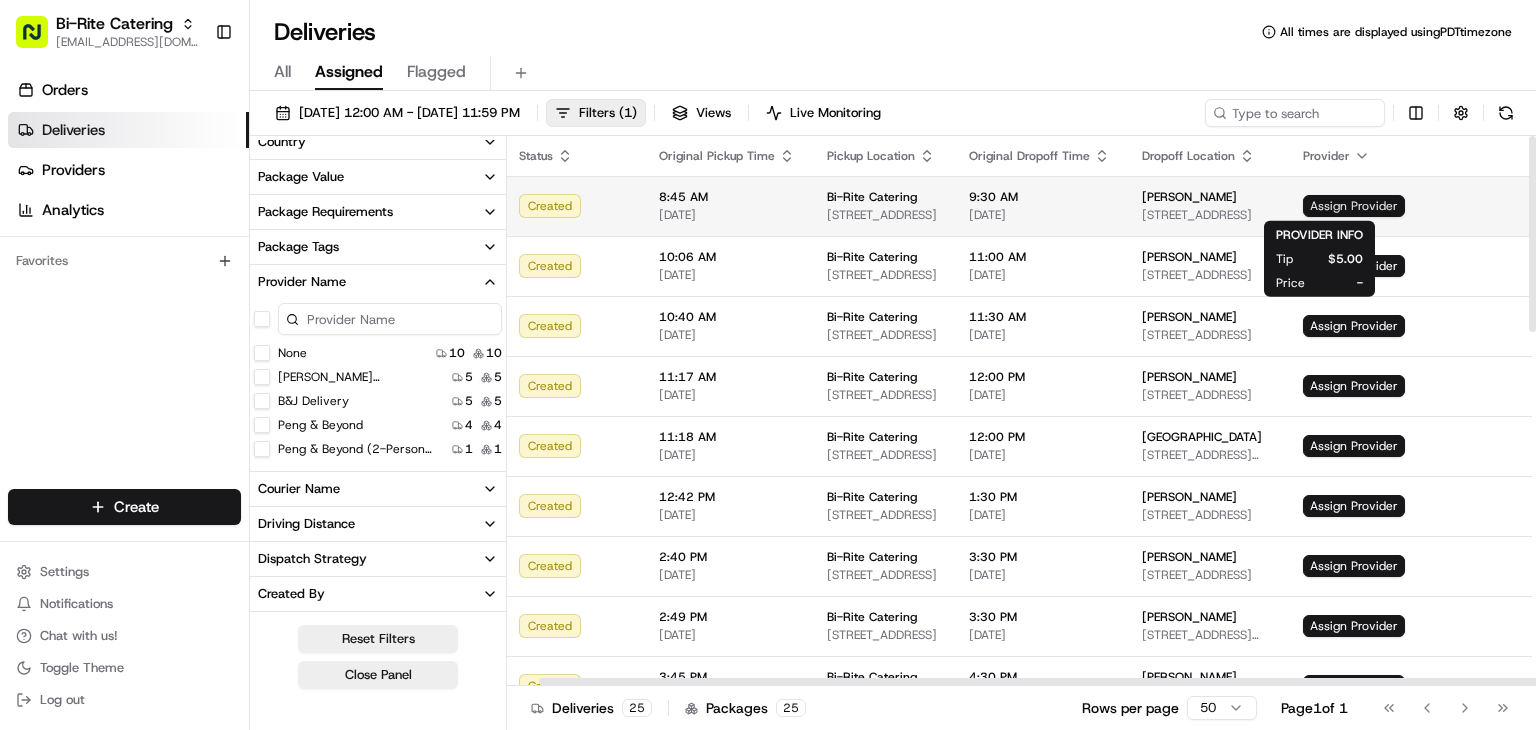 click on "Assign Provider" at bounding box center (1354, 206) 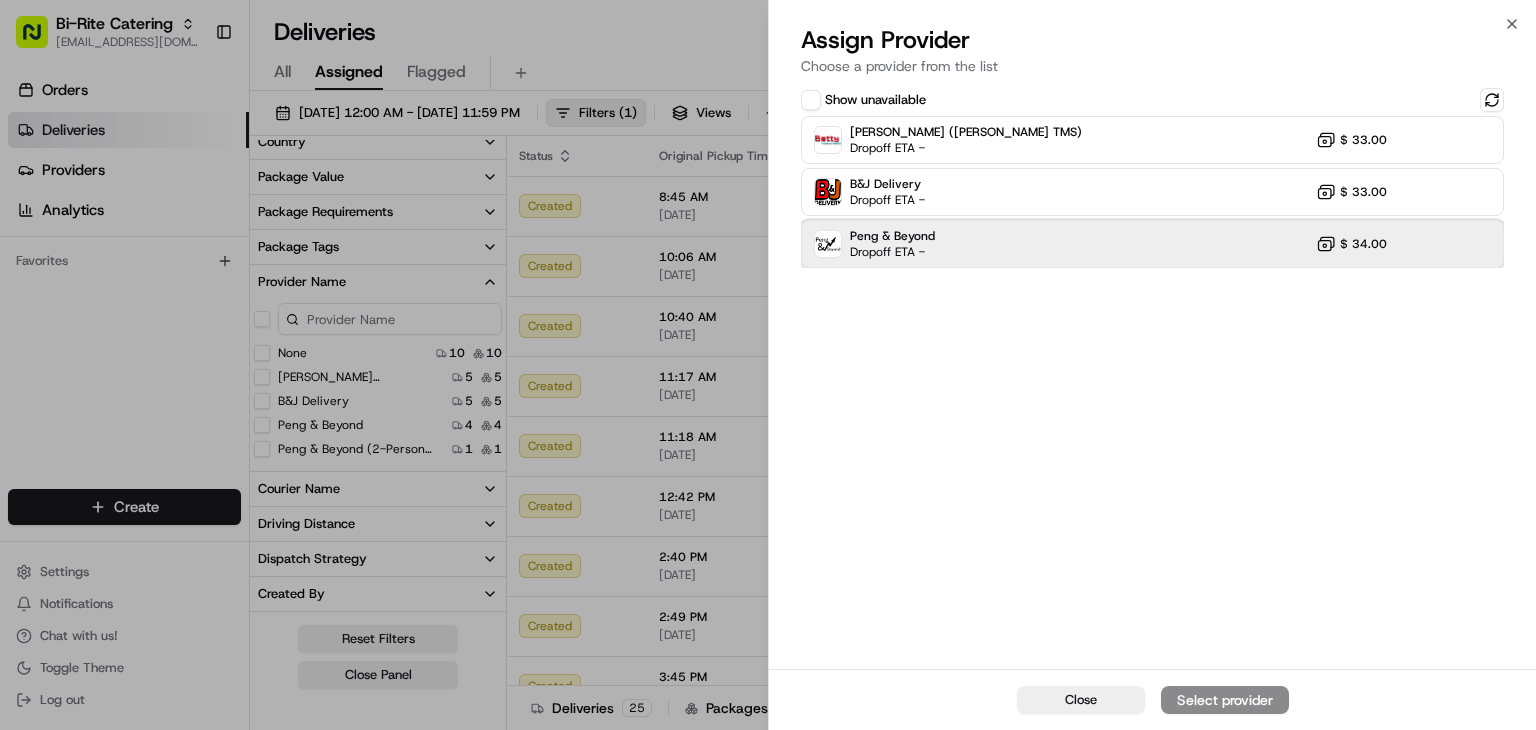 drag, startPoint x: 1144, startPoint y: 246, endPoint x: 1148, endPoint y: 277, distance: 31.257 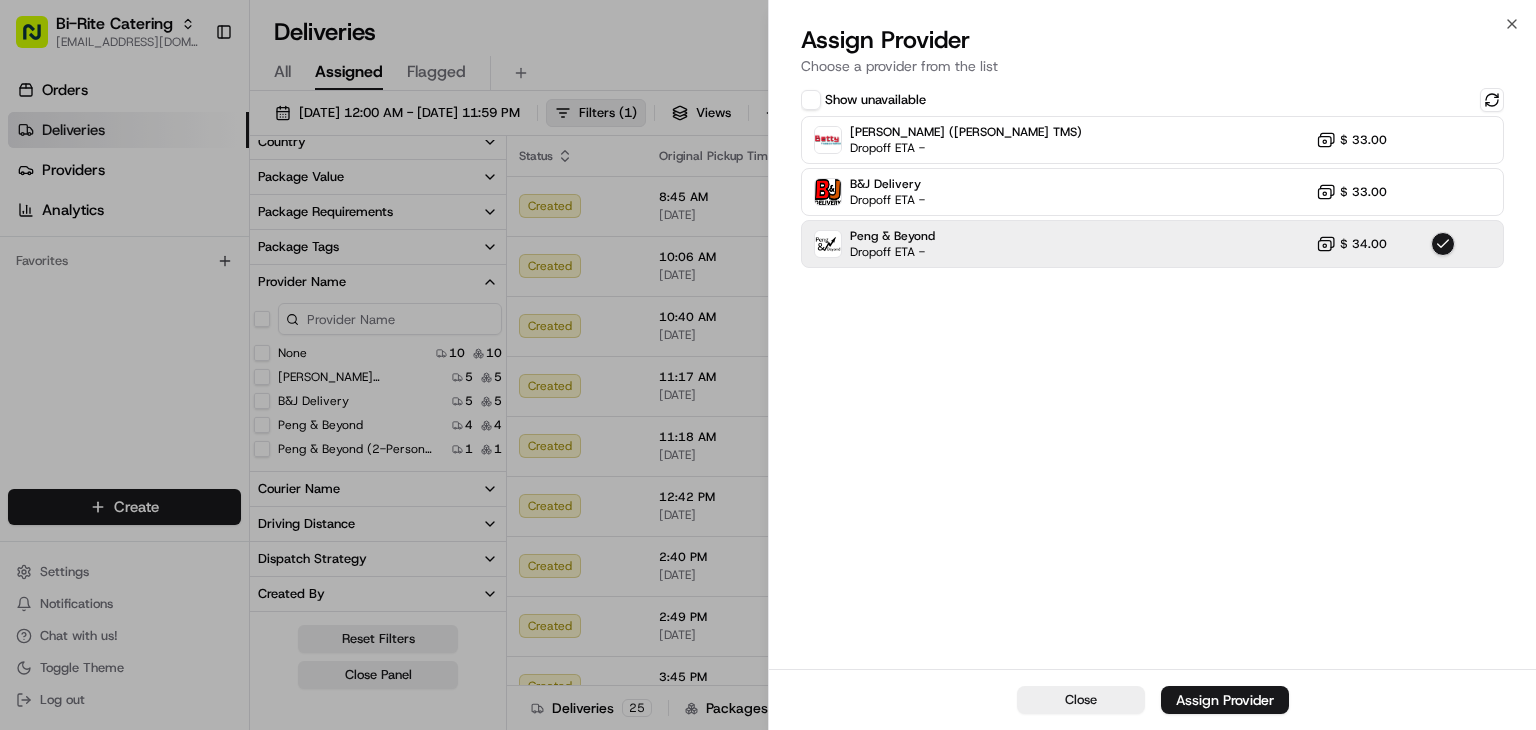 drag, startPoint x: 1222, startPoint y: 698, endPoint x: 1052, endPoint y: 644, distance: 178.3704 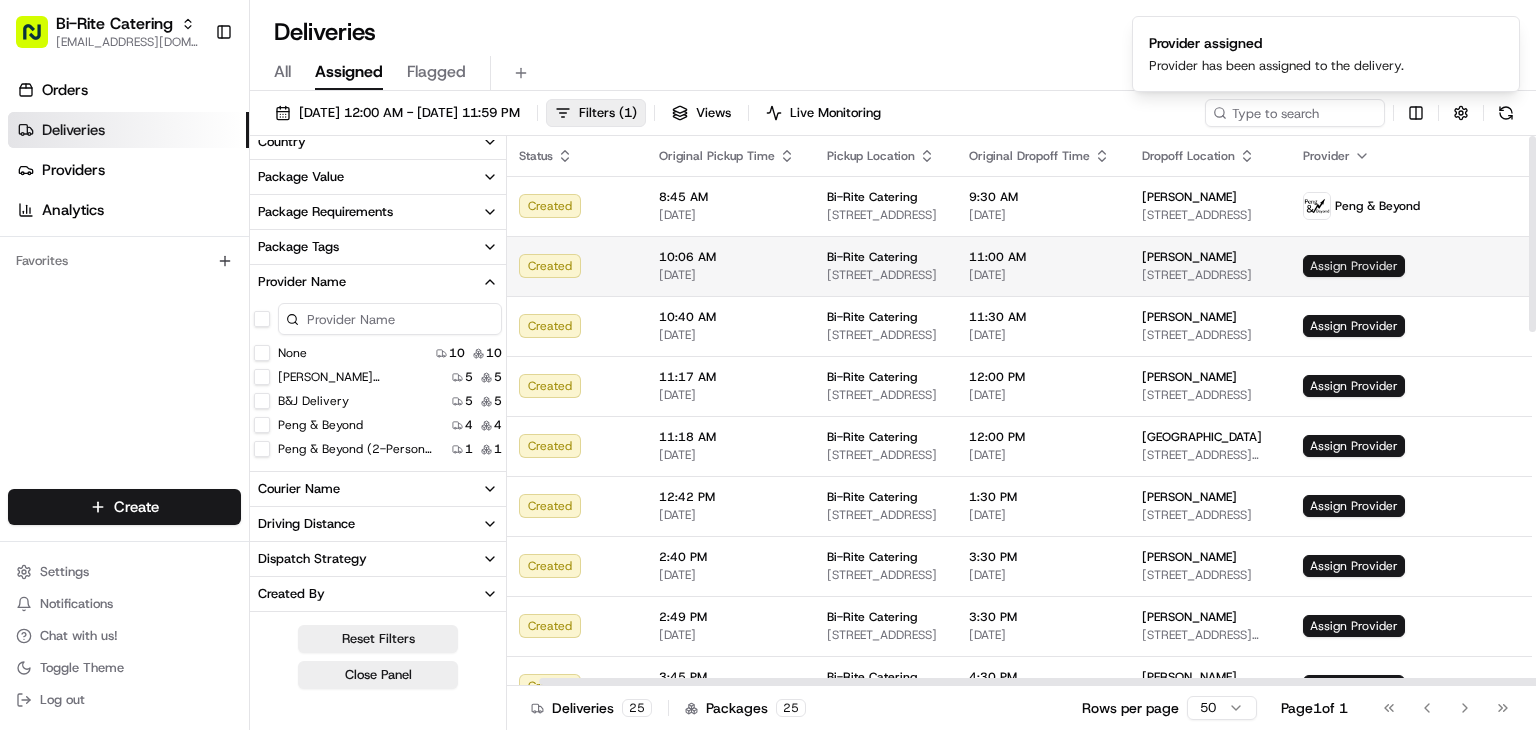 click on "Assign Provider" at bounding box center [1354, 266] 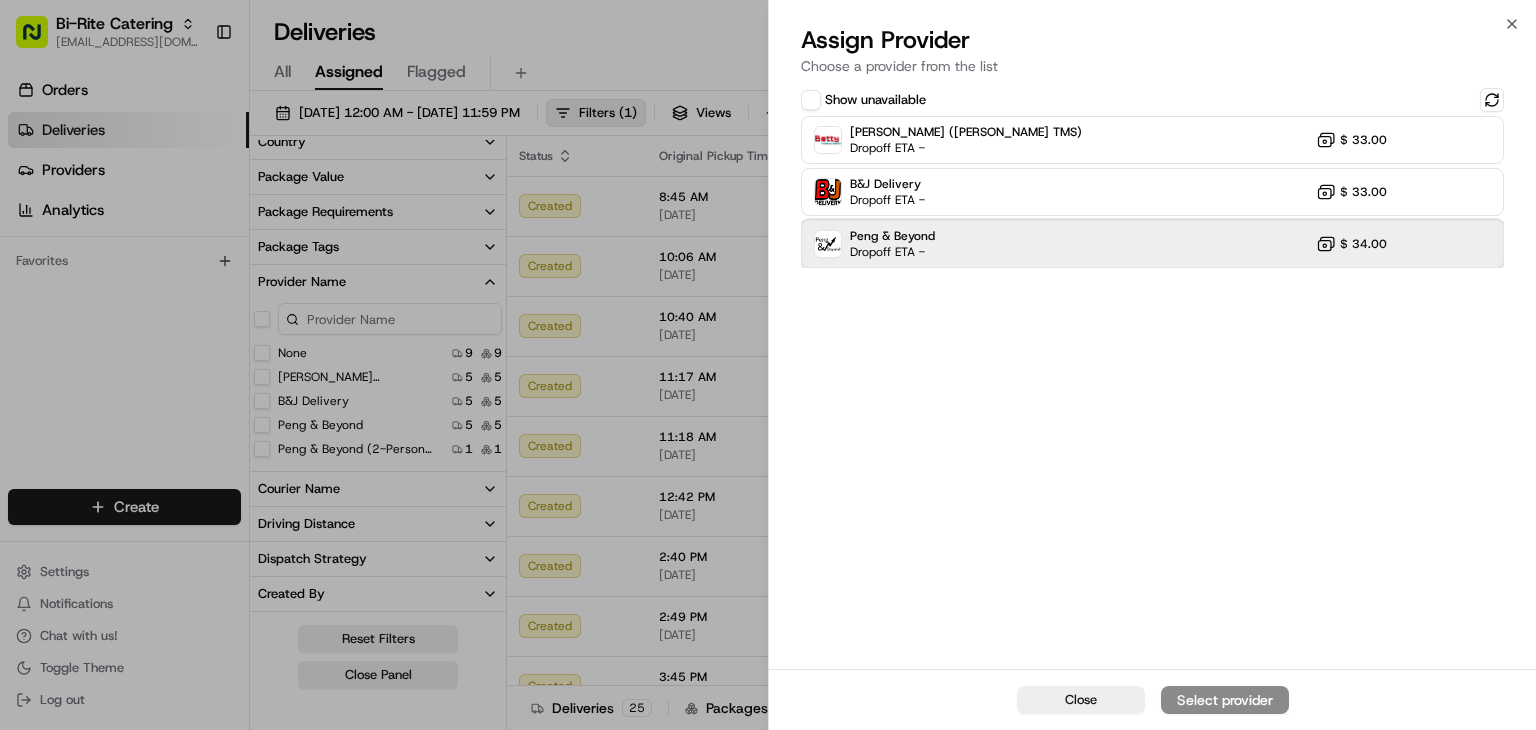 click on "Peng & Beyond Dropoff ETA   - $   34.00" at bounding box center [1152, 244] 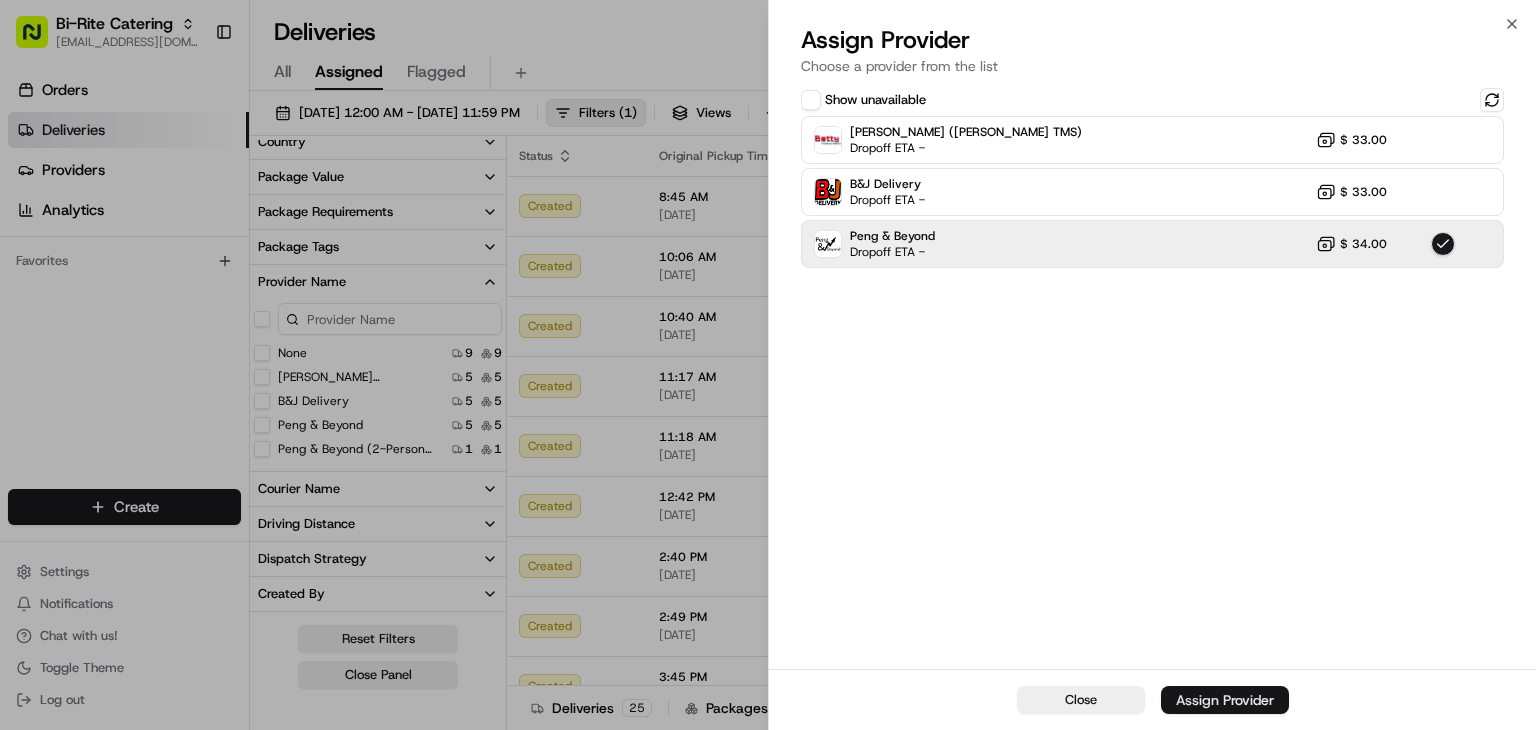 click on "Assign Provider" at bounding box center [1225, 700] 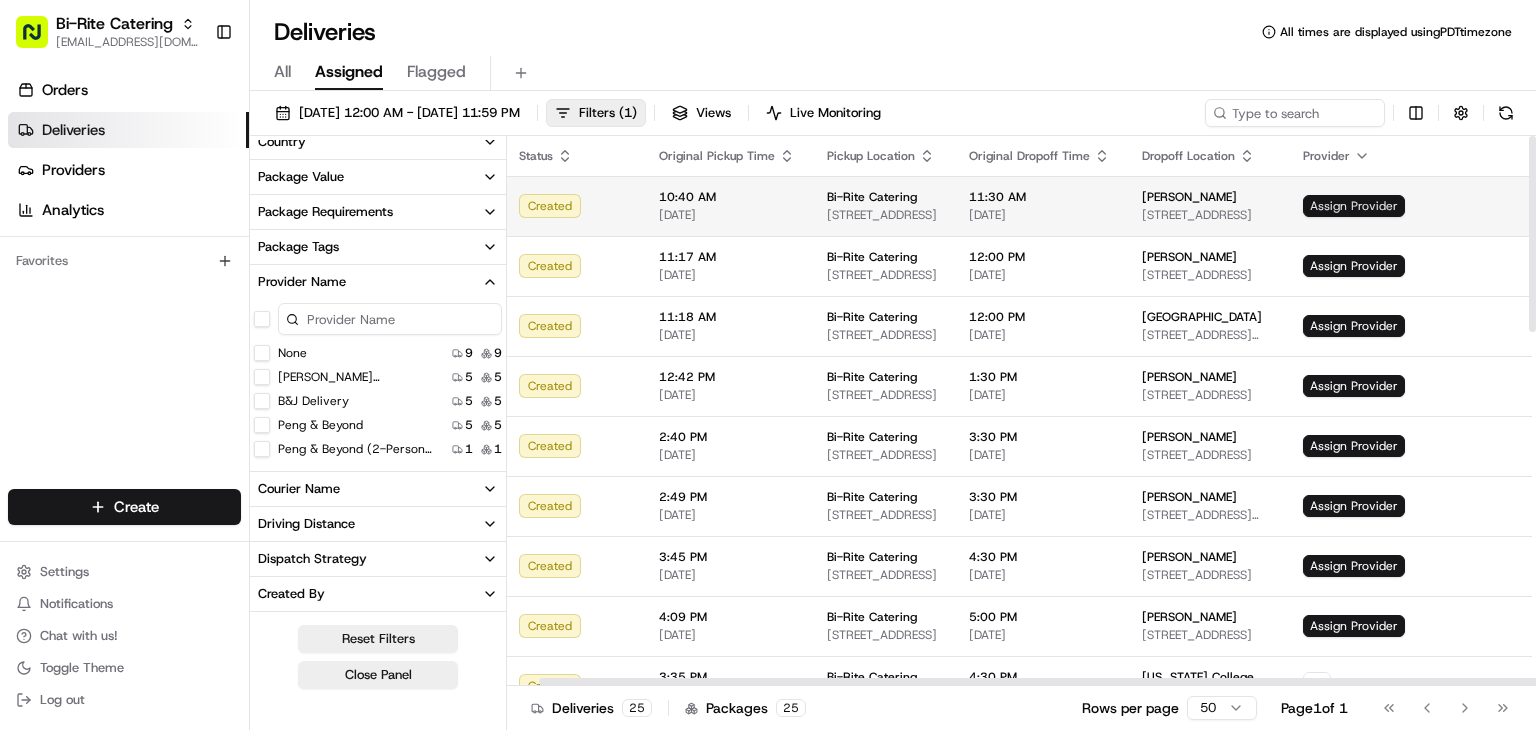 click on "Assign Provider" at bounding box center [1354, 206] 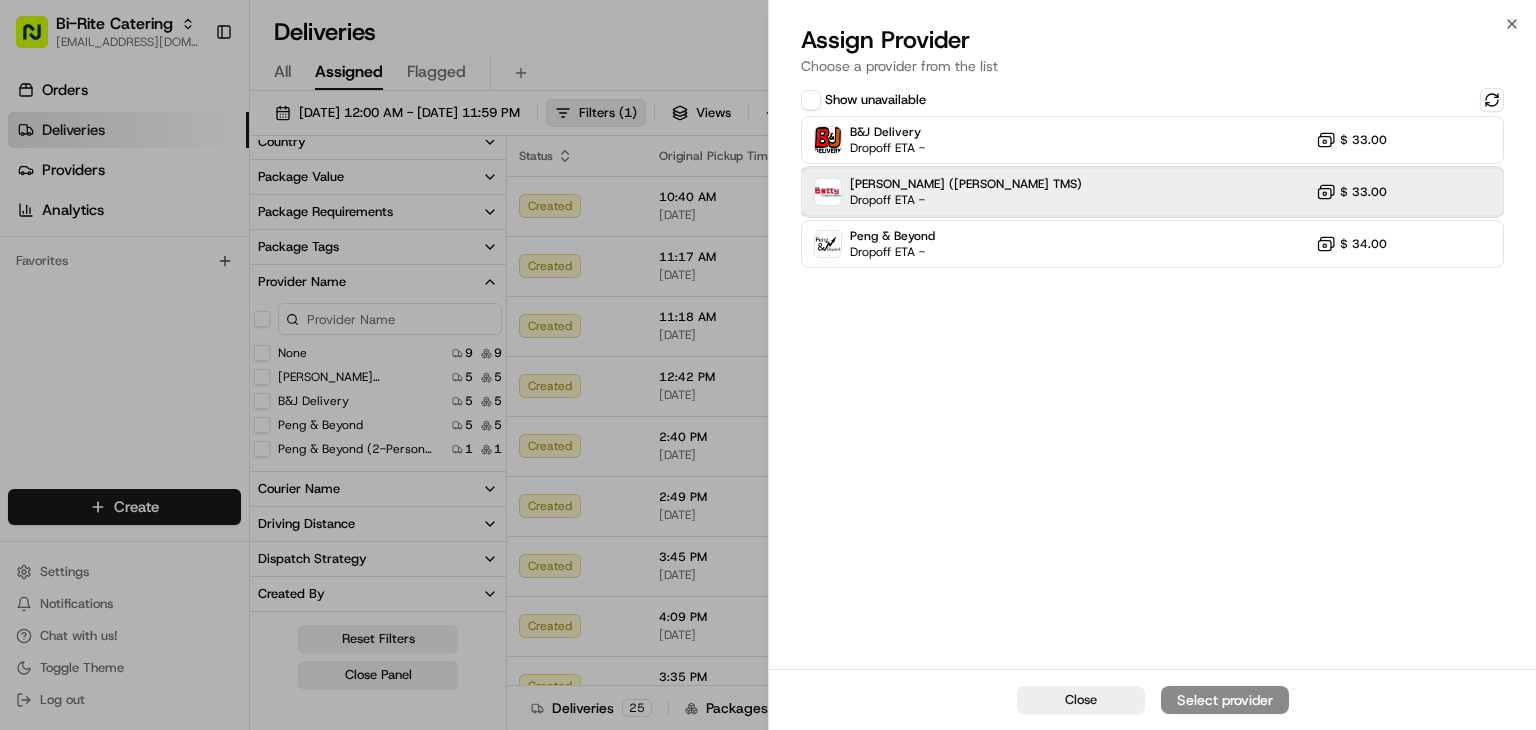 drag, startPoint x: 1065, startPoint y: 190, endPoint x: 1076, endPoint y: 212, distance: 24.596748 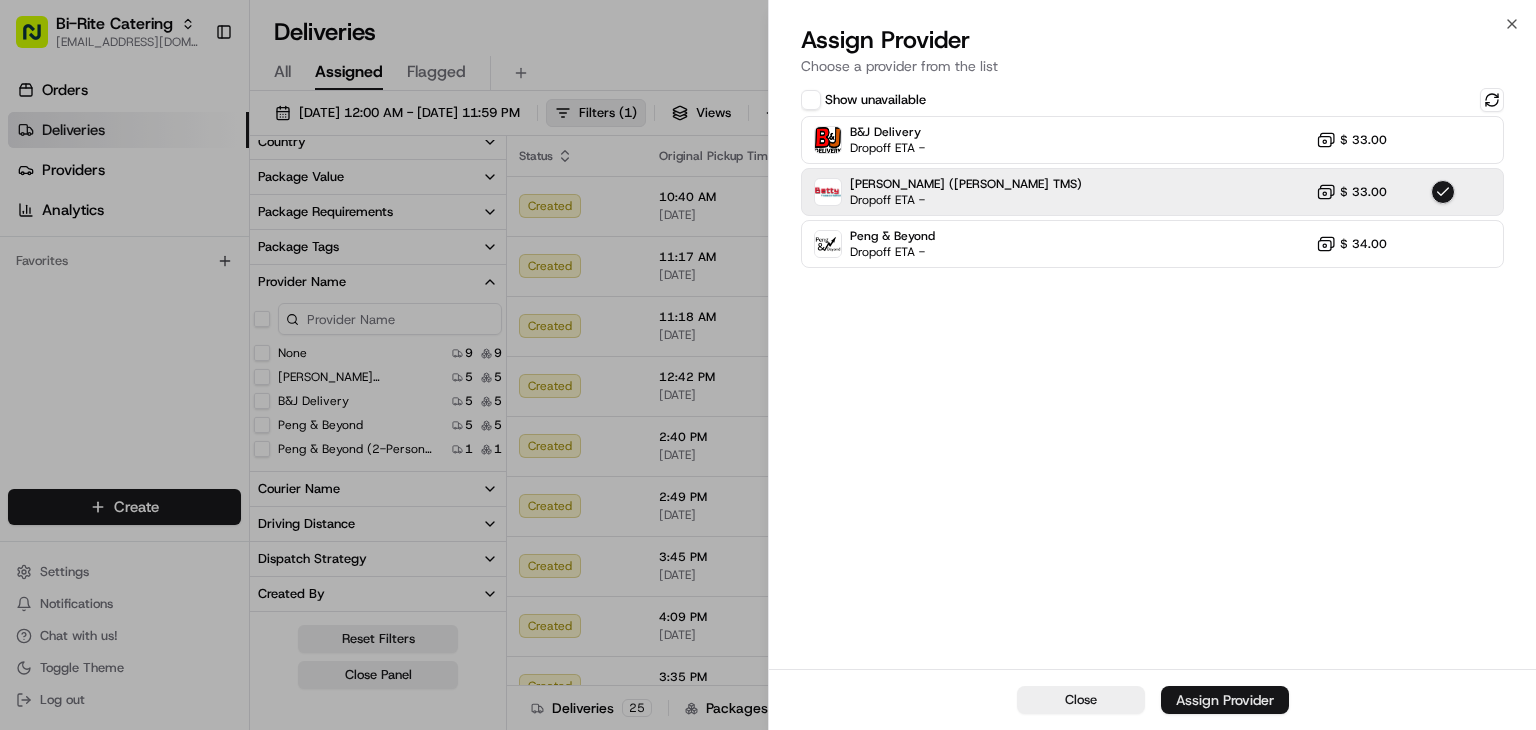click on "Assign Provider" at bounding box center (1225, 700) 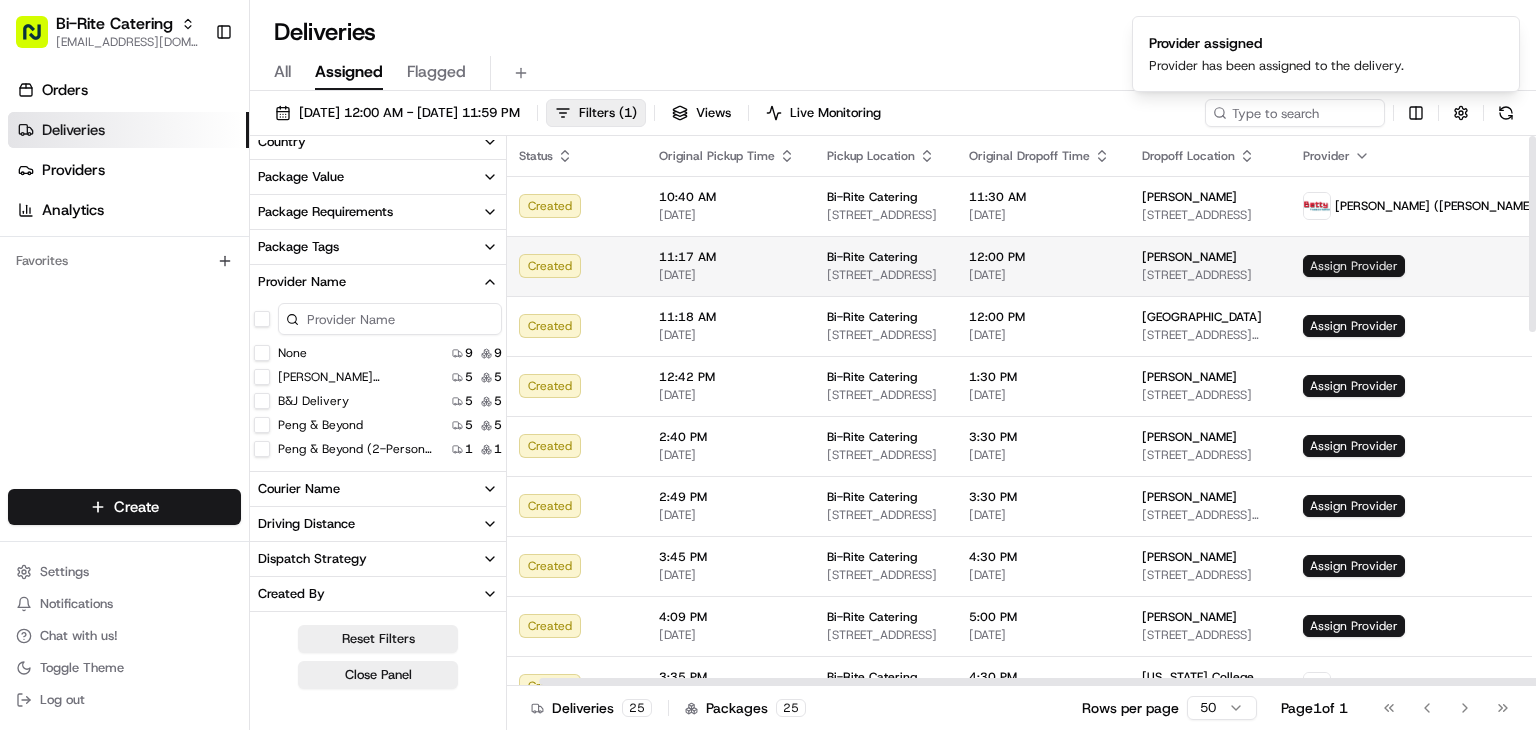 click on "Assign Provider" at bounding box center (1354, 266) 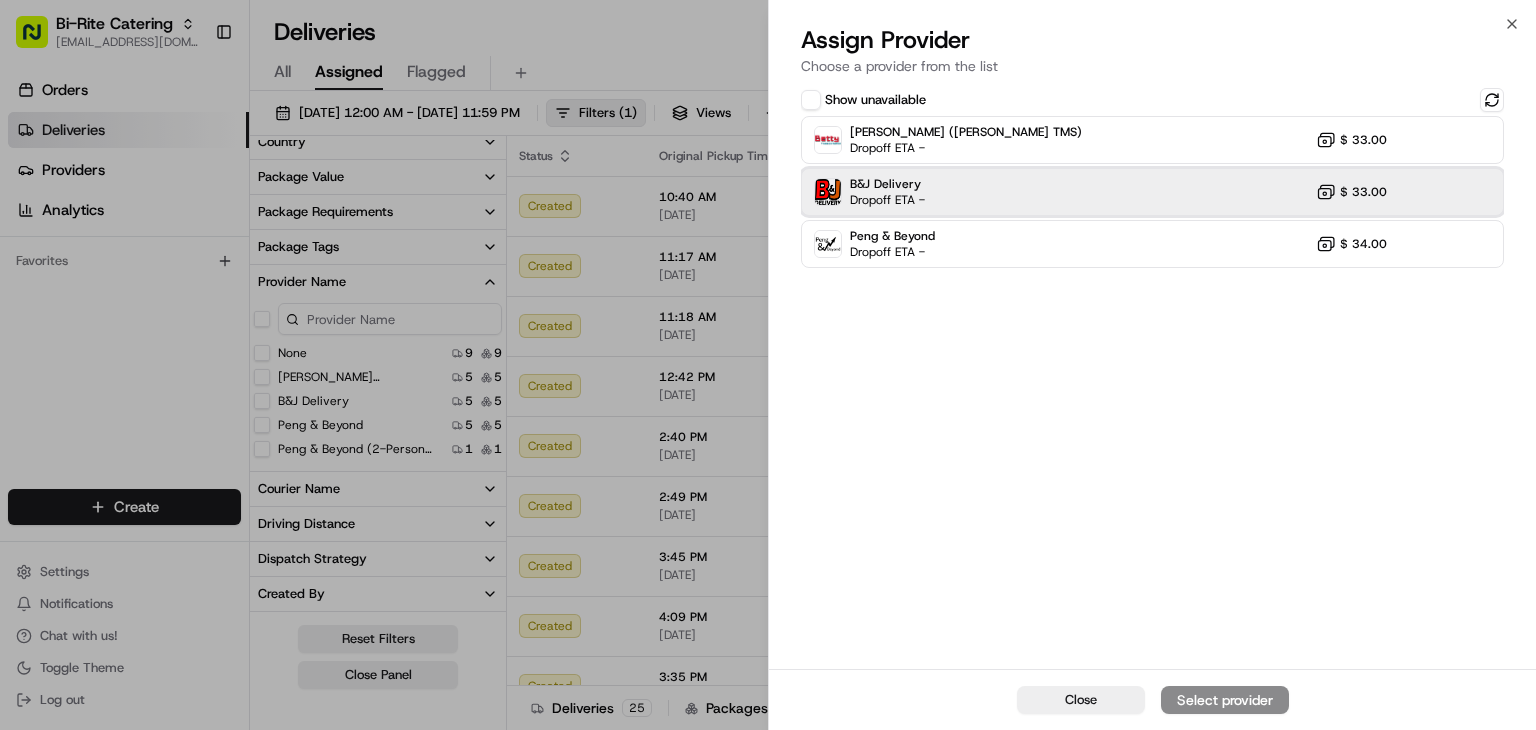 click on "B&J Delivery Dropoff ETA   - $   33.00" at bounding box center (1152, 192) 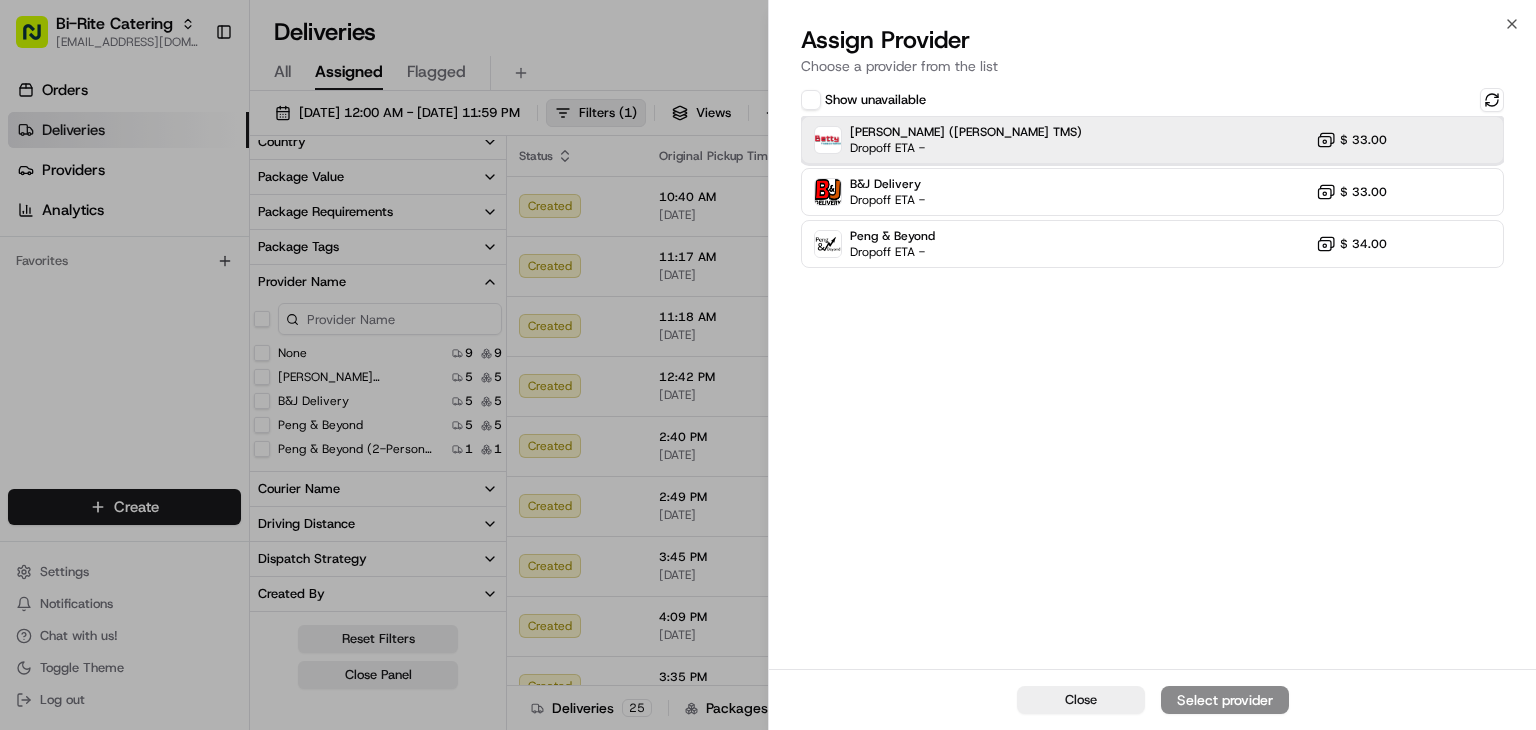 click on "[PERSON_NAME] ([PERSON_NAME] TMS) Dropoff ETA   - $   33.00" at bounding box center [1152, 140] 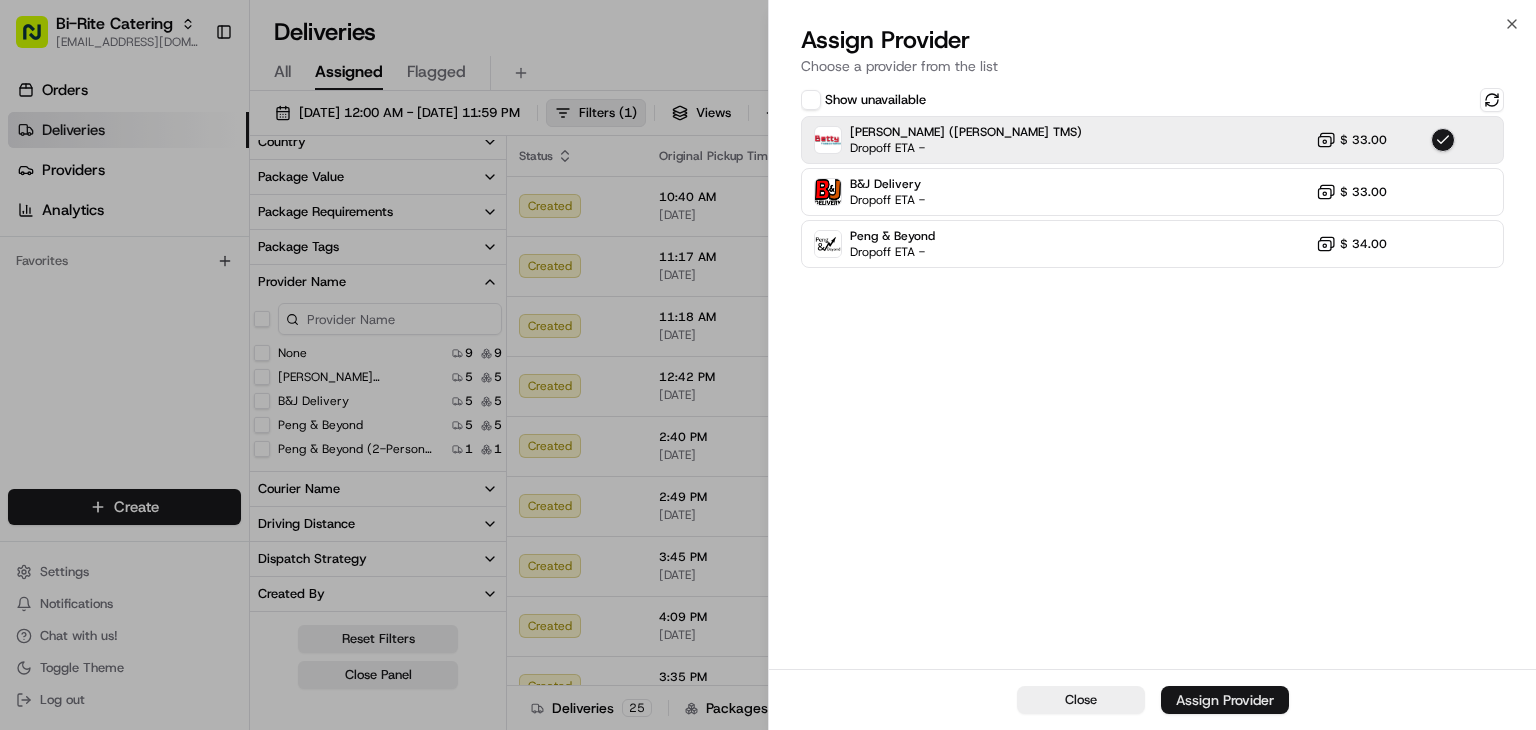 click on "Assign Provider" at bounding box center [1225, 700] 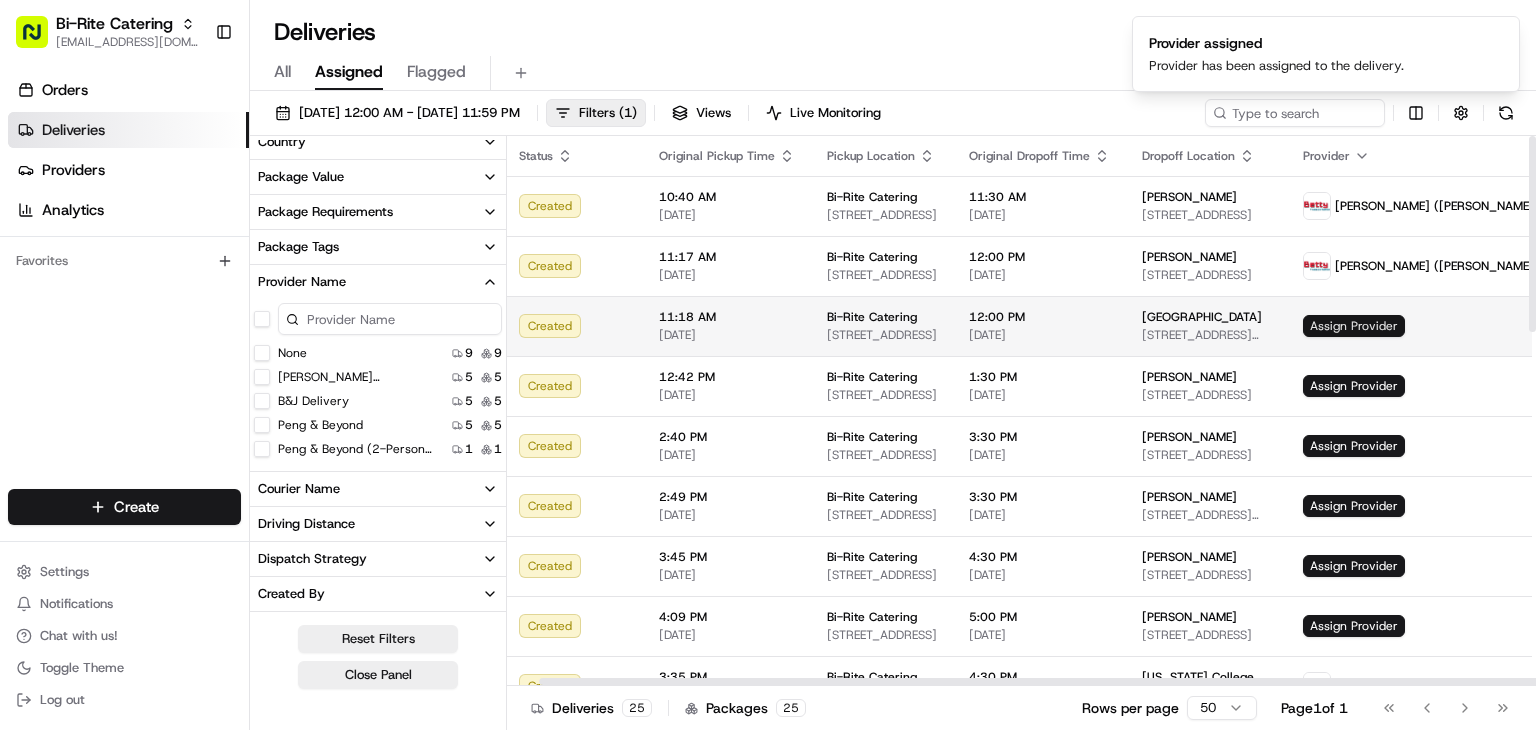 click on "Assign Provider" at bounding box center (1354, 326) 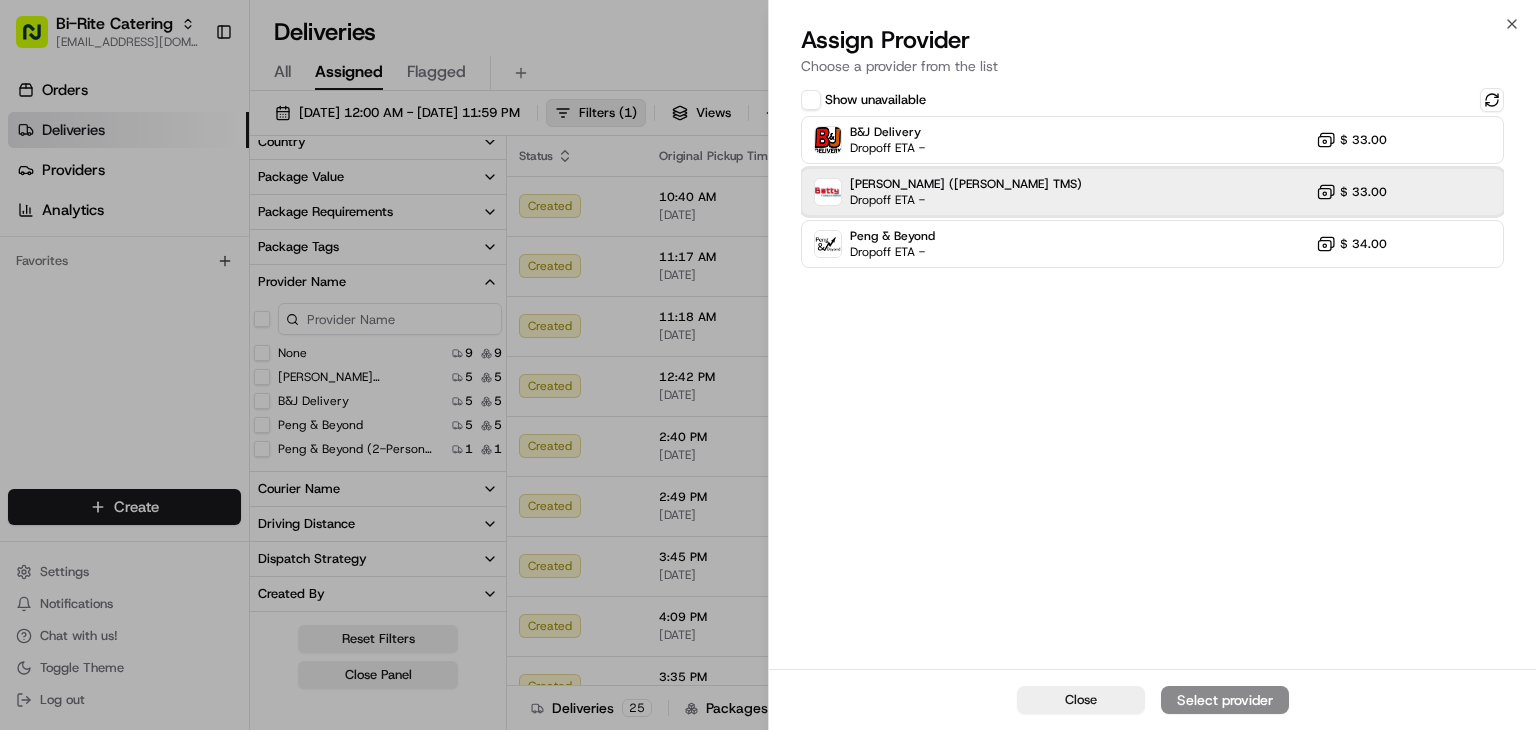 click on "[PERSON_NAME] ([PERSON_NAME] TMS) Dropoff ETA   - $   33.00" at bounding box center [1152, 192] 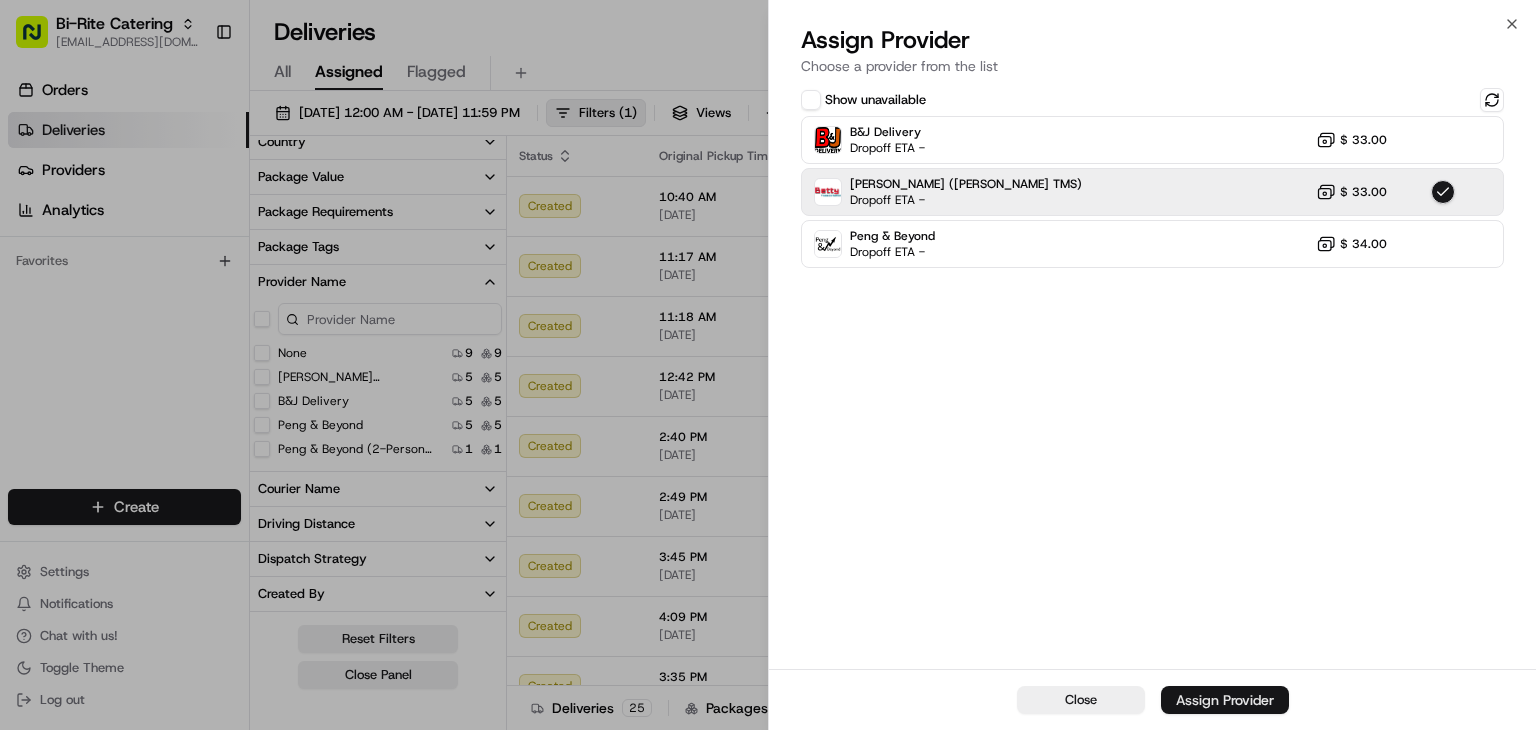 click on "Assign Provider" at bounding box center (1225, 700) 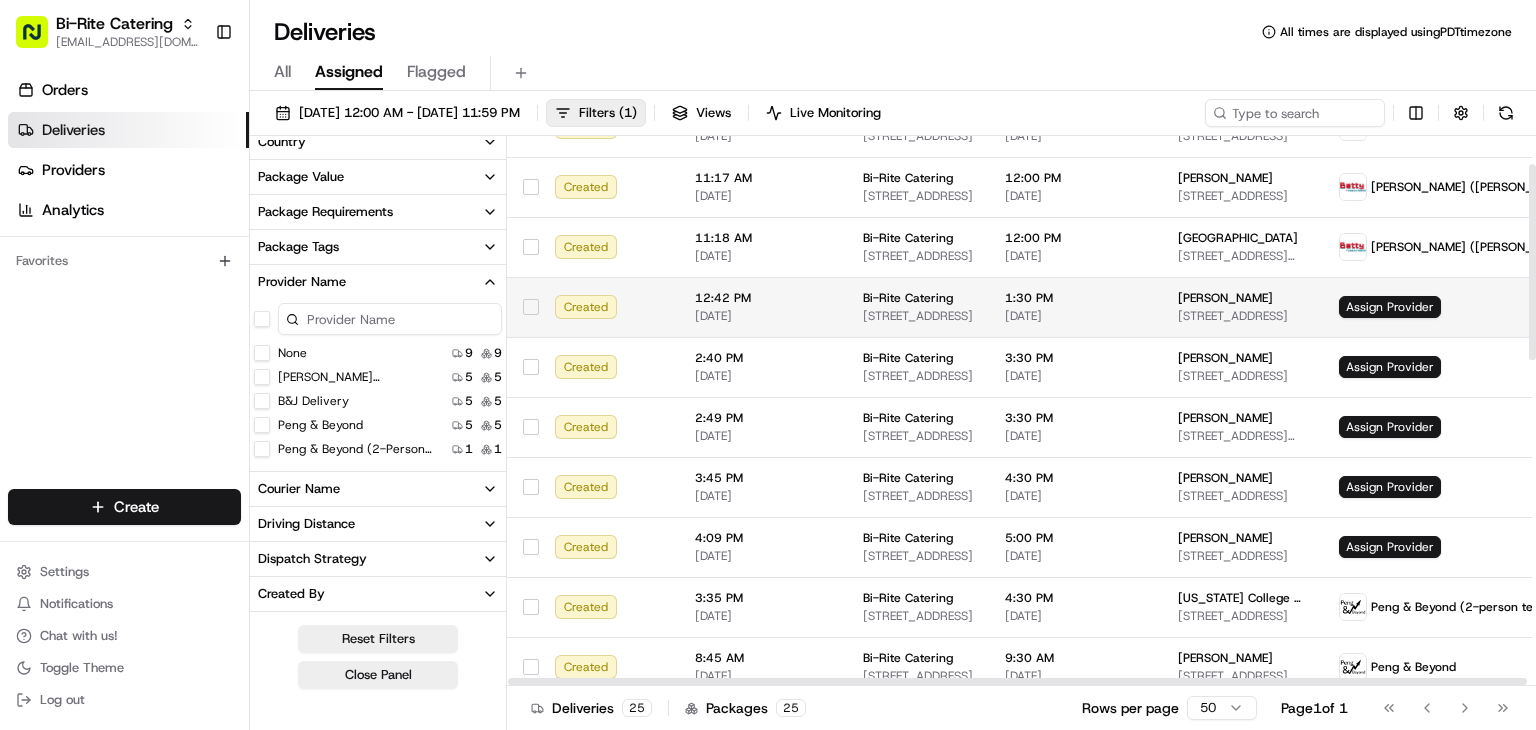 scroll, scrollTop: 79, scrollLeft: 2, axis: both 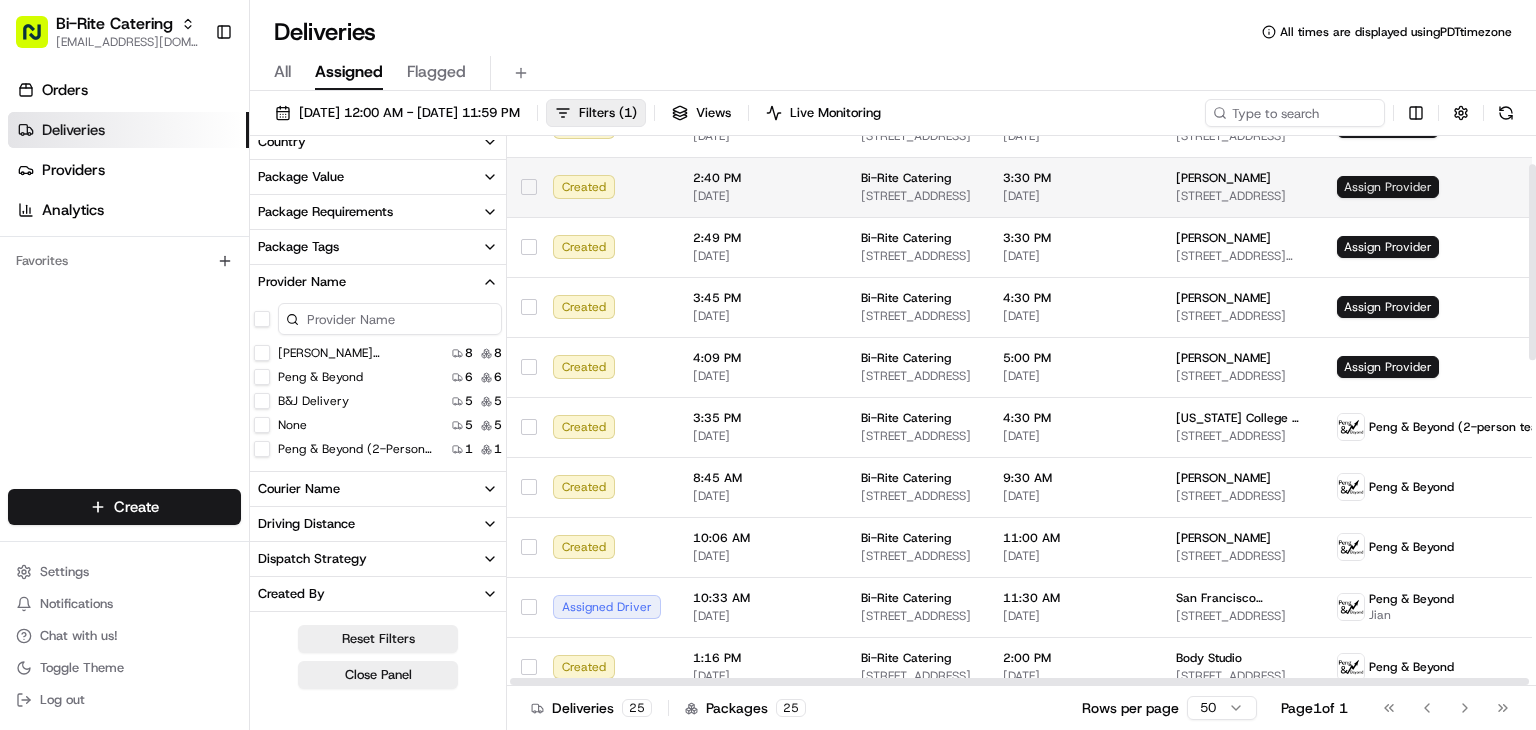 click on "Assign Provider" at bounding box center (1388, 187) 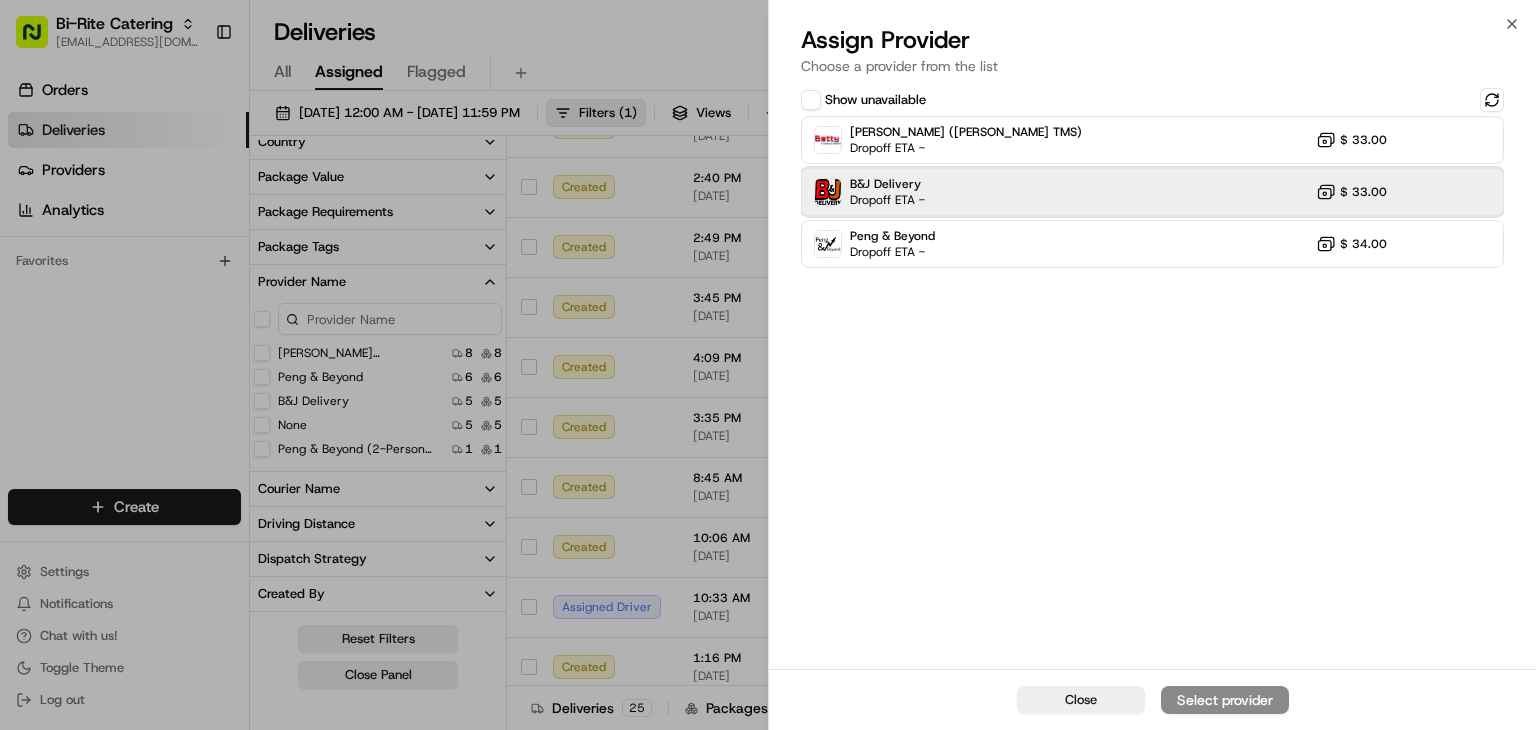 click on "B&J Delivery Dropoff ETA   - $   33.00" at bounding box center (1152, 192) 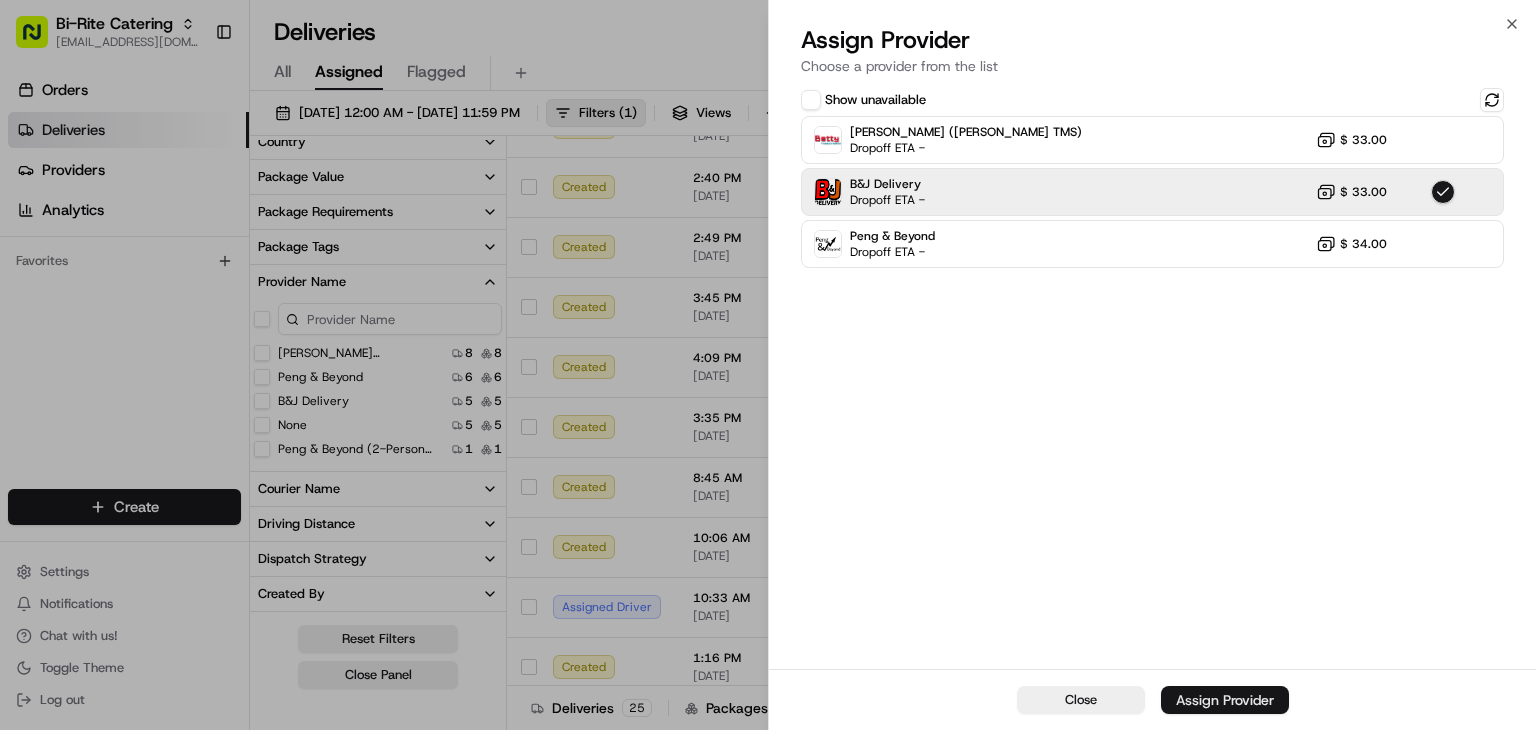 click on "Assign Provider" at bounding box center [1225, 700] 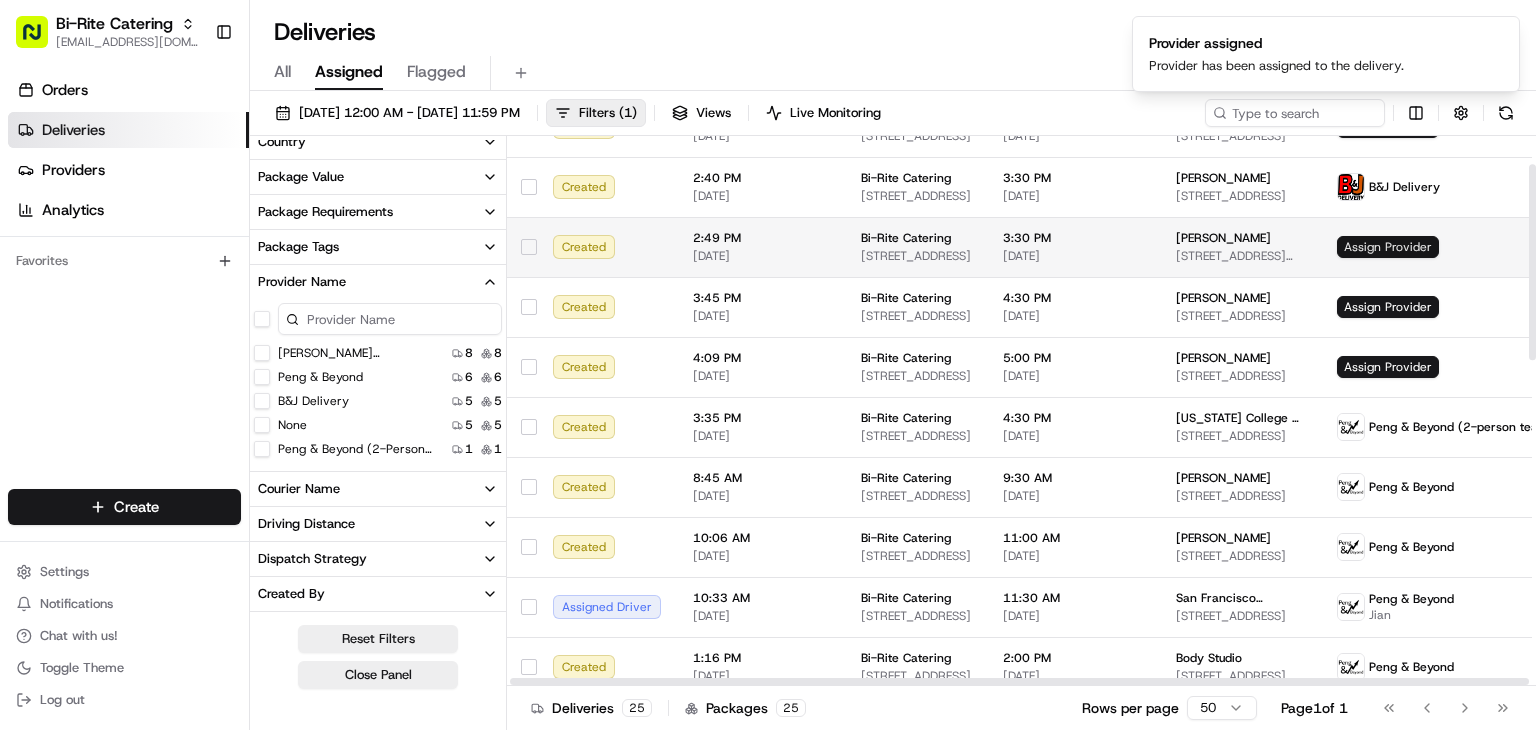 click on "Assign Provider" at bounding box center [1388, 247] 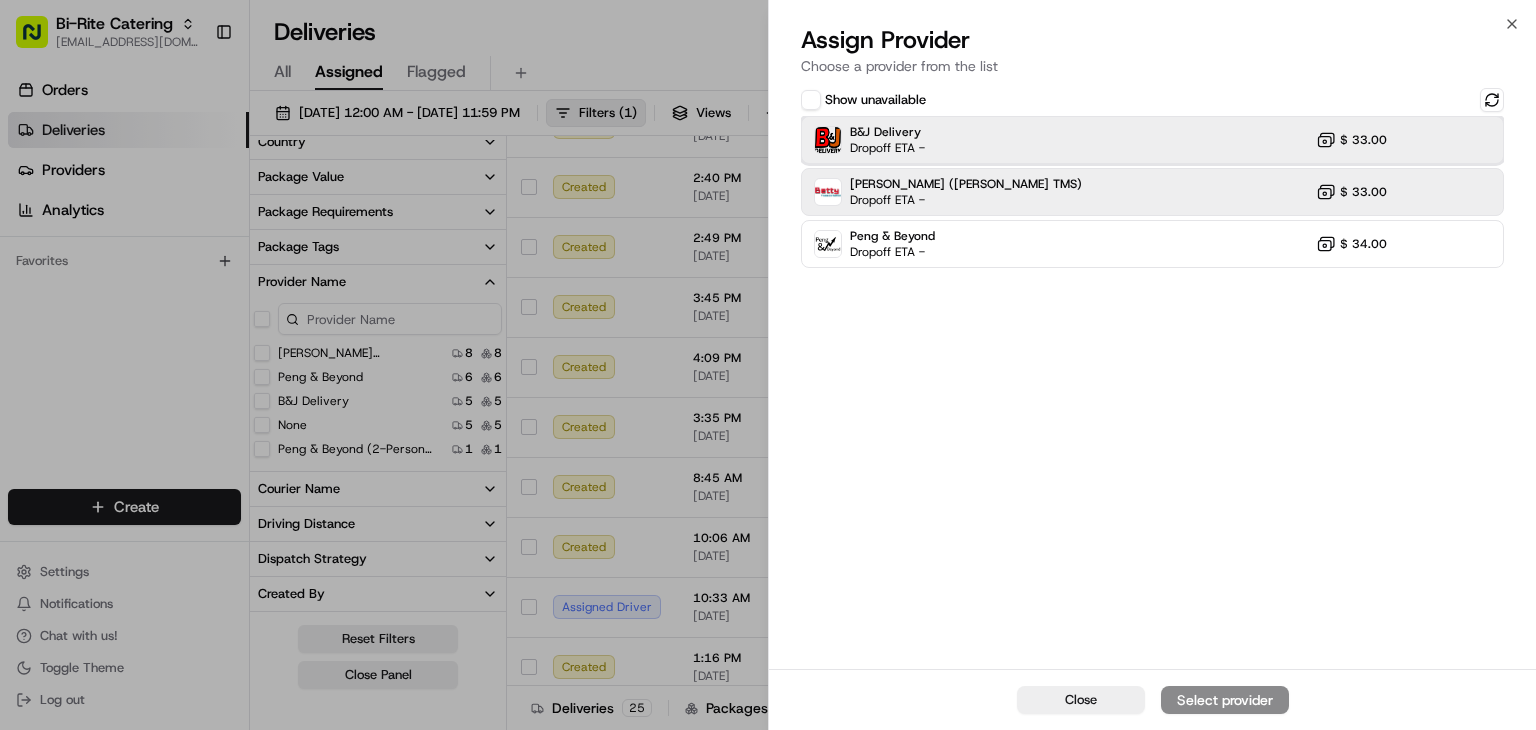 drag, startPoint x: 928, startPoint y: 140, endPoint x: 931, endPoint y: 168, distance: 28.160255 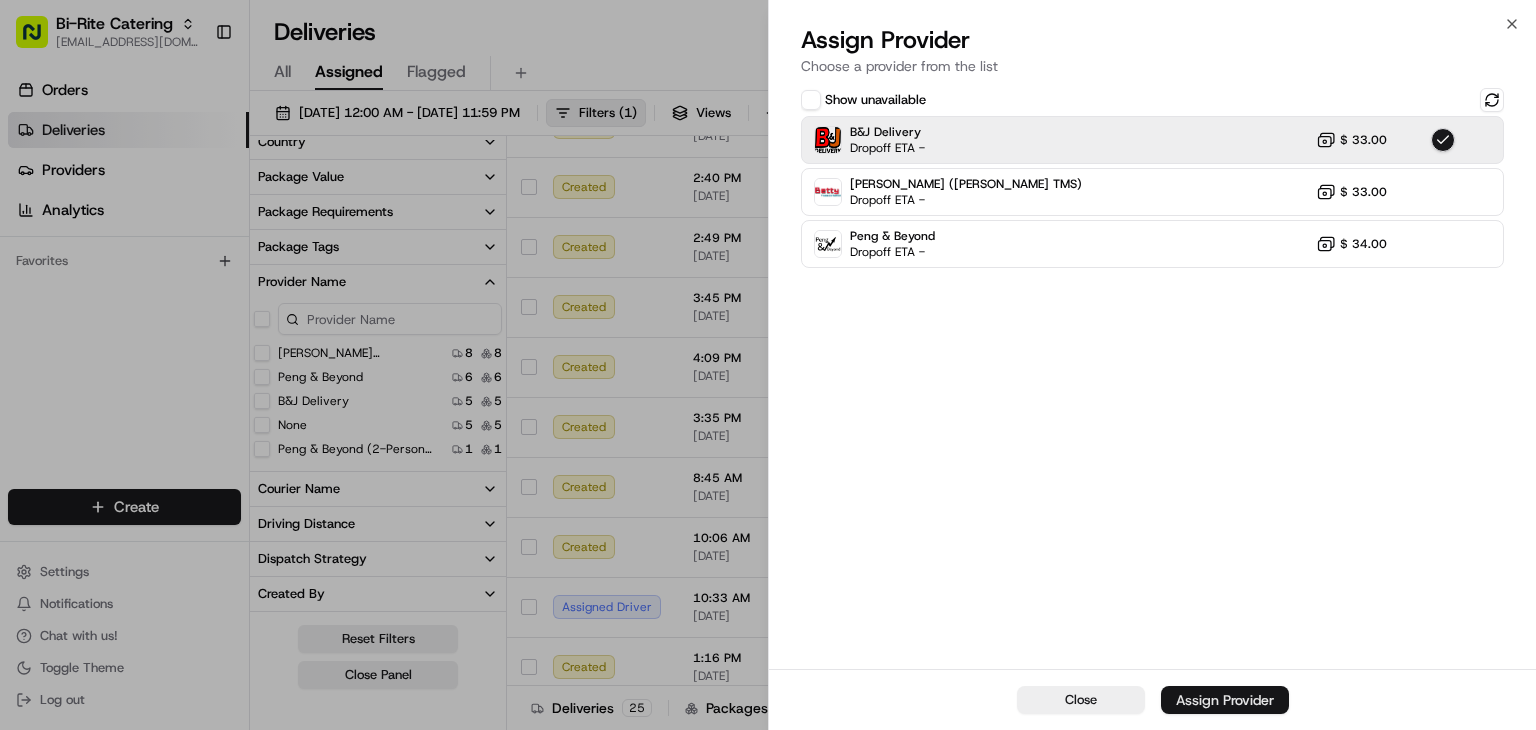 click on "Assign Provider" at bounding box center (1225, 700) 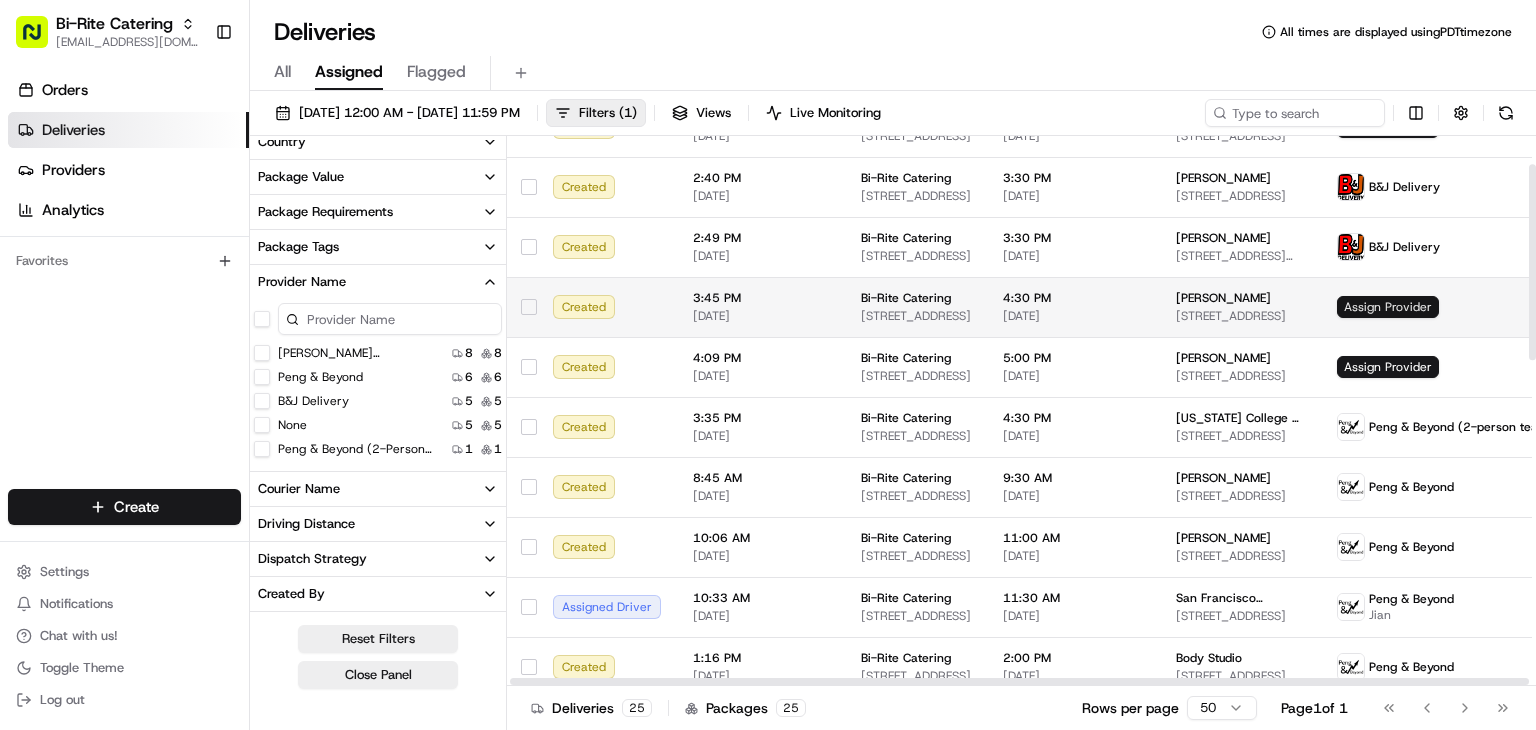 click on "Assign Provider" at bounding box center [1388, 307] 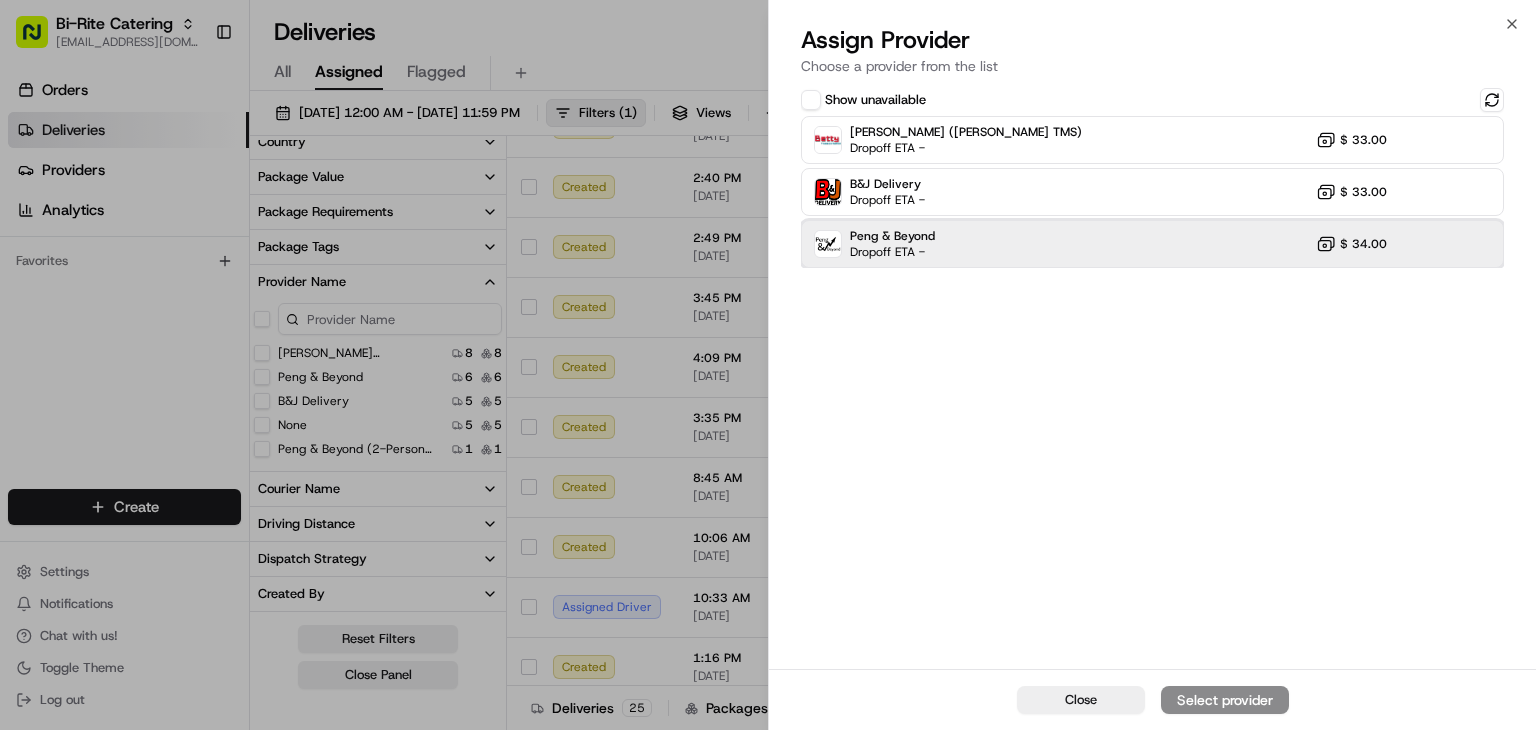 click on "Peng & Beyond Dropoff ETA   - $   34.00" at bounding box center (1152, 244) 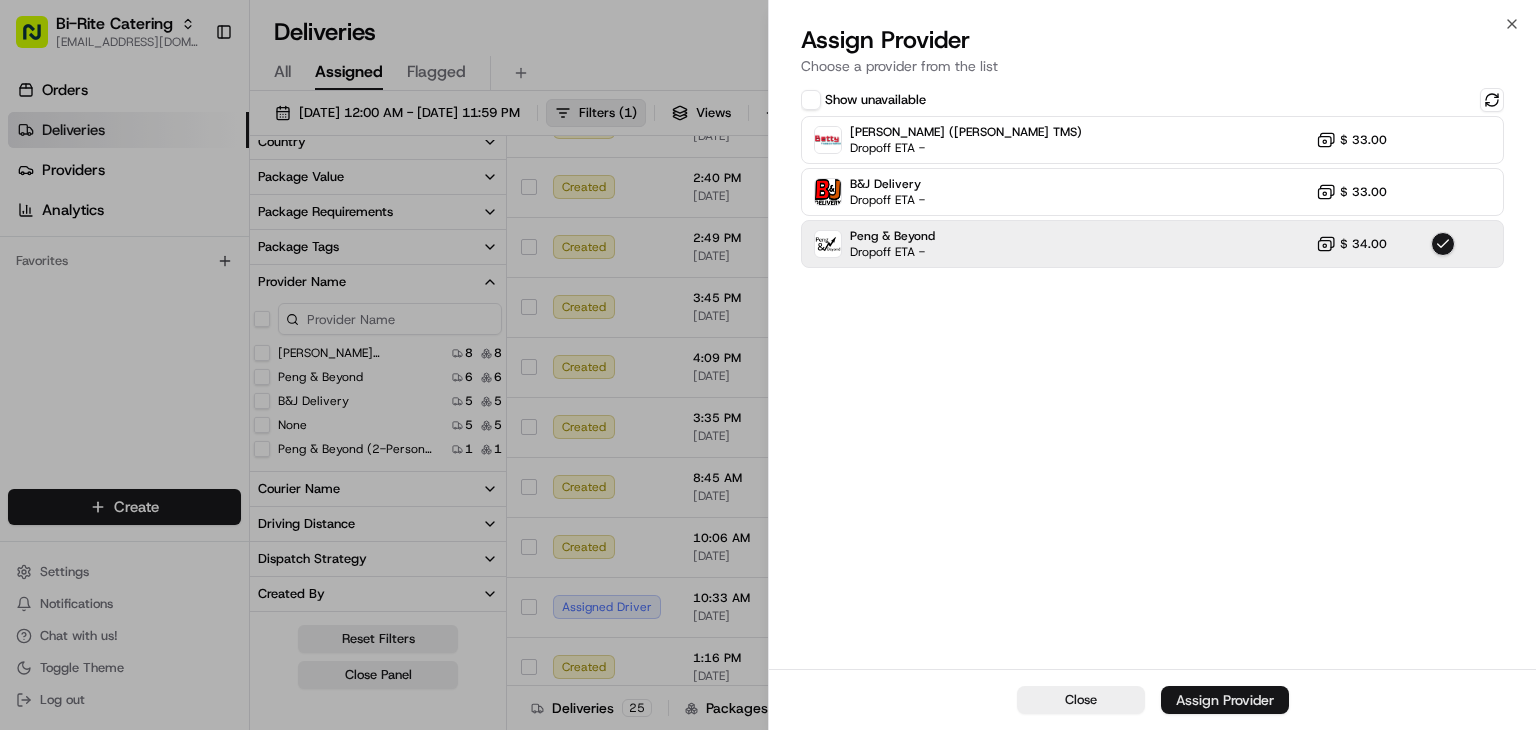 click on "Assign Provider" at bounding box center [1225, 700] 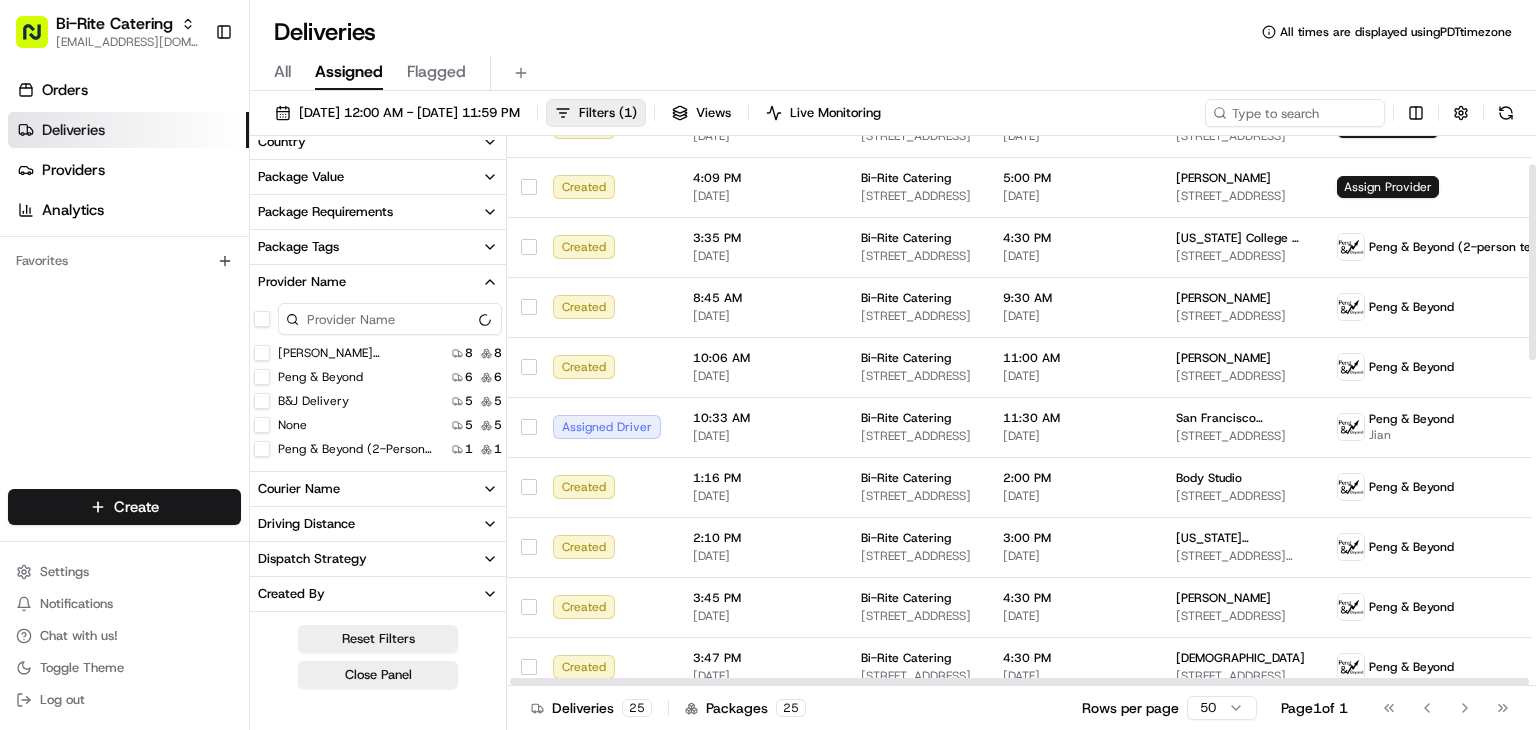 click on "Orders Deliveries Providers Analytics Favorites" at bounding box center [124, 284] 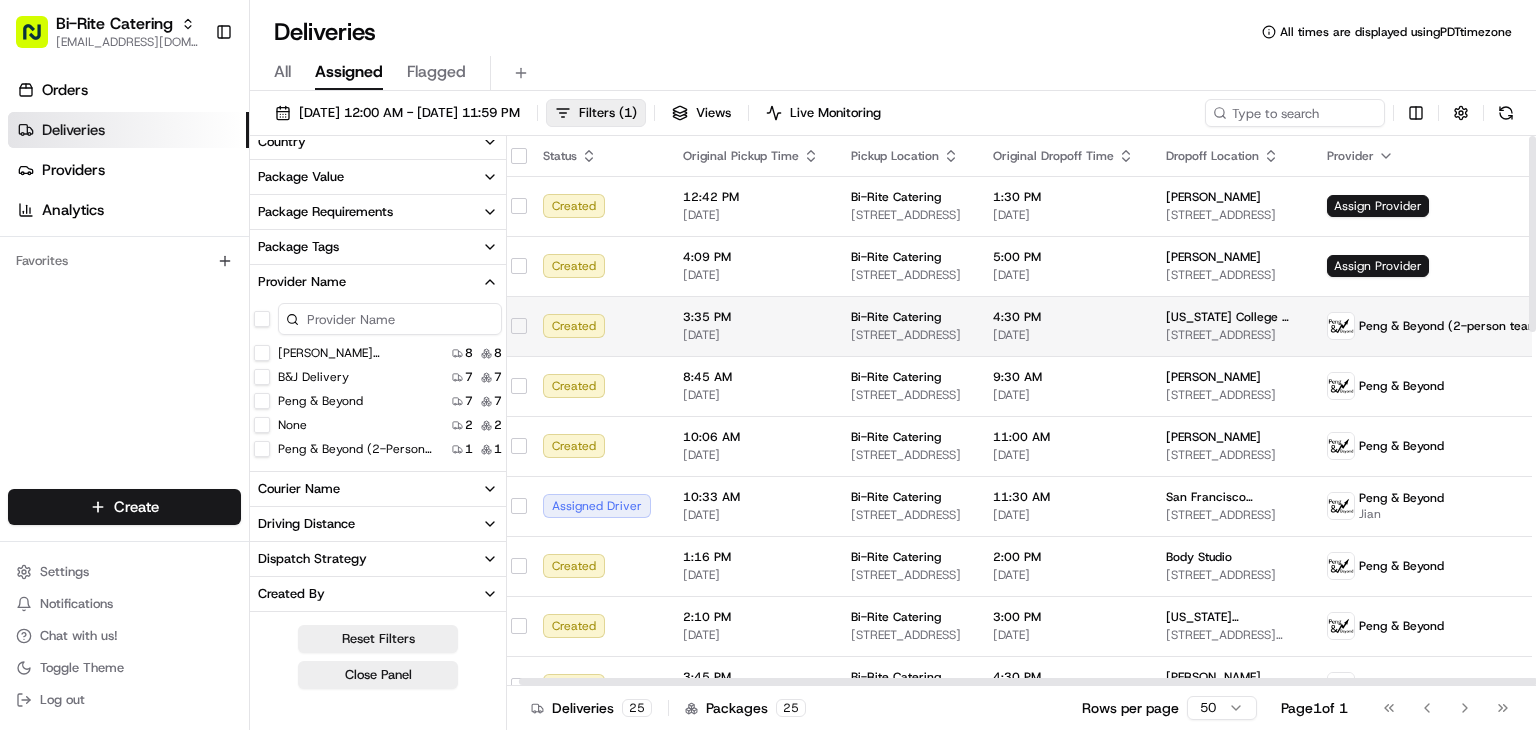 scroll, scrollTop: 0, scrollLeft: 8, axis: horizontal 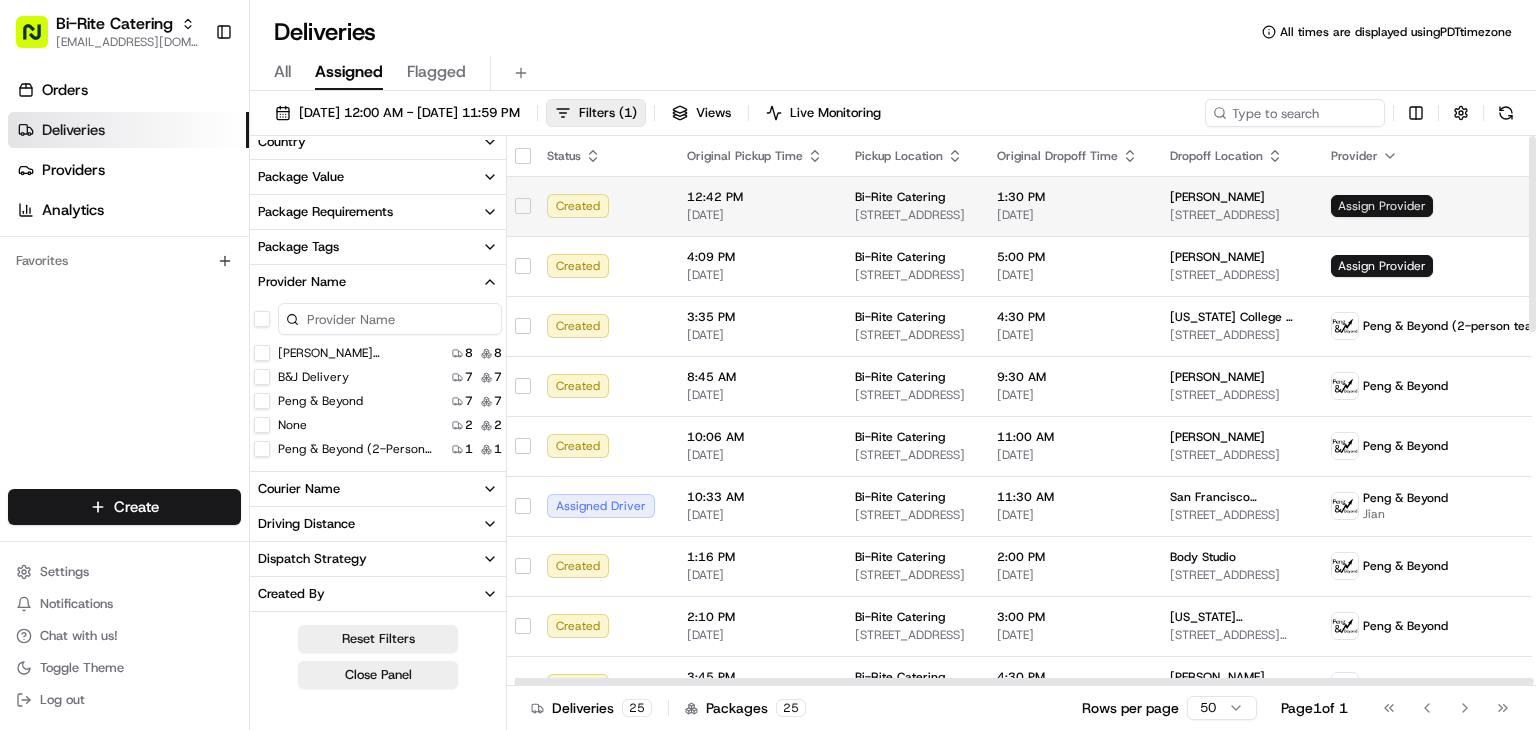click on "Assign Provider" at bounding box center [1382, 206] 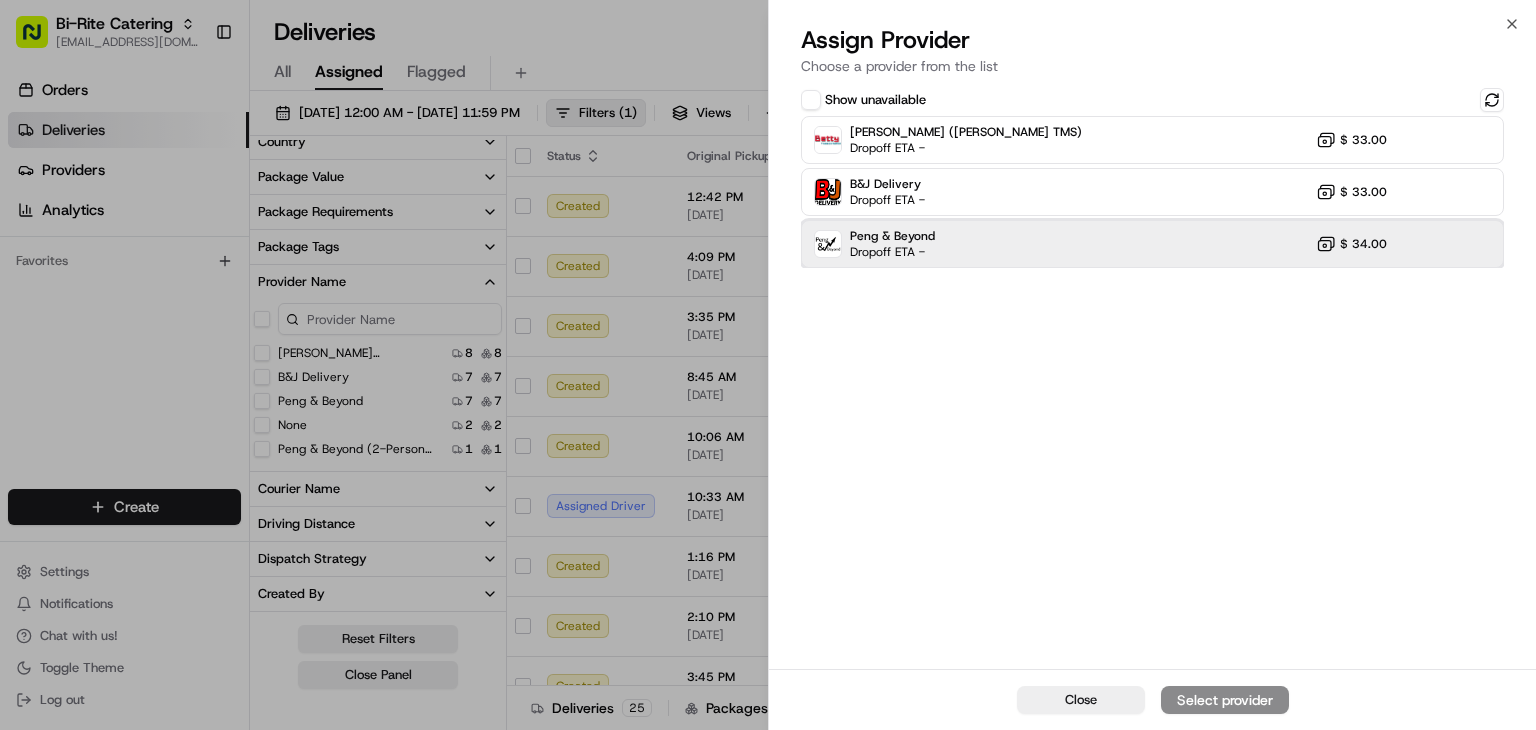click on "Peng & Beyond Dropoff ETA   - $   34.00" at bounding box center (1152, 244) 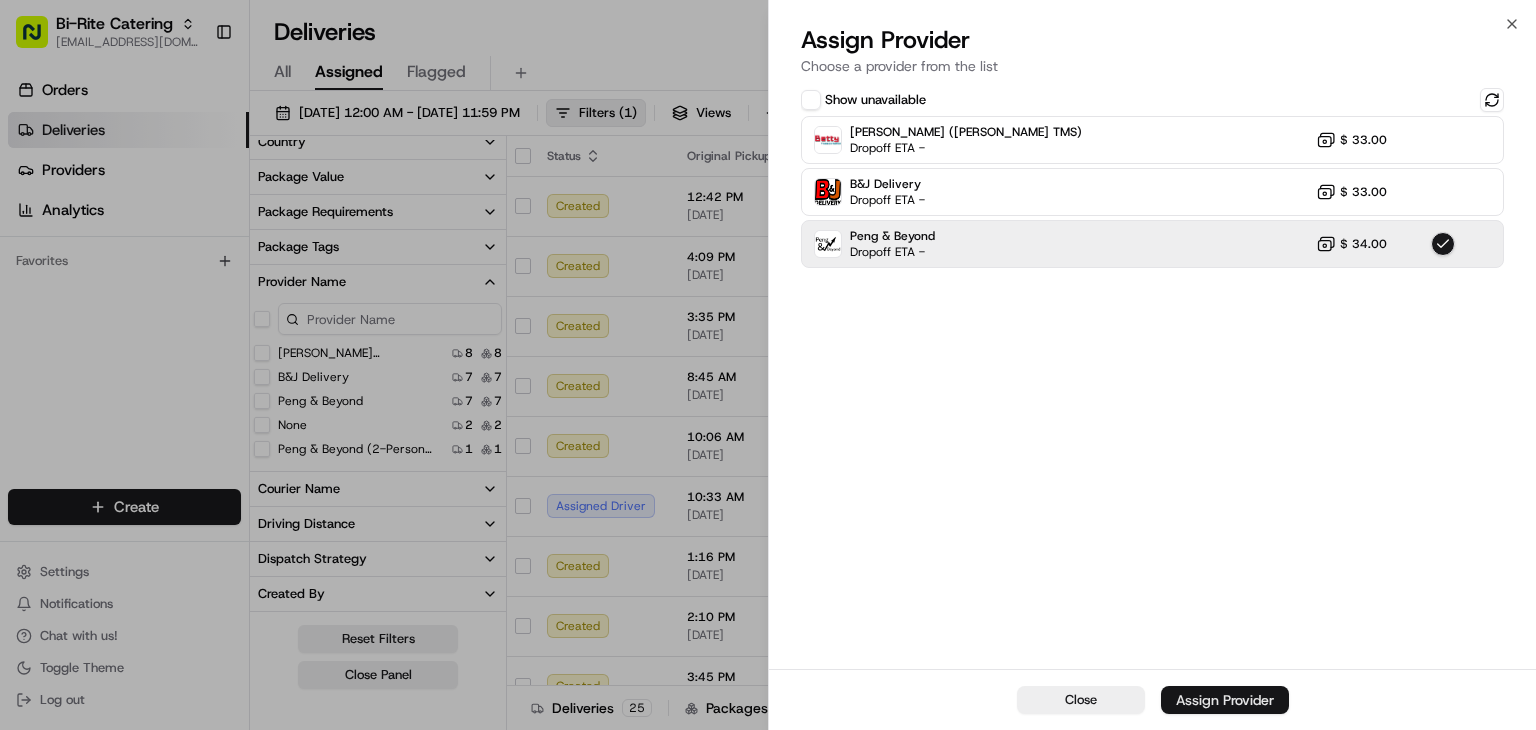 click on "Assign Provider" at bounding box center [1225, 700] 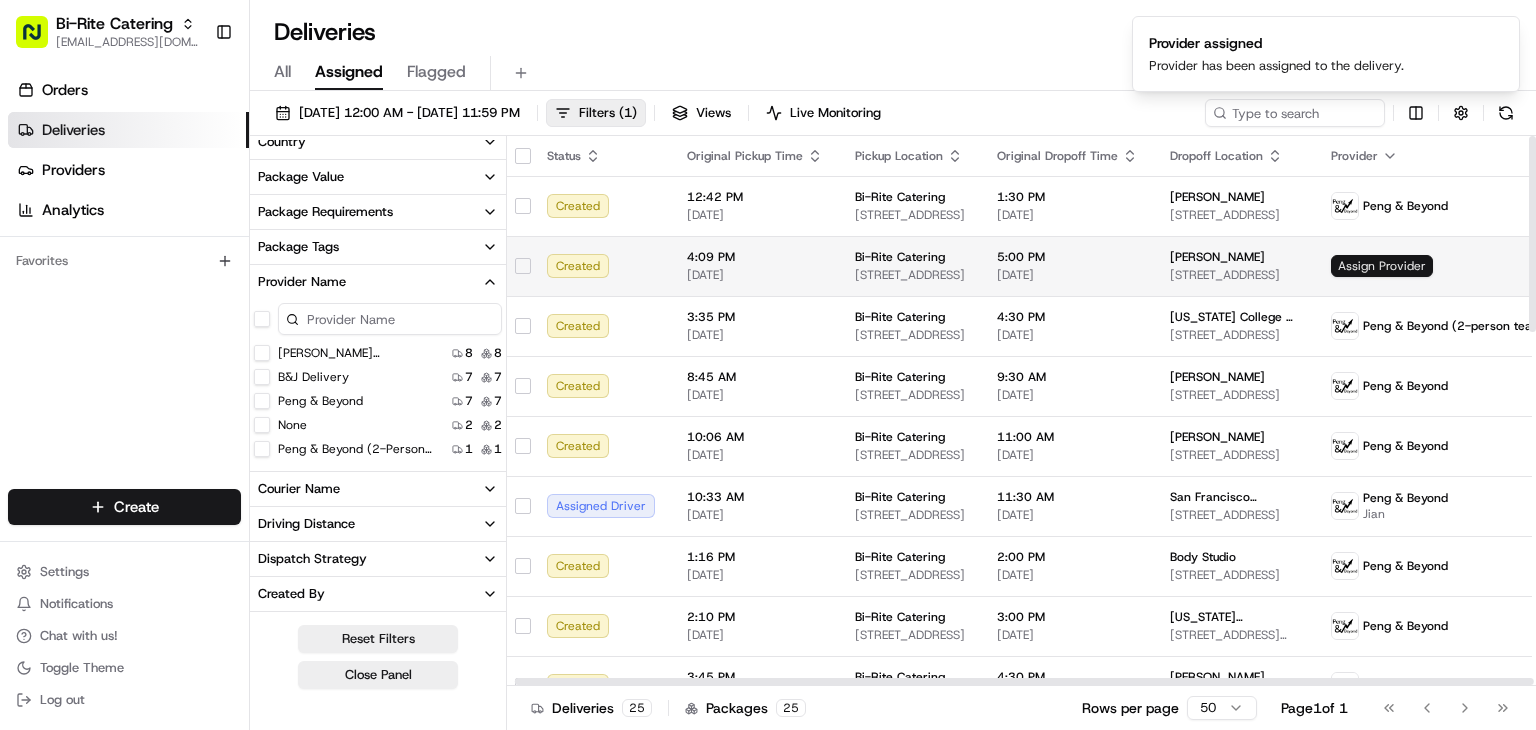 click on "Assign Provider" at bounding box center (1382, 266) 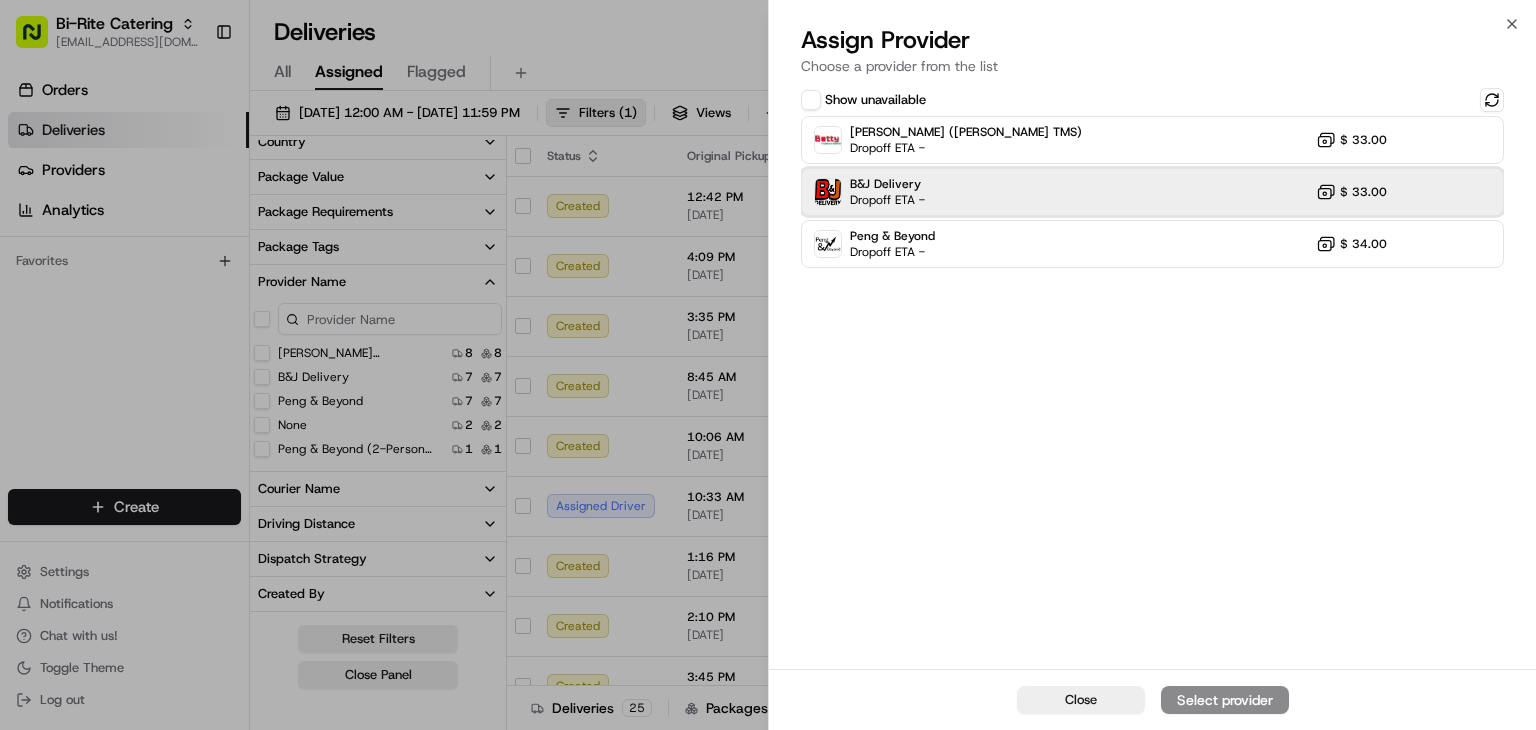 drag, startPoint x: 1013, startPoint y: 190, endPoint x: 1017, endPoint y: 209, distance: 19.416489 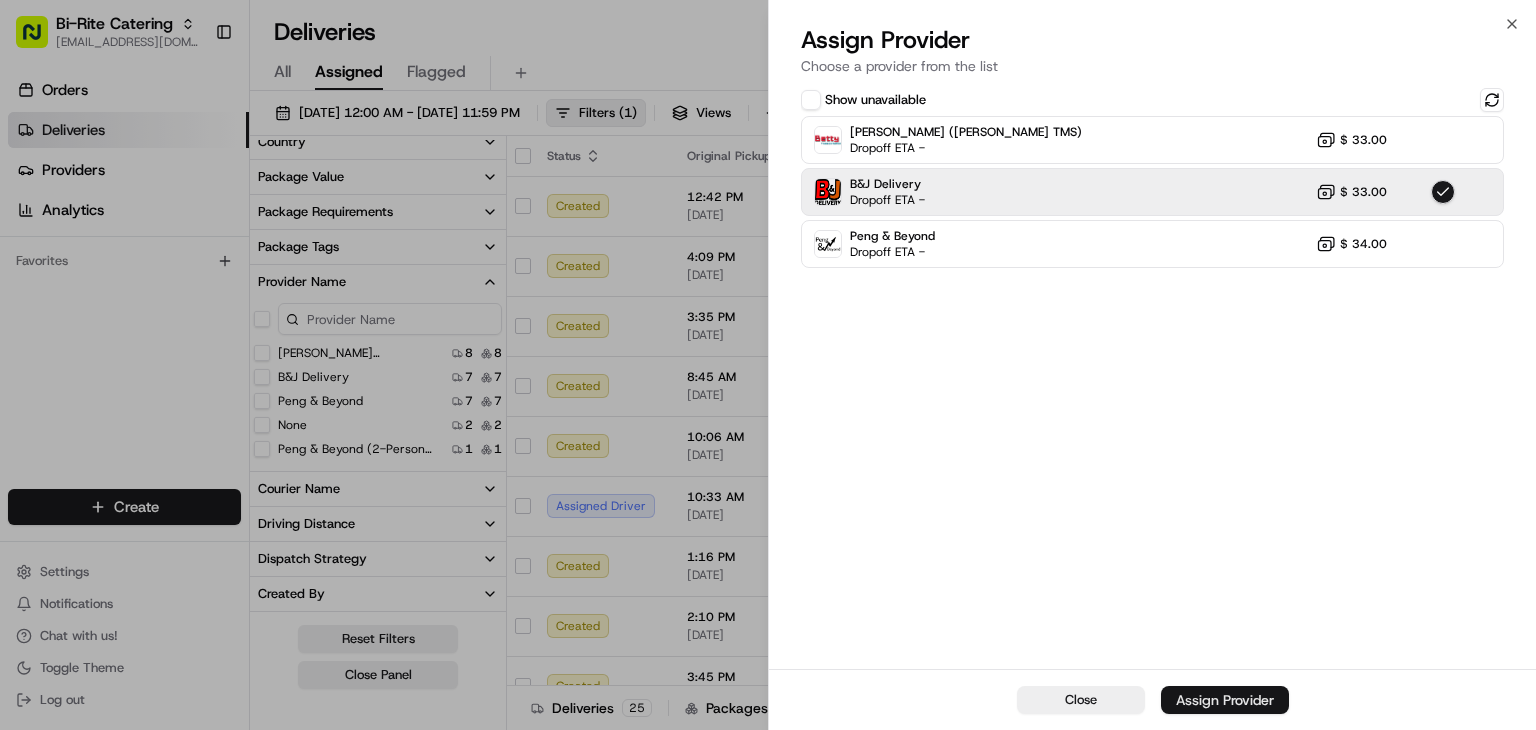 click on "Assign Provider" at bounding box center [1225, 700] 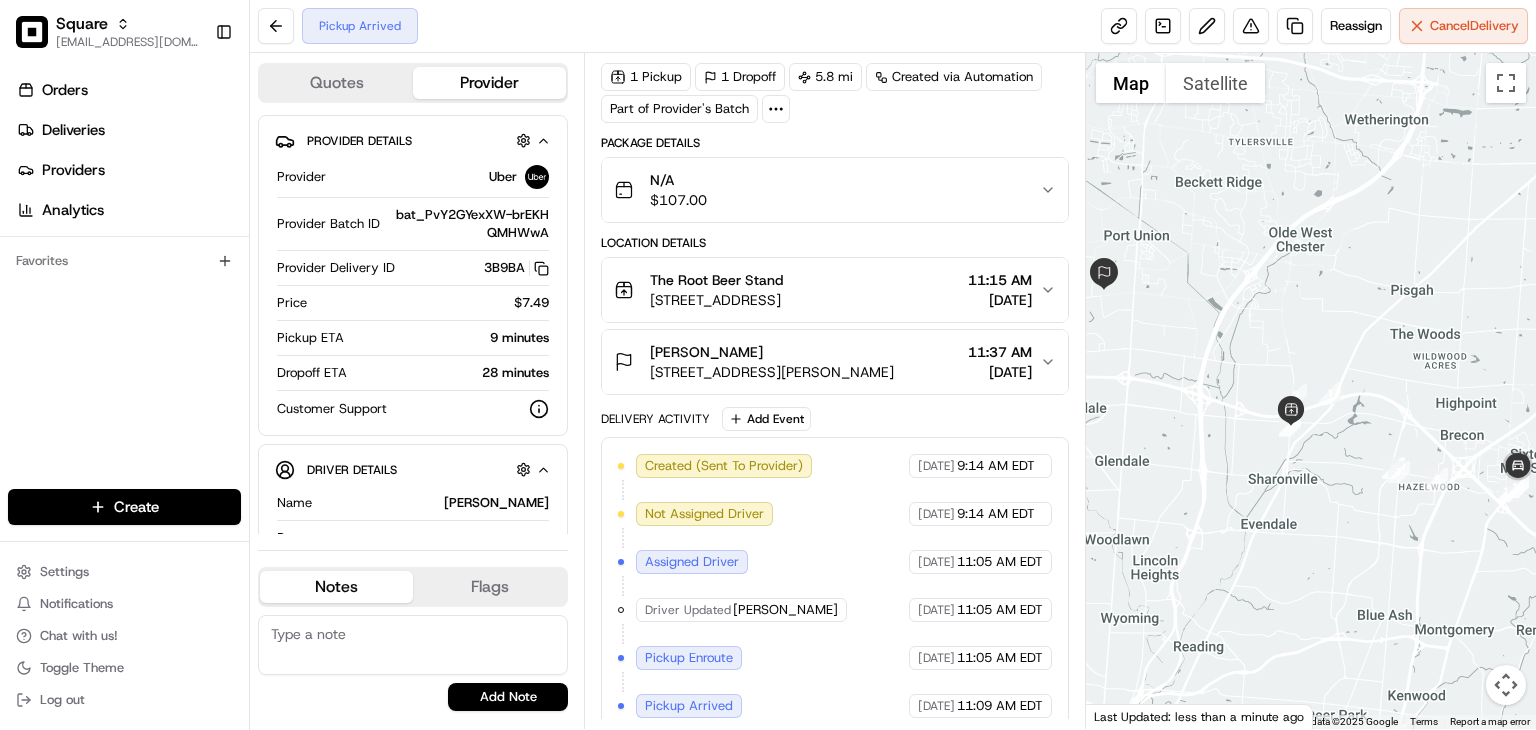 scroll, scrollTop: 0, scrollLeft: 0, axis: both 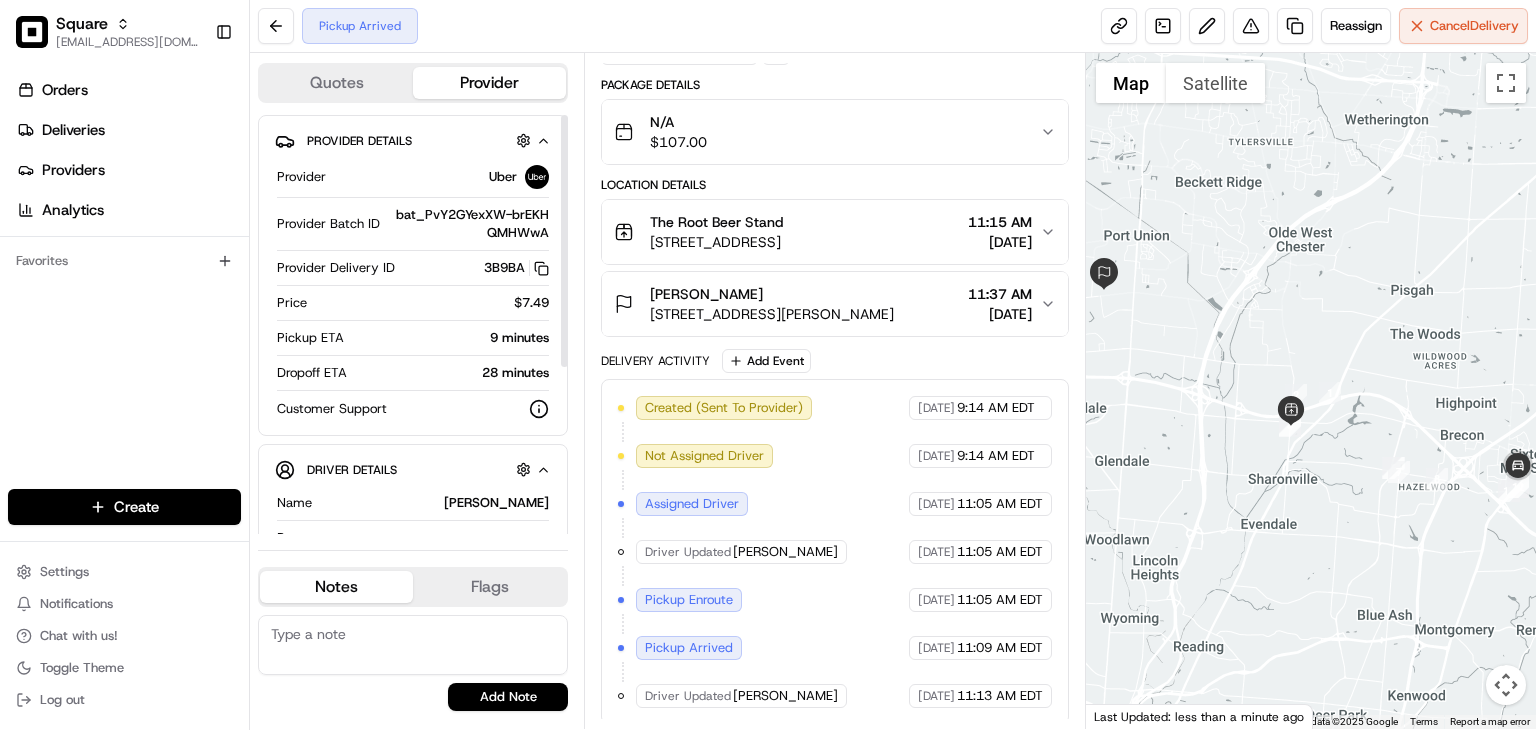 drag, startPoint x: 410, startPoint y: 657, endPoint x: 445, endPoint y: 649, distance: 35.902645 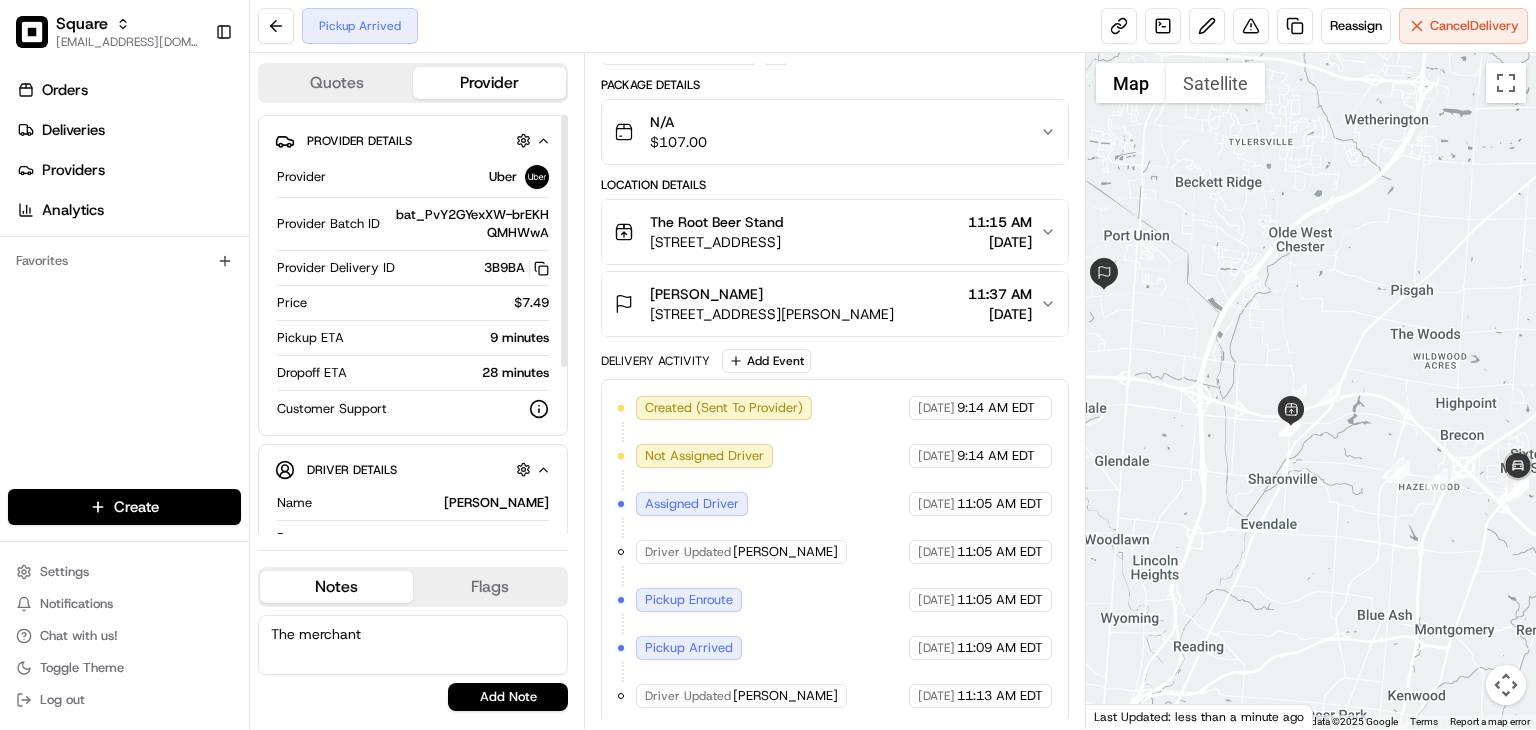 click on "The merchant" at bounding box center (413, 645) 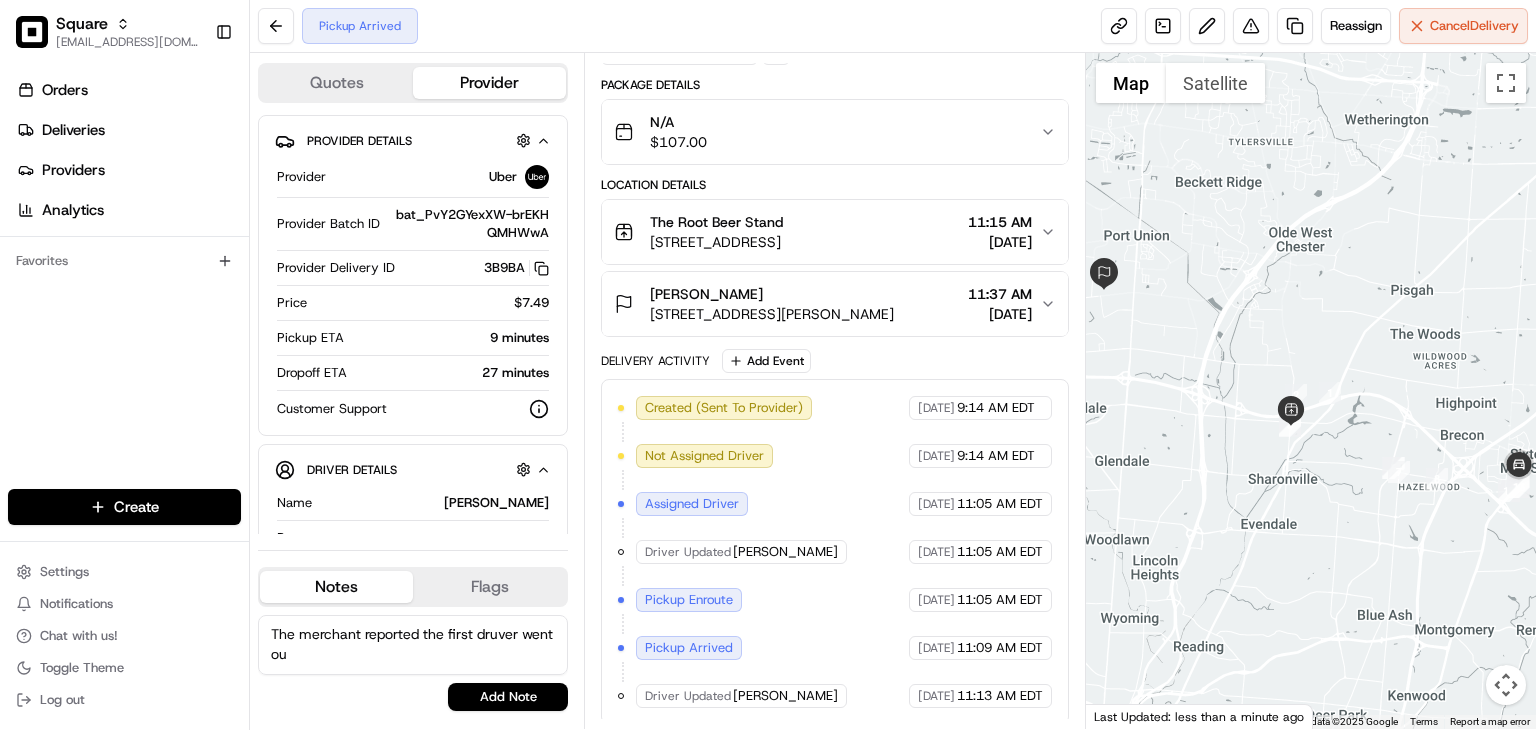 click on "The merchant reported the first druver went ou" at bounding box center (413, 645) 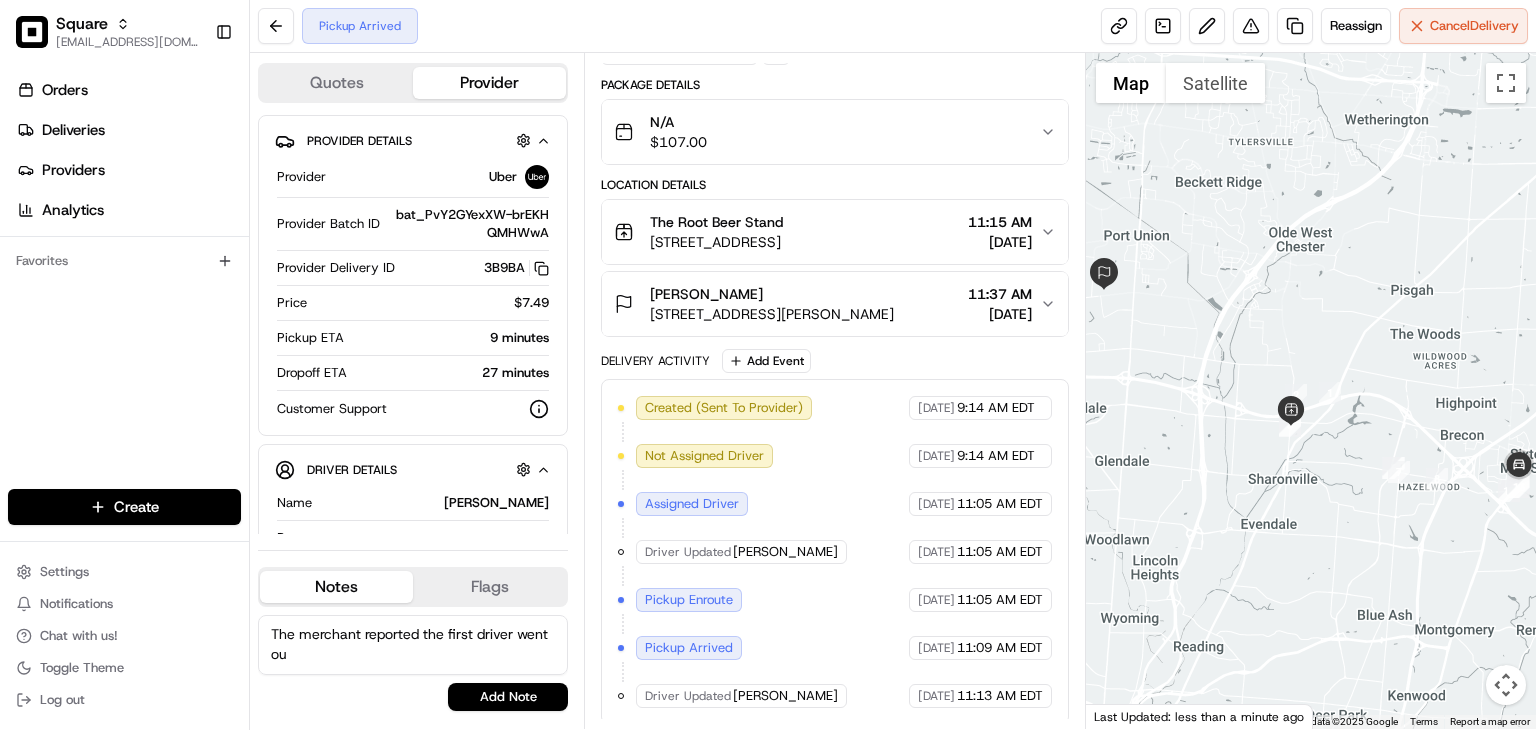 click on "The merchant reported the first driver went ou" at bounding box center (413, 645) 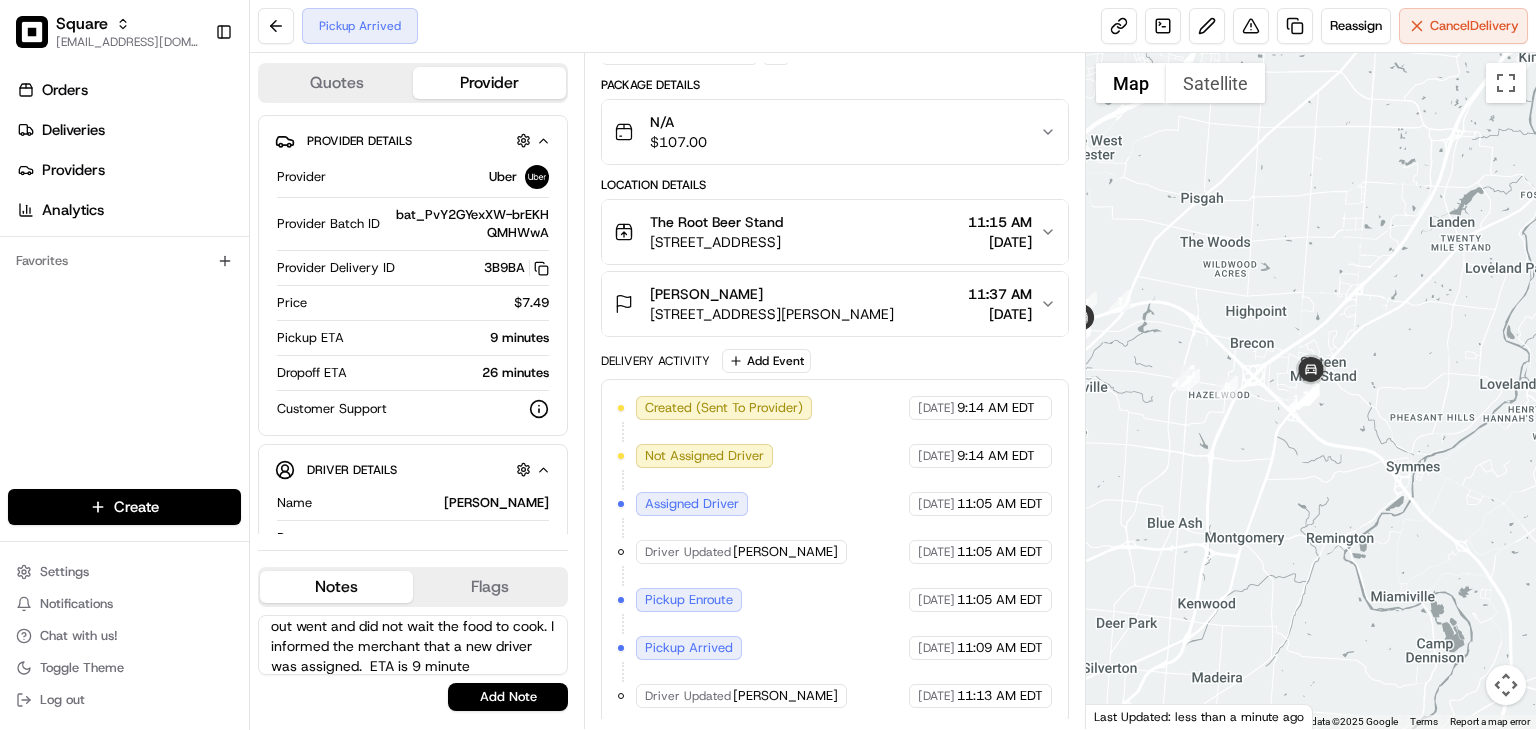 scroll, scrollTop: 48, scrollLeft: 0, axis: vertical 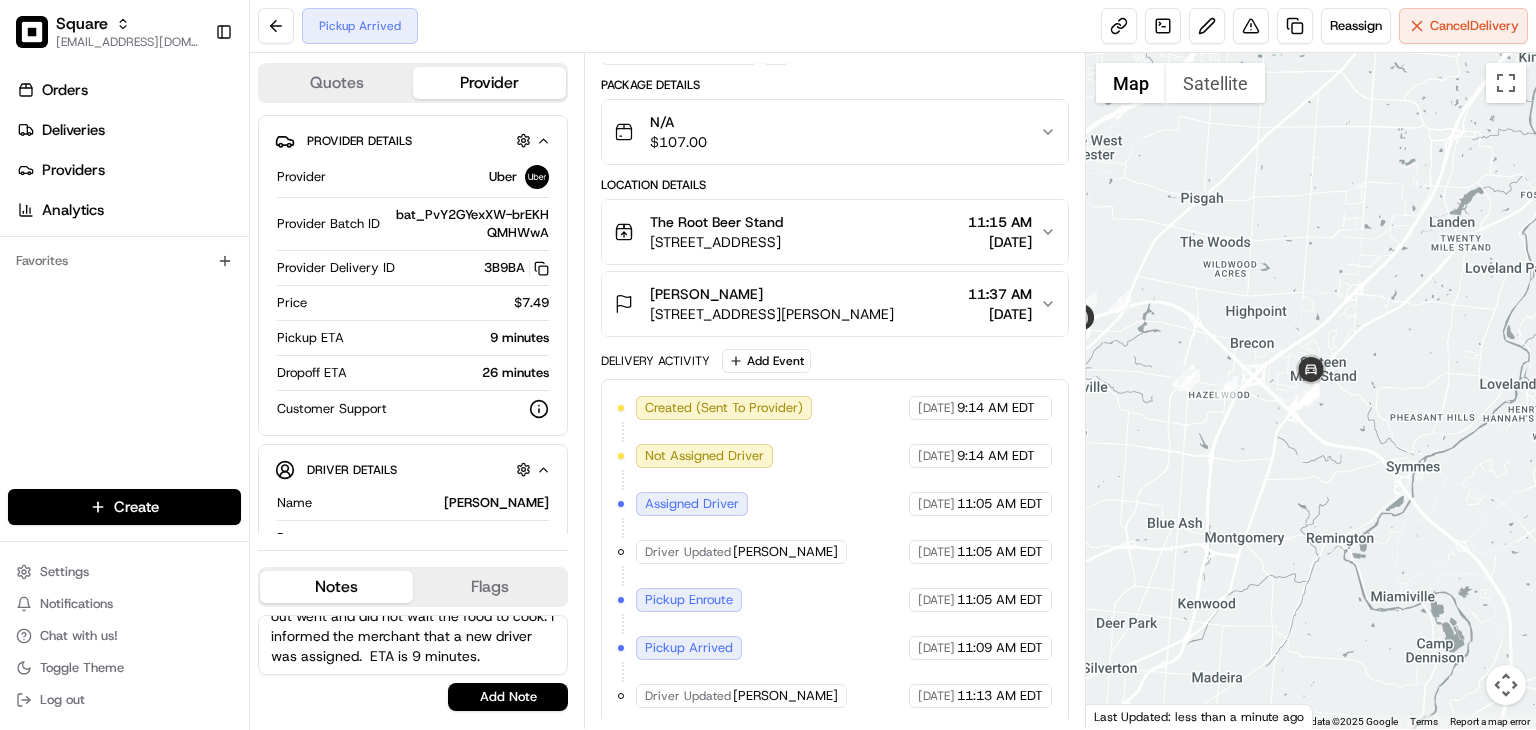 click on "The merchant reported the first driver went out went and did not wait the food to cook. I informed the merchant that a new driver was assigned.  ETA is 9 minutes." at bounding box center [413, 645] 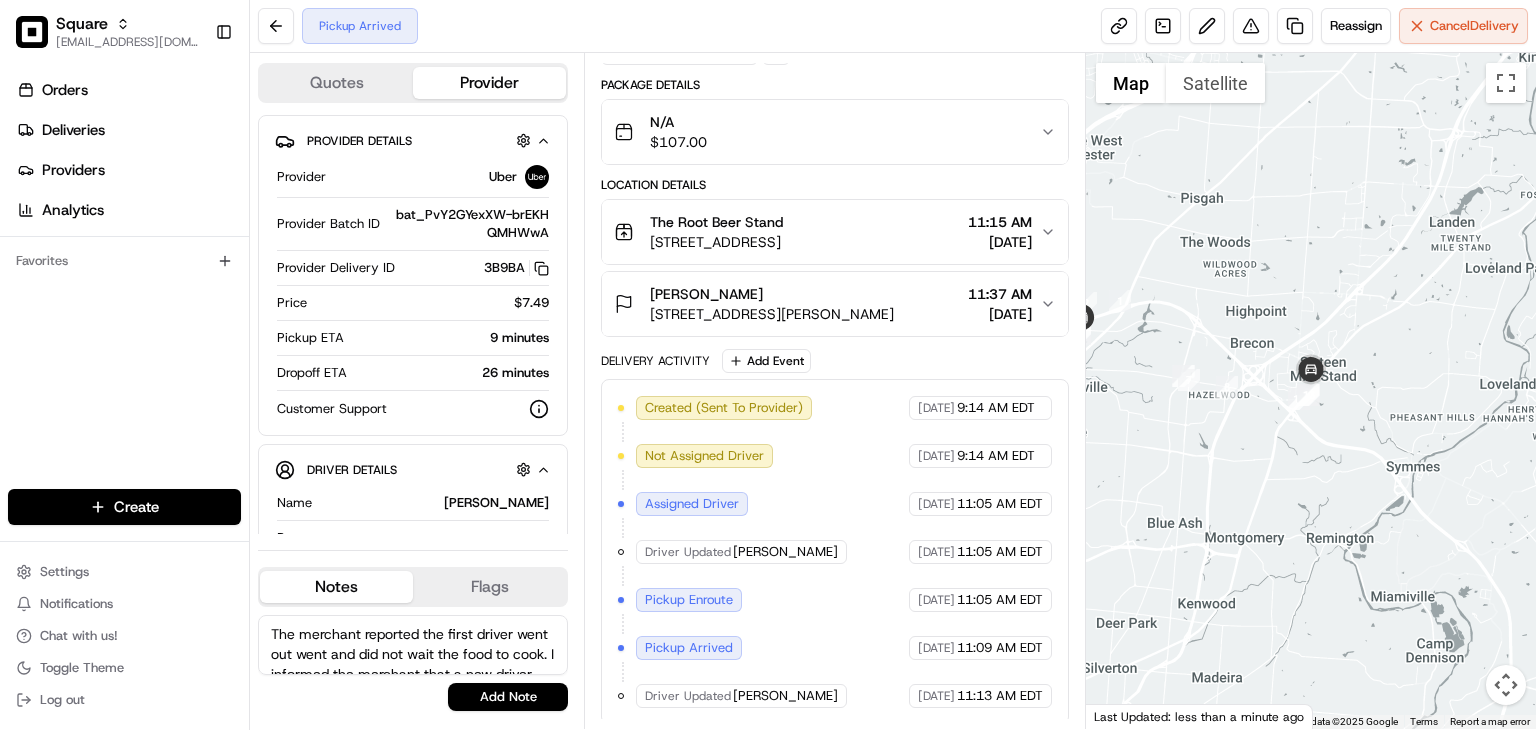 click on "The merchant reported the first driver went out went and did not wait the food to cook. I informed the merchant that a new driver was assigned.  ETA is 9 minutes." at bounding box center (413, 645) 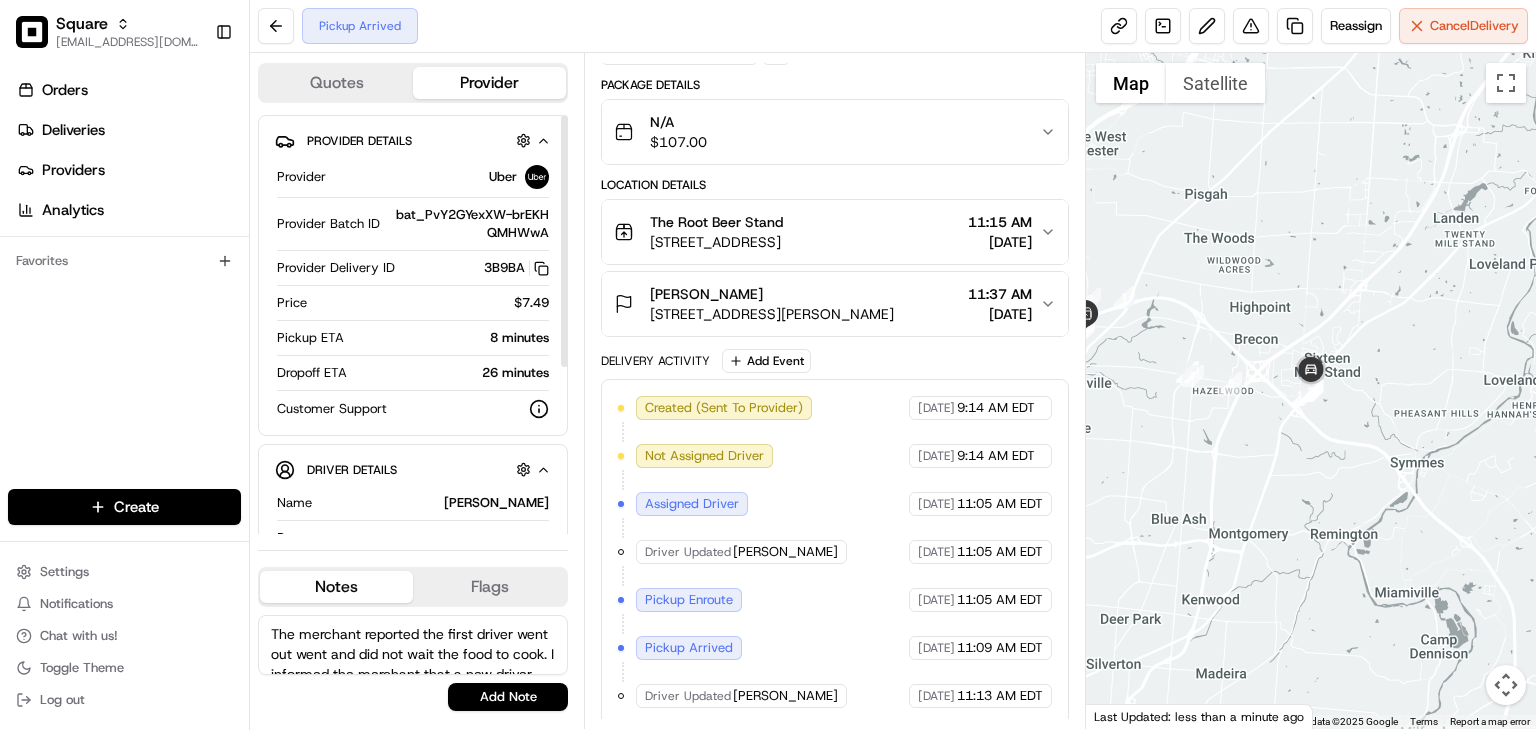 click on "Orders Deliveries Providers Analytics Favorites" at bounding box center (124, 284) 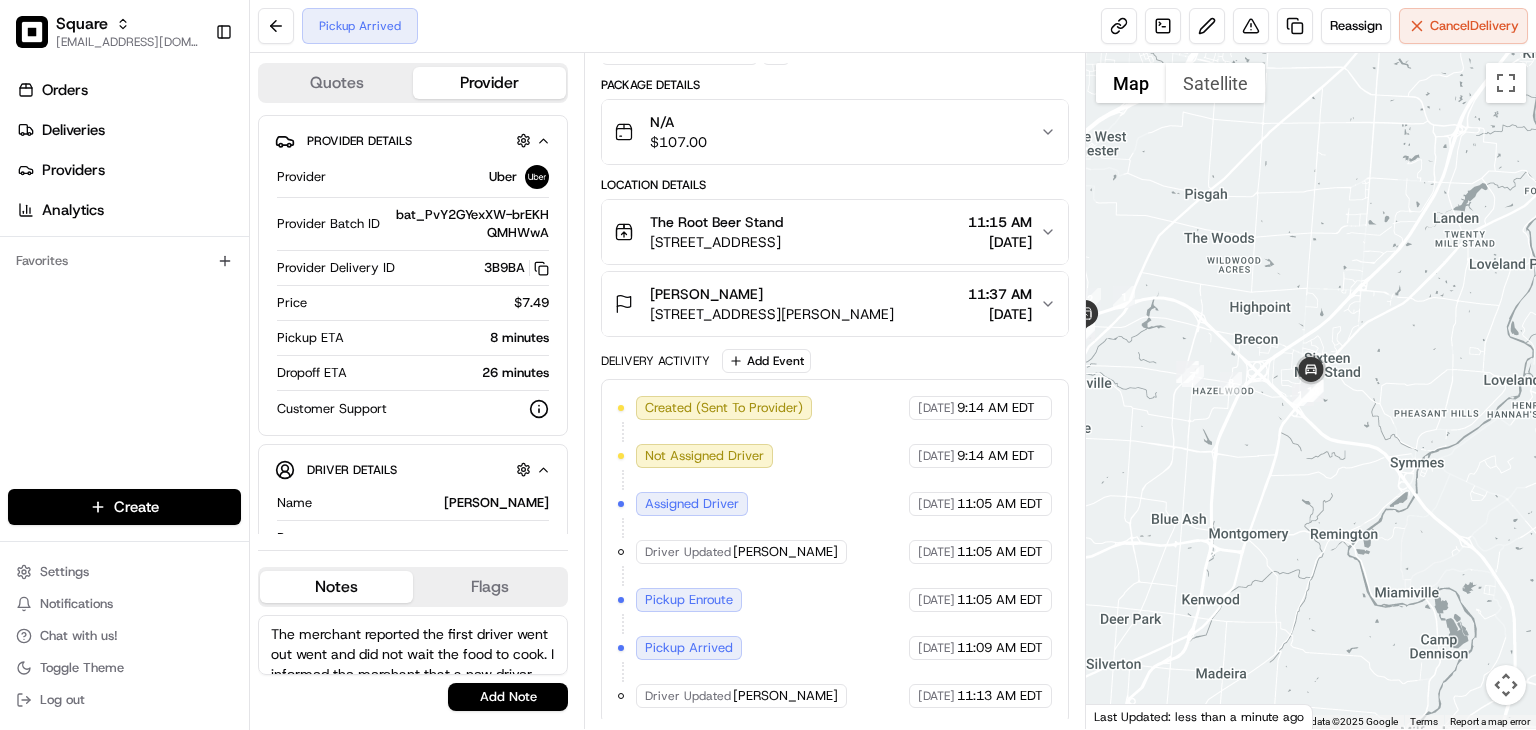 click on "The merchant reported the first driver went out went and did not wait the food to cook. I informed the merchant that a new driver was assigned.  ETA is 9 minutes." at bounding box center [413, 645] 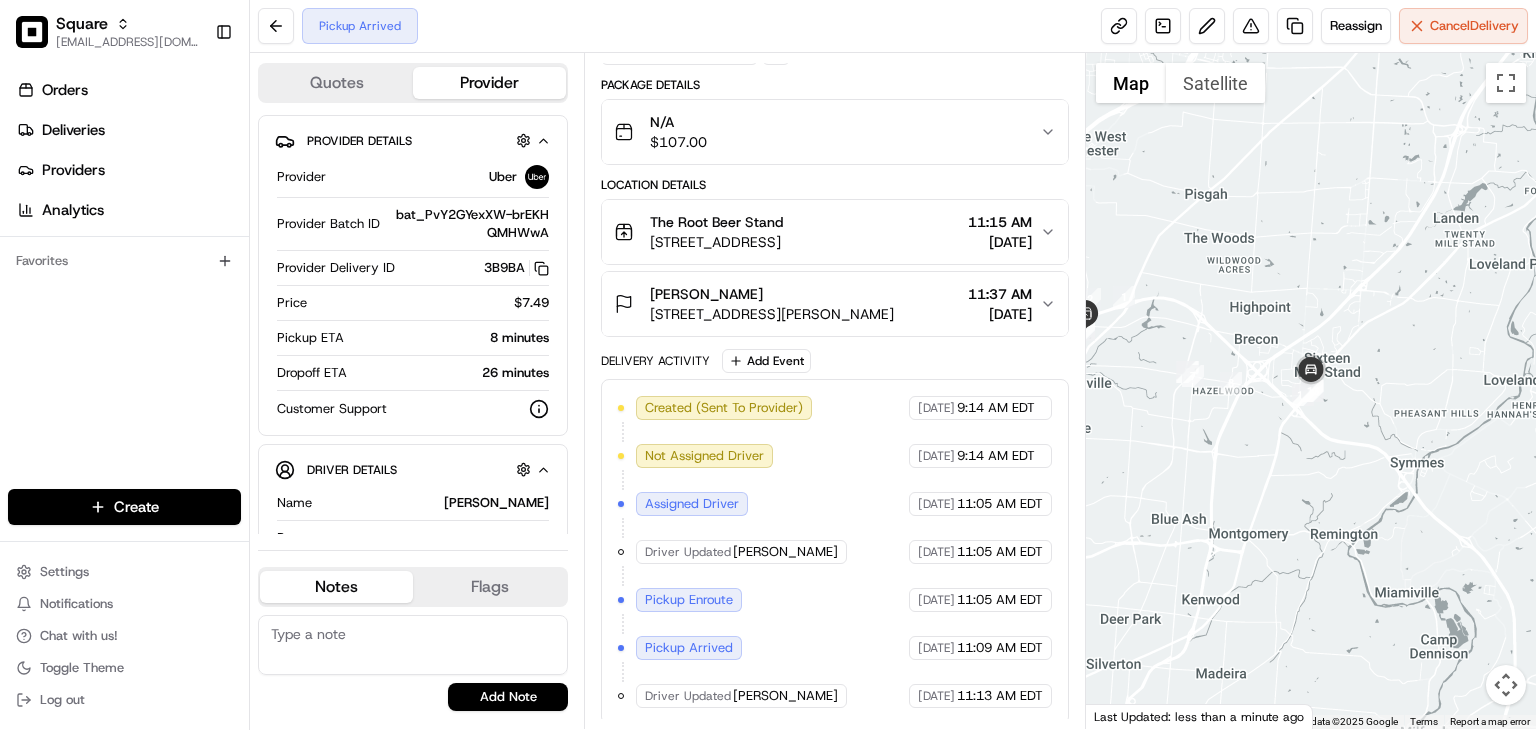paste on "The merchant reported that the initial driver left without waiting for the food to finish cooking. I informed them that a new driver has been assigned, with an estimated arrival time of 9 minutes." 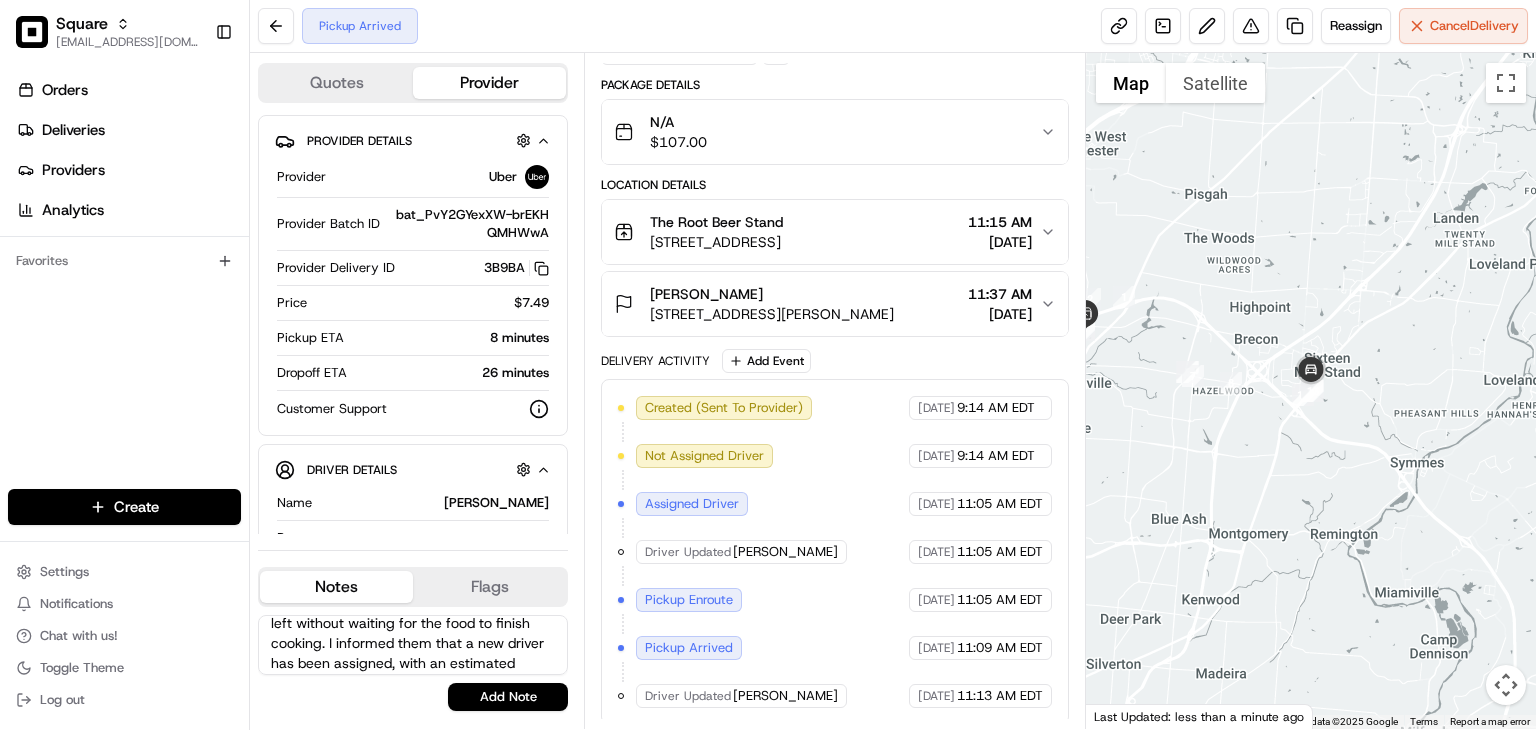 scroll, scrollTop: 32, scrollLeft: 0, axis: vertical 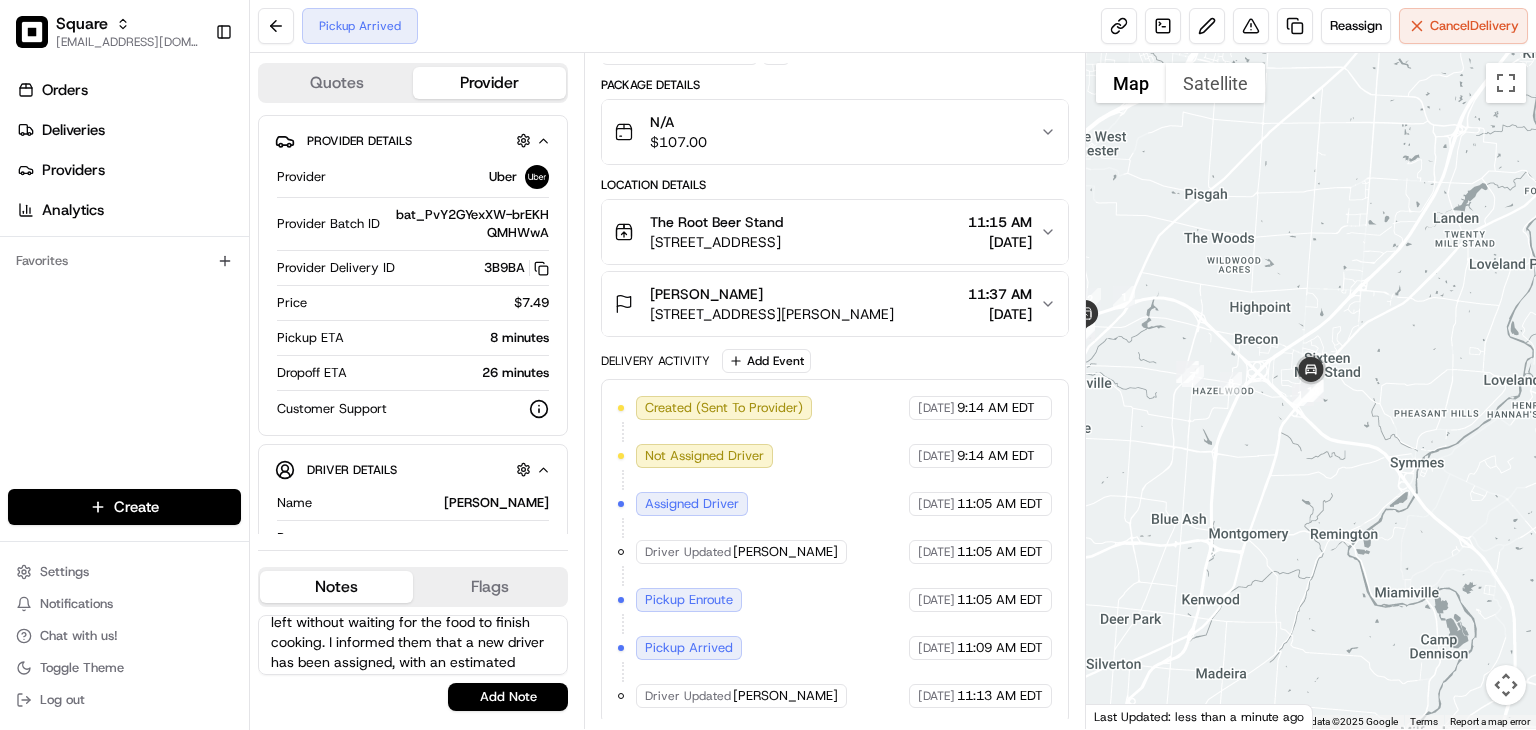 click on "The merchant reported that the initial driver left without waiting for the food to finish cooking. I informed them that a new driver has been assigned, with an estimated arrival time of 9 minutes." at bounding box center [413, 645] 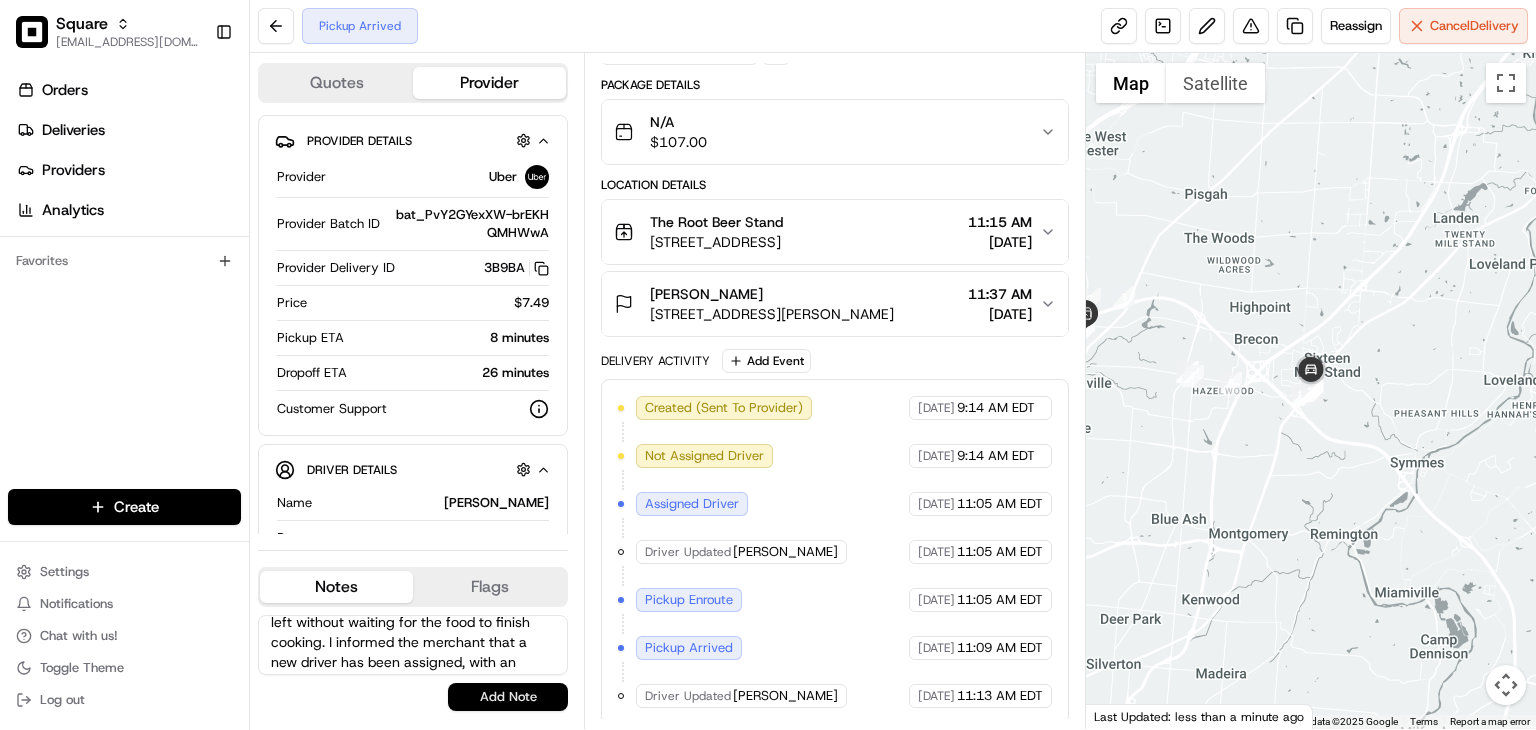 type on "The merchant reported that the initial driver left without waiting for the food to finish cooking. I informed the merchant that a new driver has been assigned, with an estimated arrival time of 9 minutes." 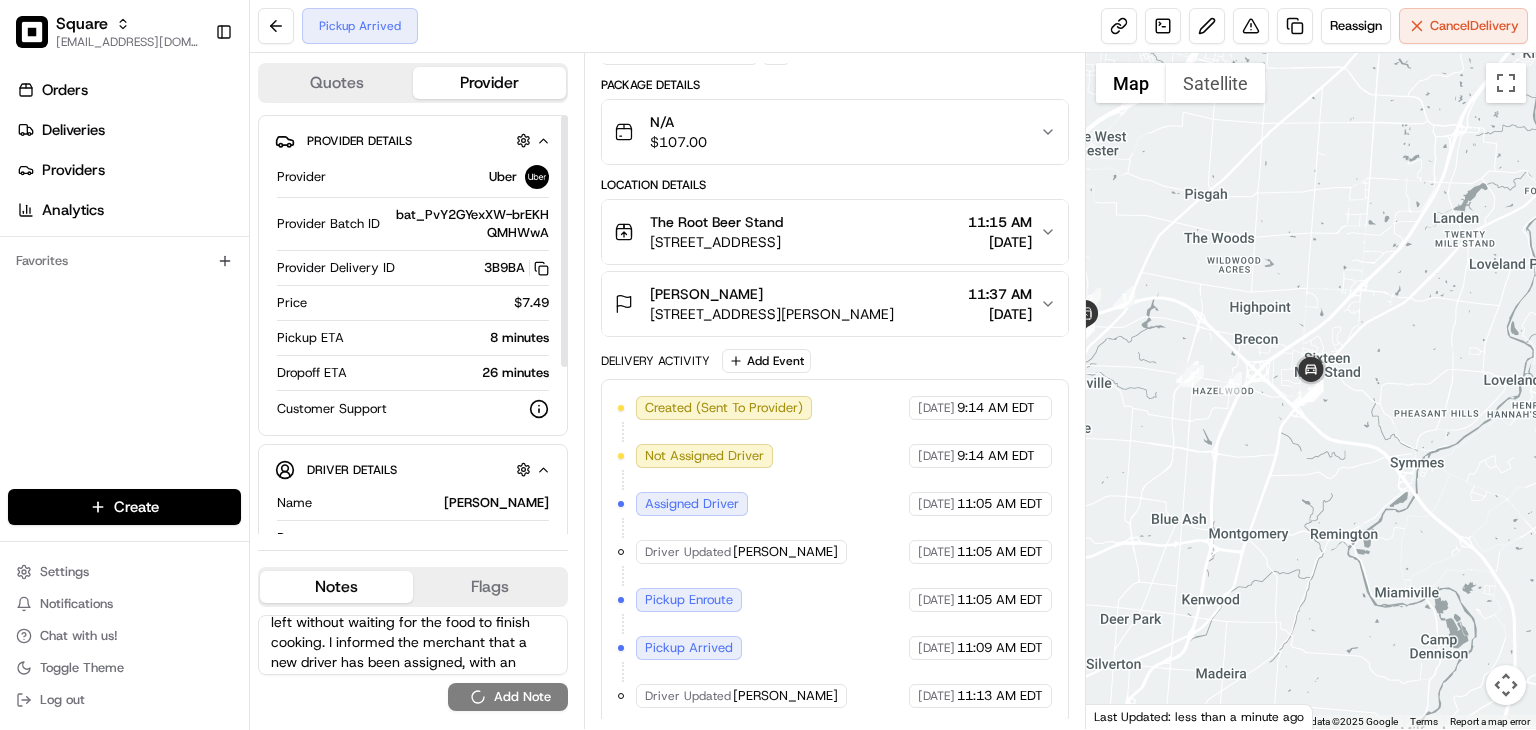 type 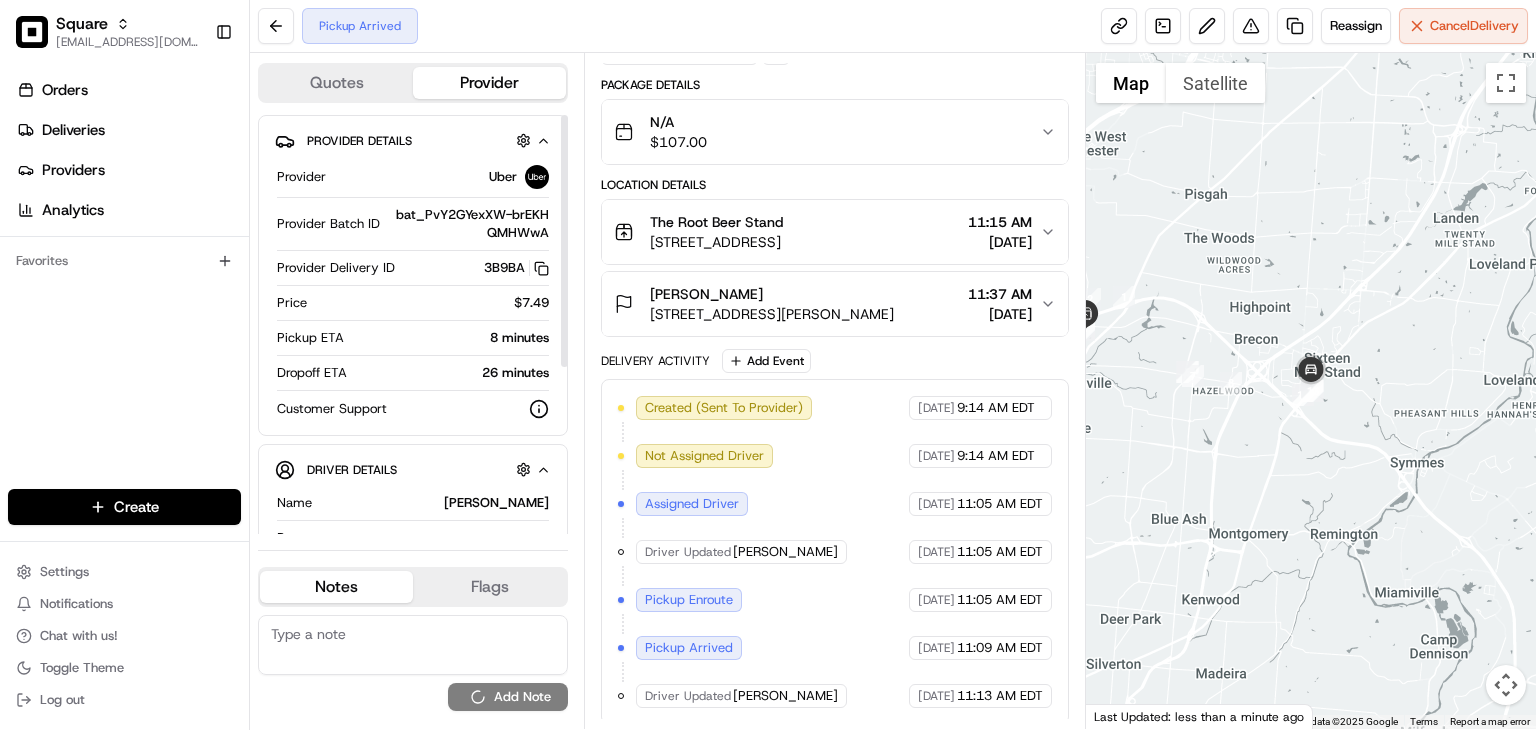 scroll, scrollTop: 0, scrollLeft: 0, axis: both 